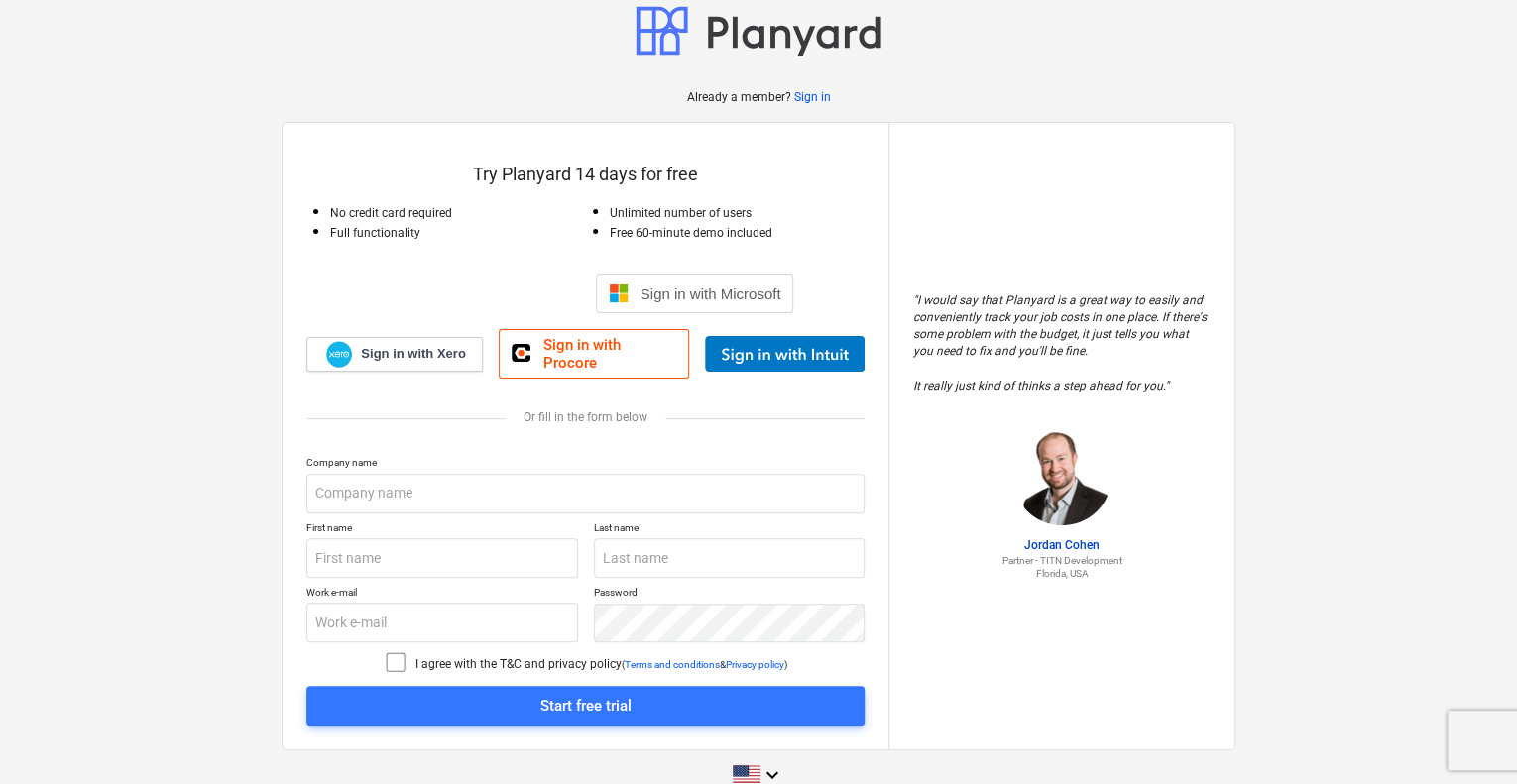 scroll, scrollTop: 38, scrollLeft: 0, axis: vertical 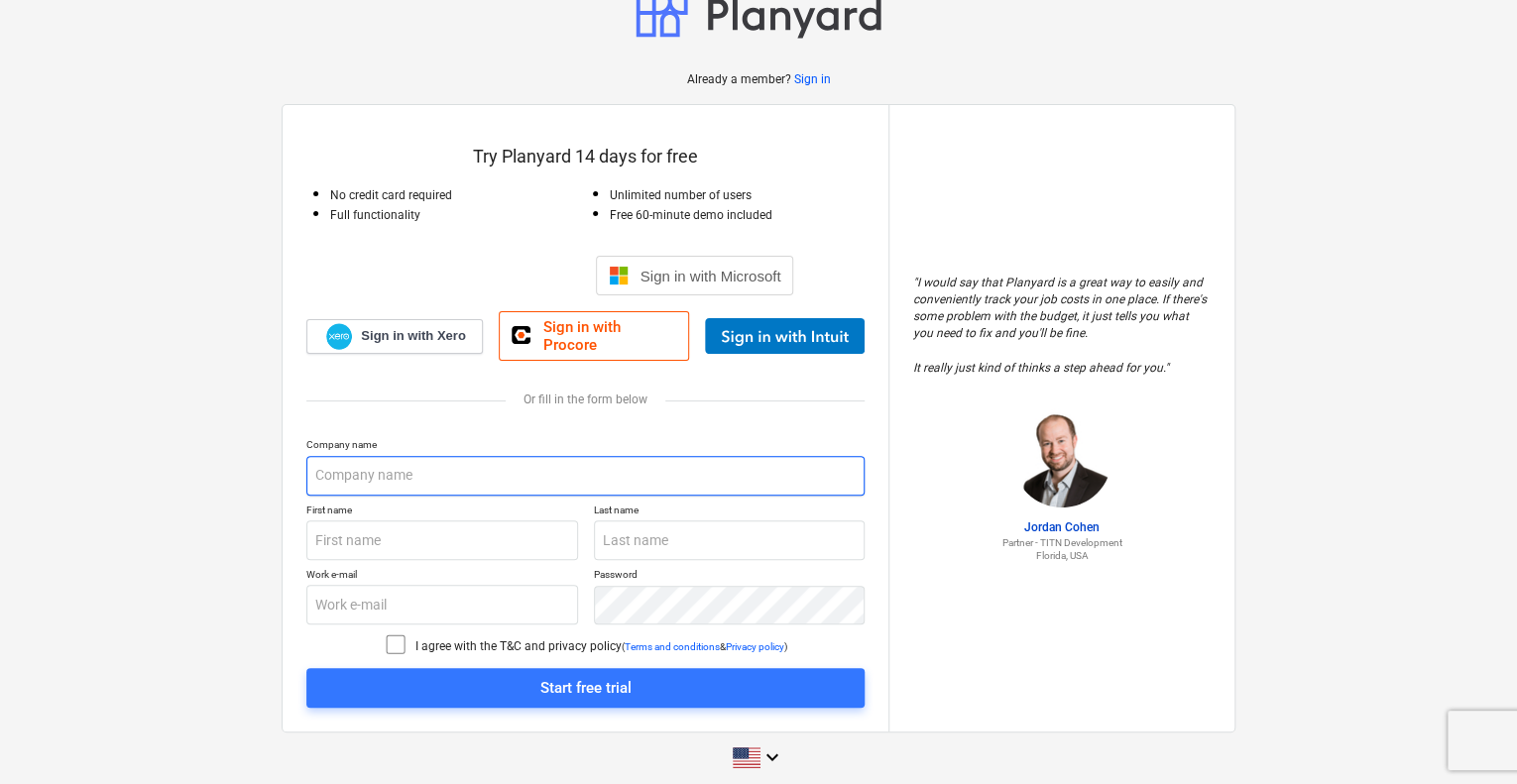 click at bounding box center (585, 476) 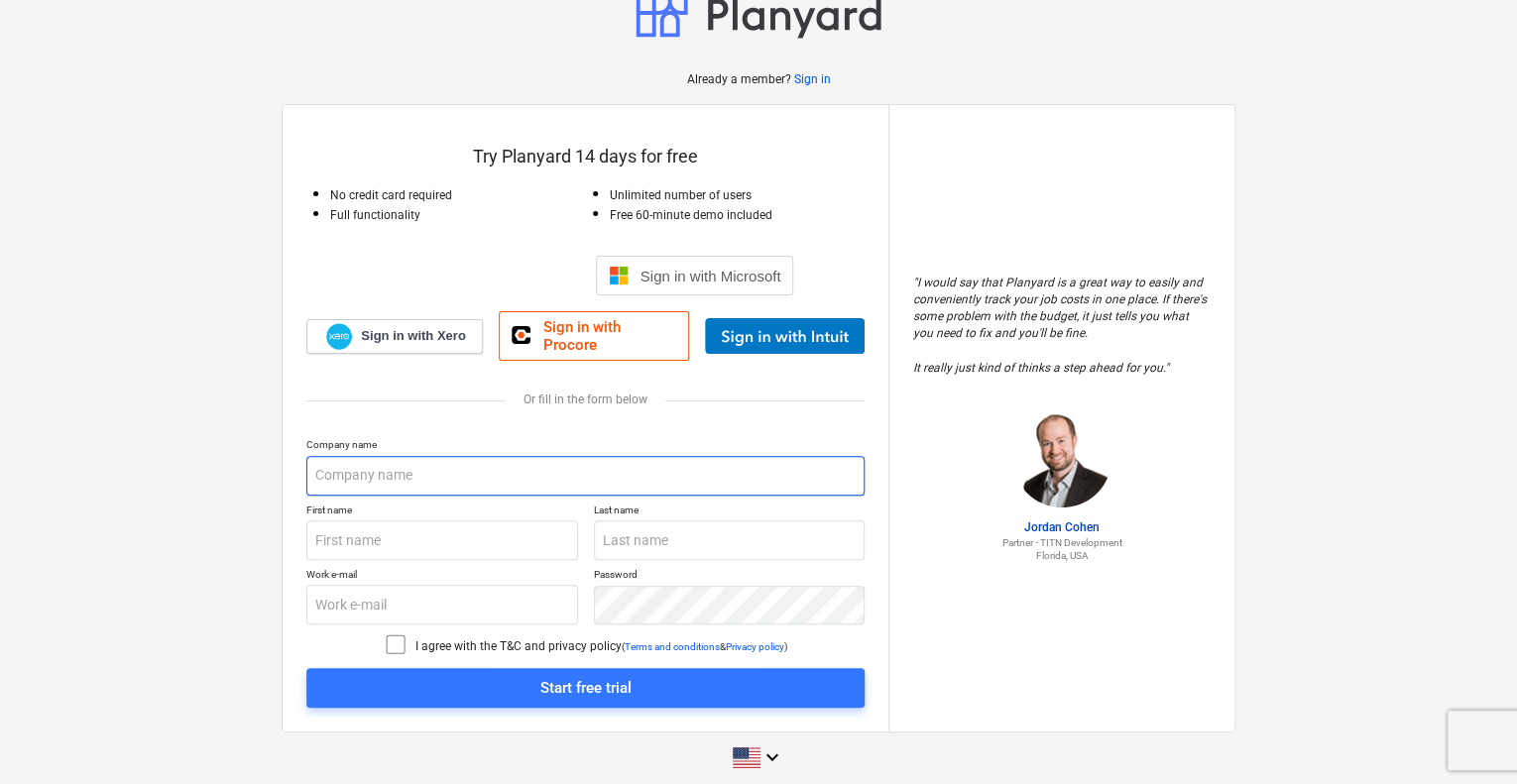 type on "Gemstone, LLC" 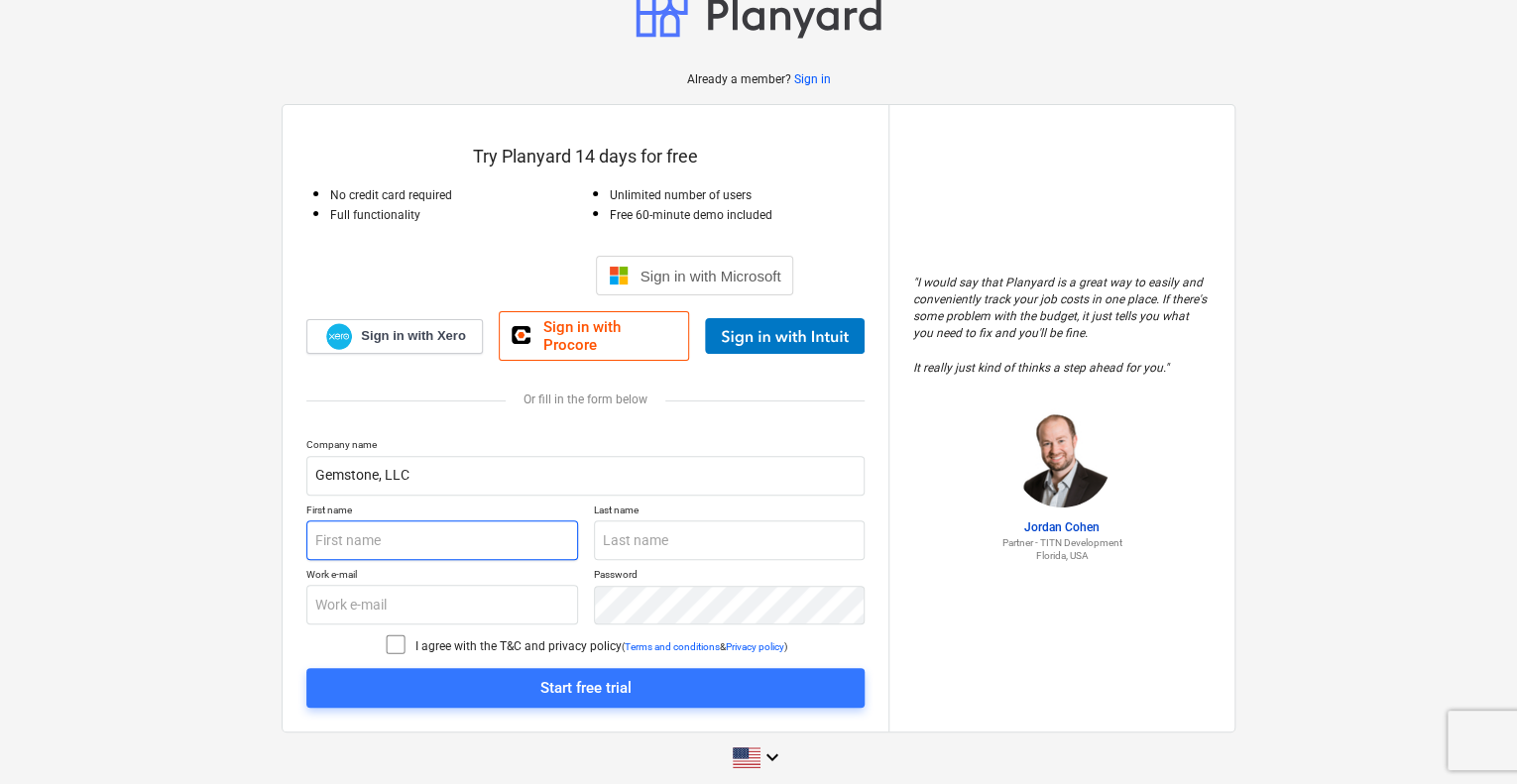 type on "[FIRST]" 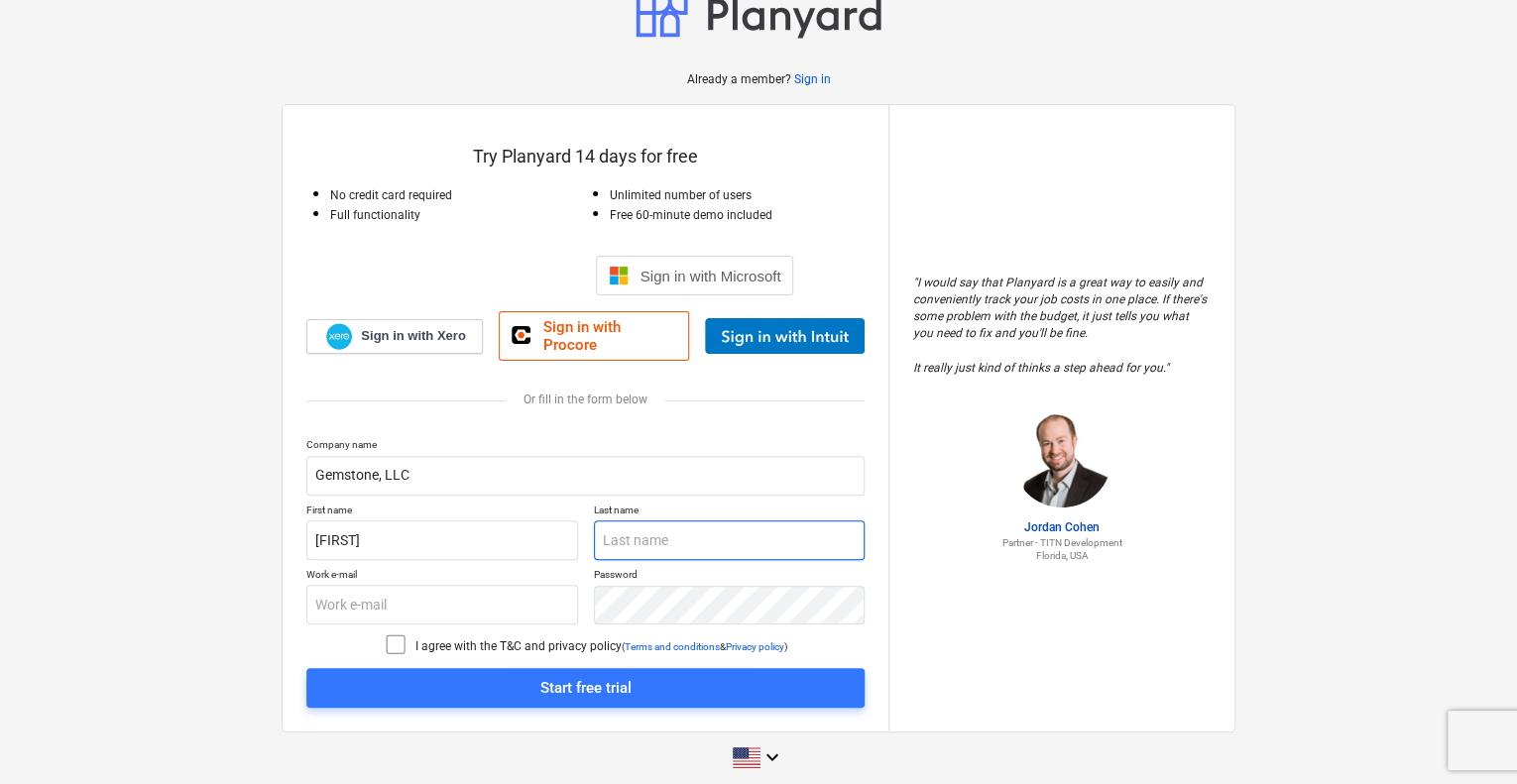 type on "[LAST]" 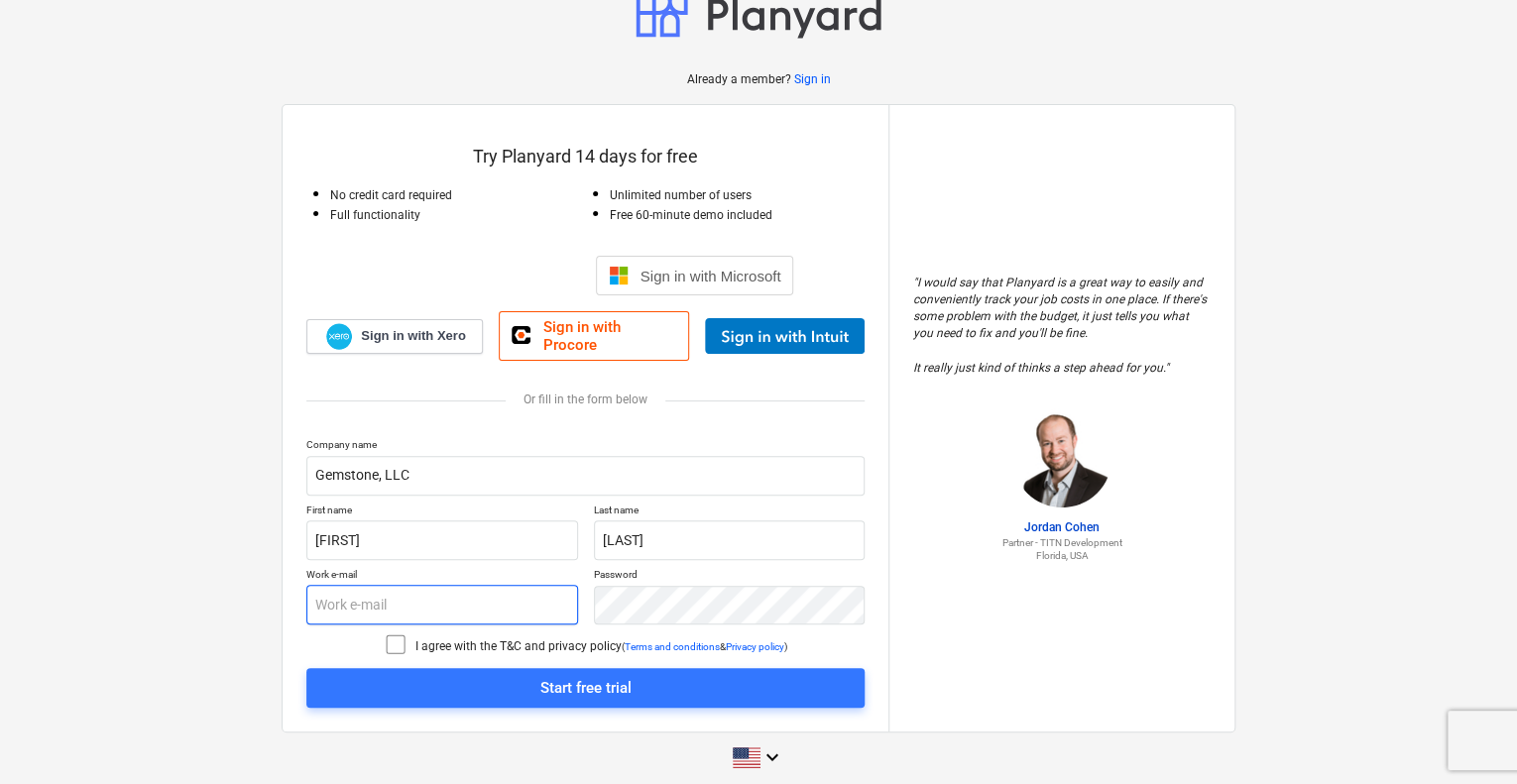 type on "[FIRST]@[DOMAIN]" 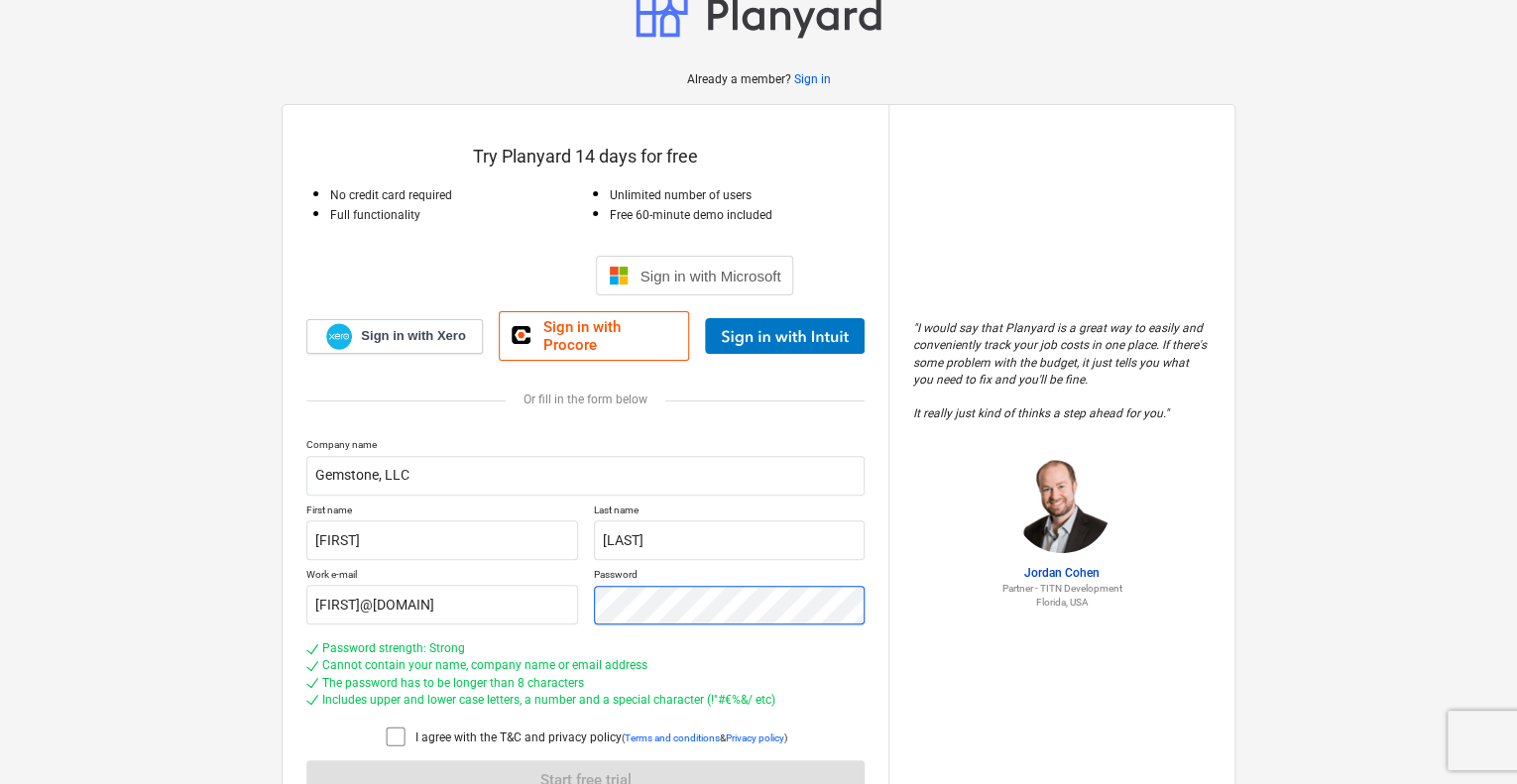 scroll, scrollTop: 130, scrollLeft: 0, axis: vertical 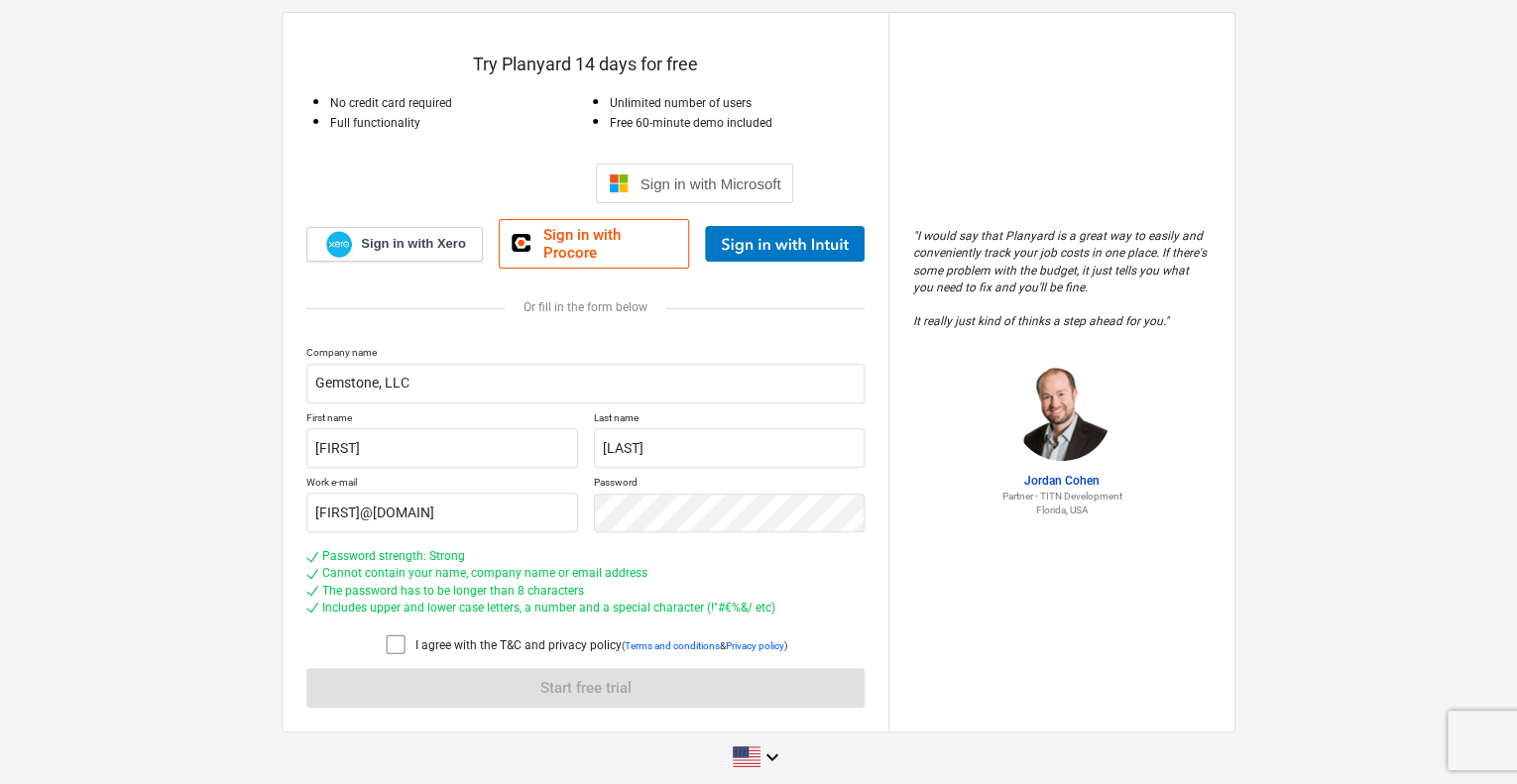 click 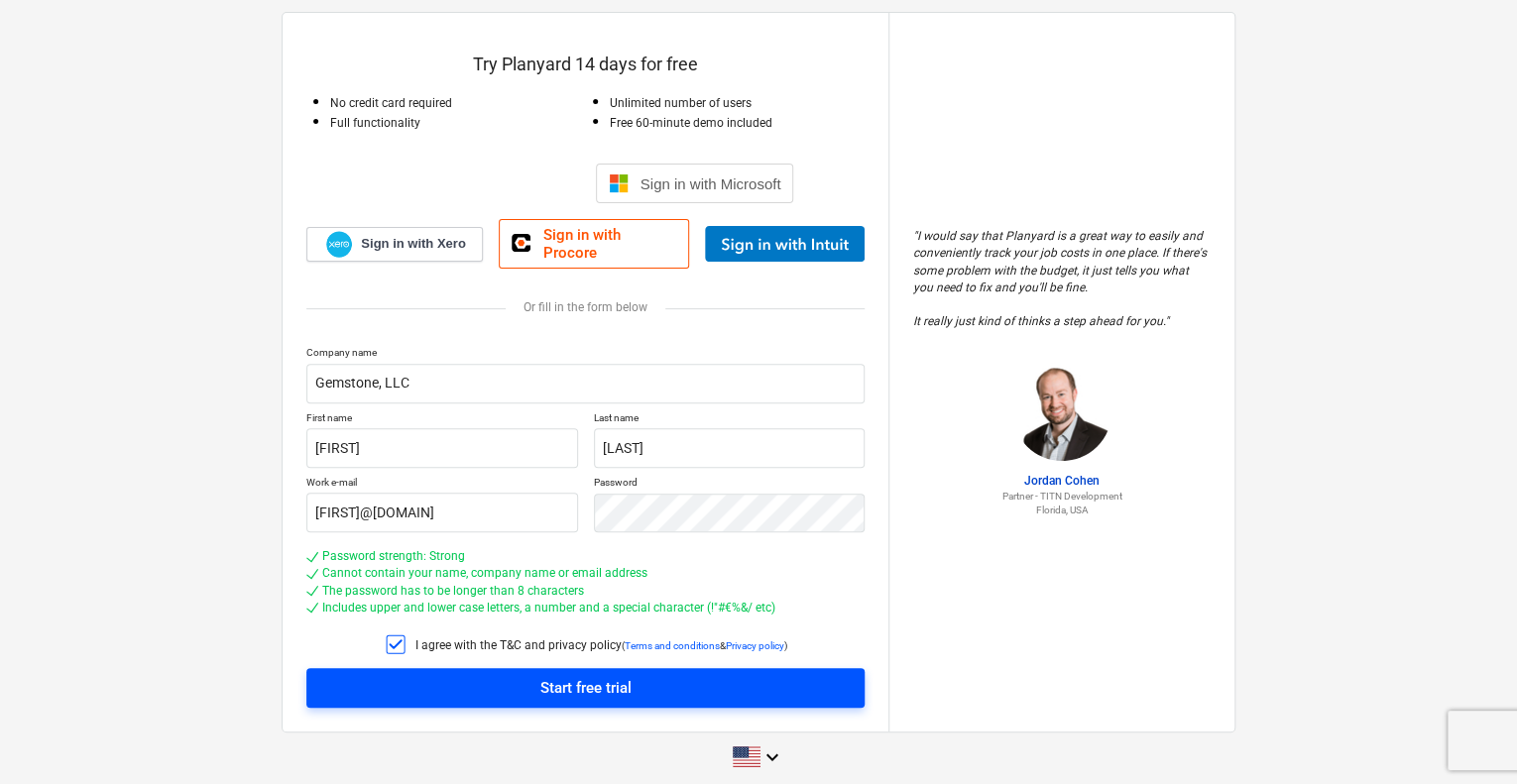 click on "Start free trial" at bounding box center [586, 688] 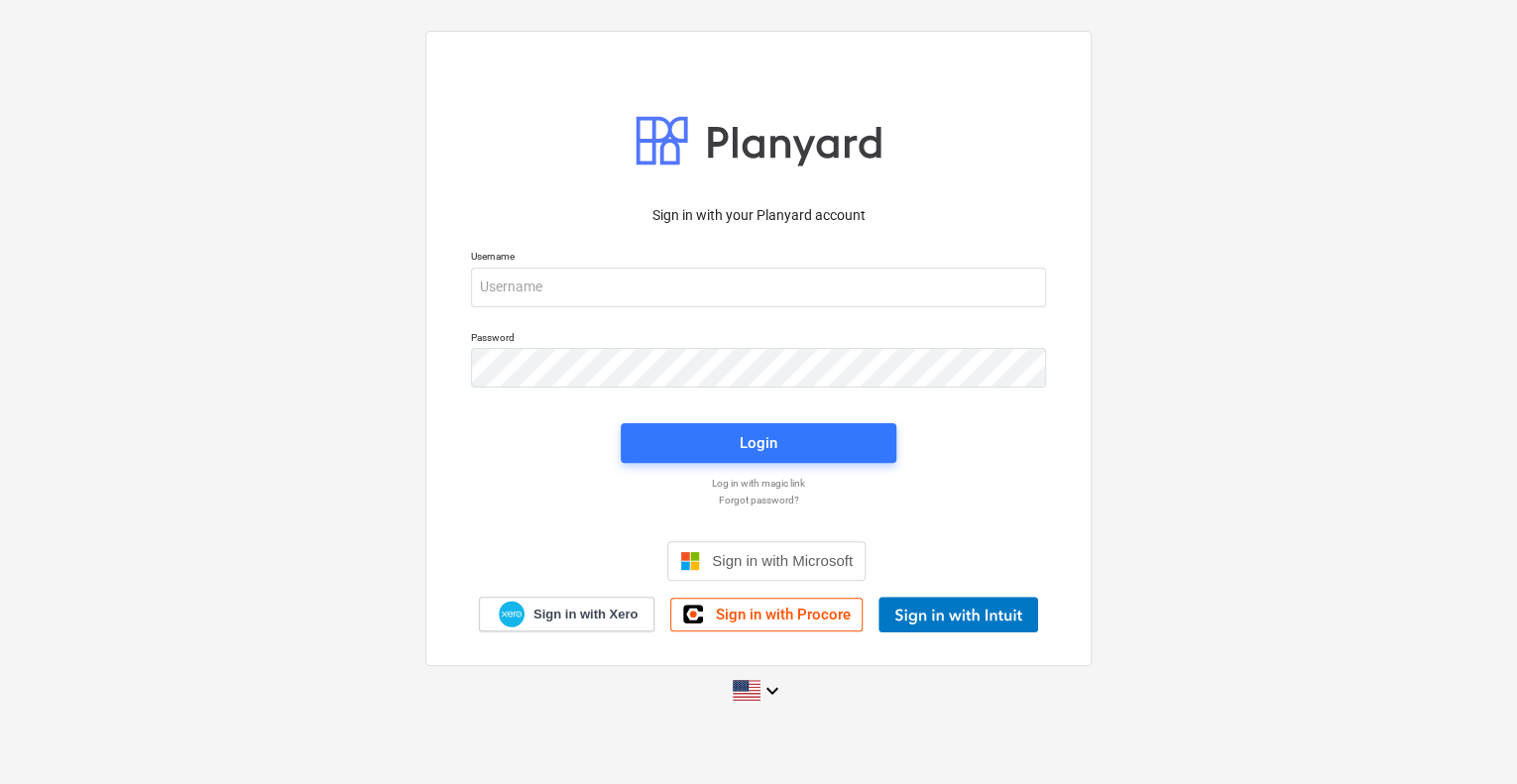scroll, scrollTop: 19, scrollLeft: 0, axis: vertical 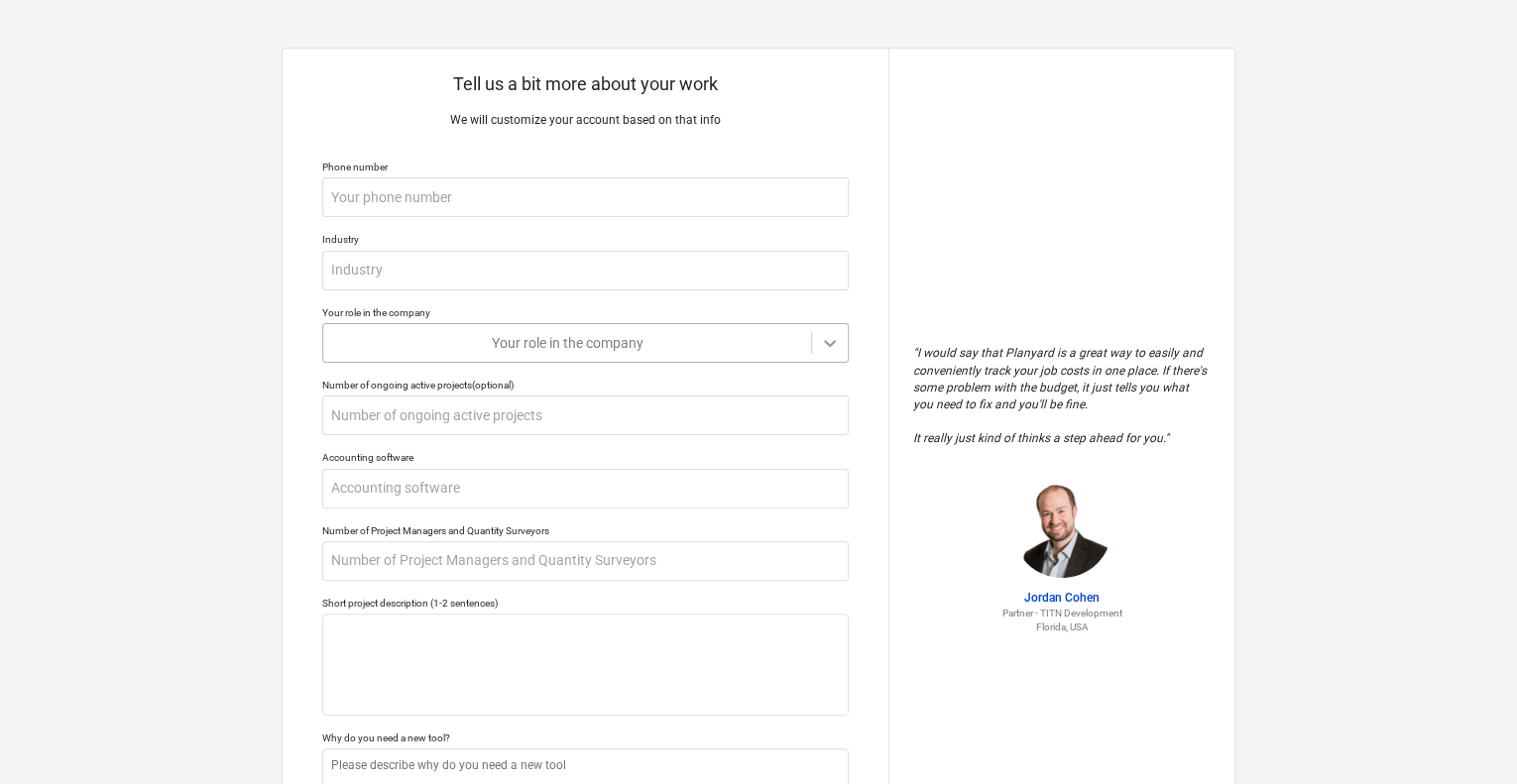 click 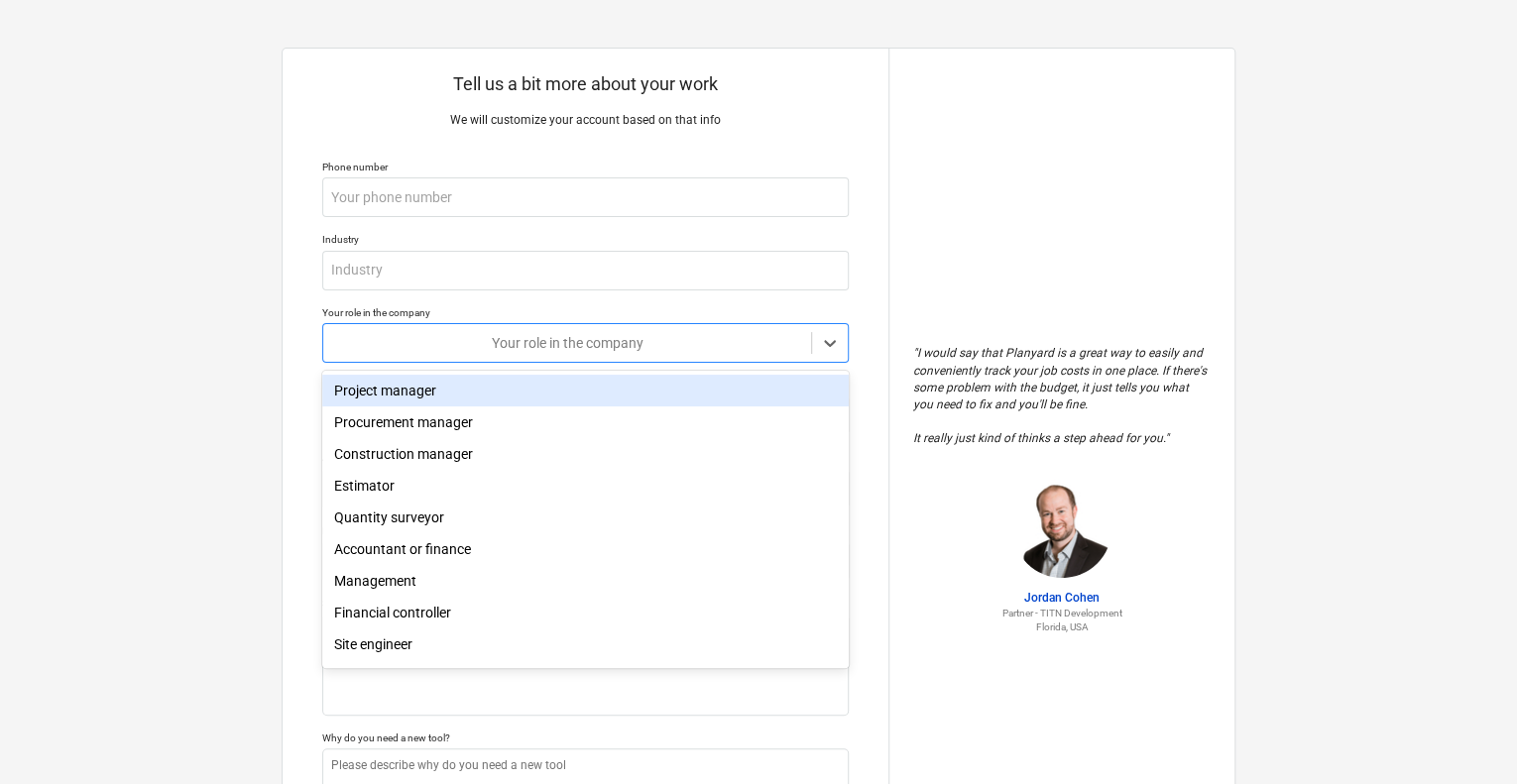 click on "Project manager" at bounding box center (585, 391) 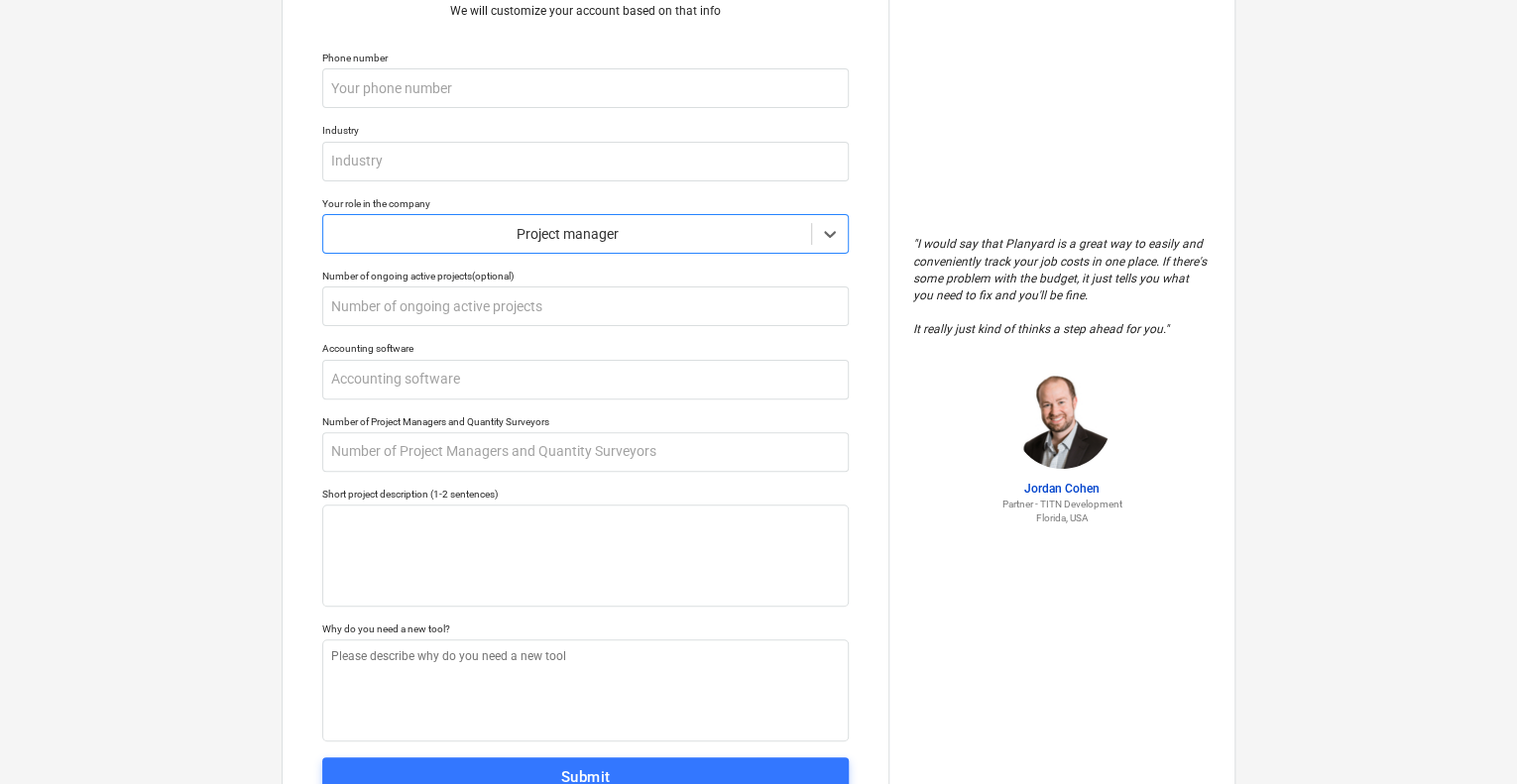 scroll, scrollTop: 193, scrollLeft: 0, axis: vertical 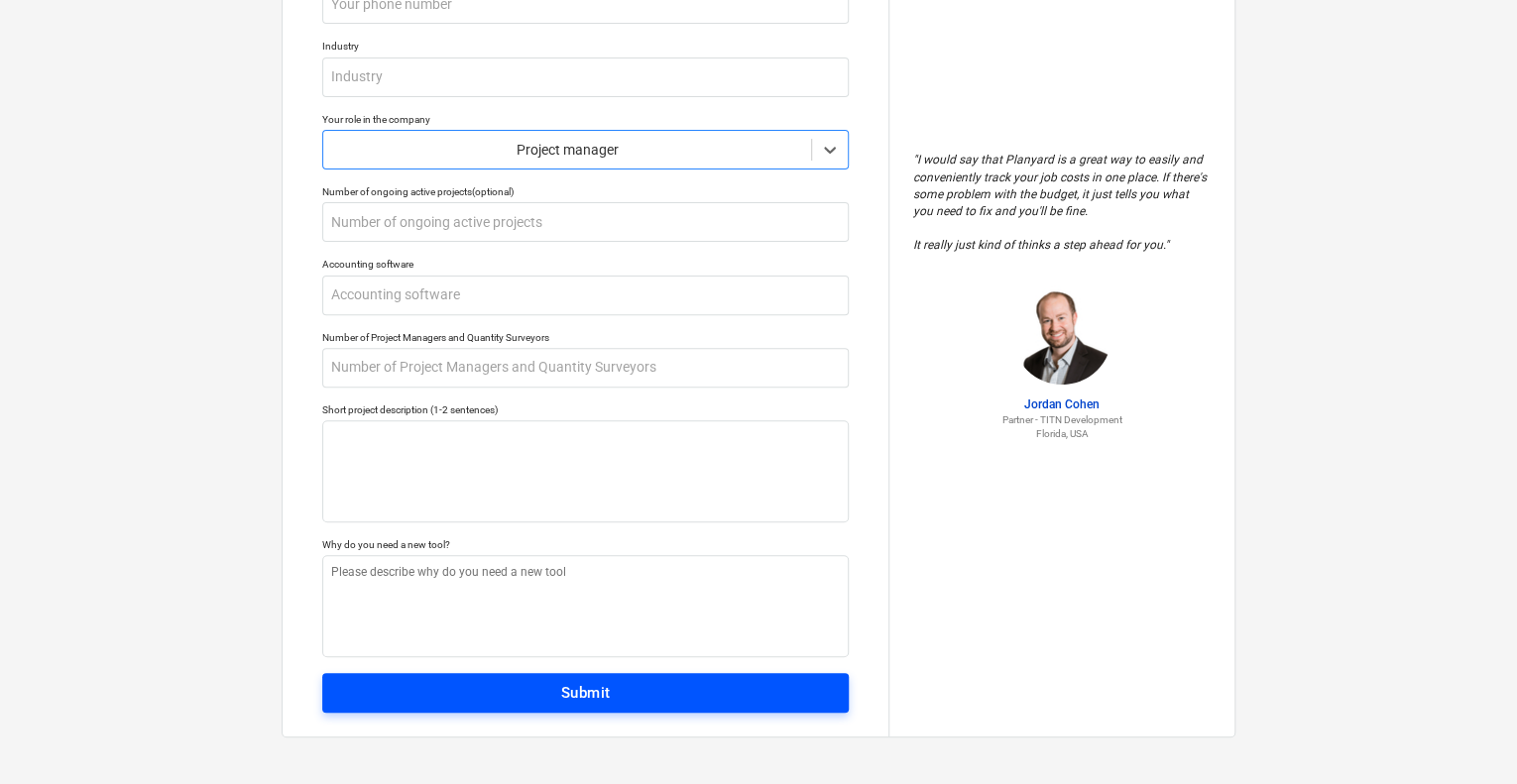 click on "Submit" at bounding box center [586, 693] 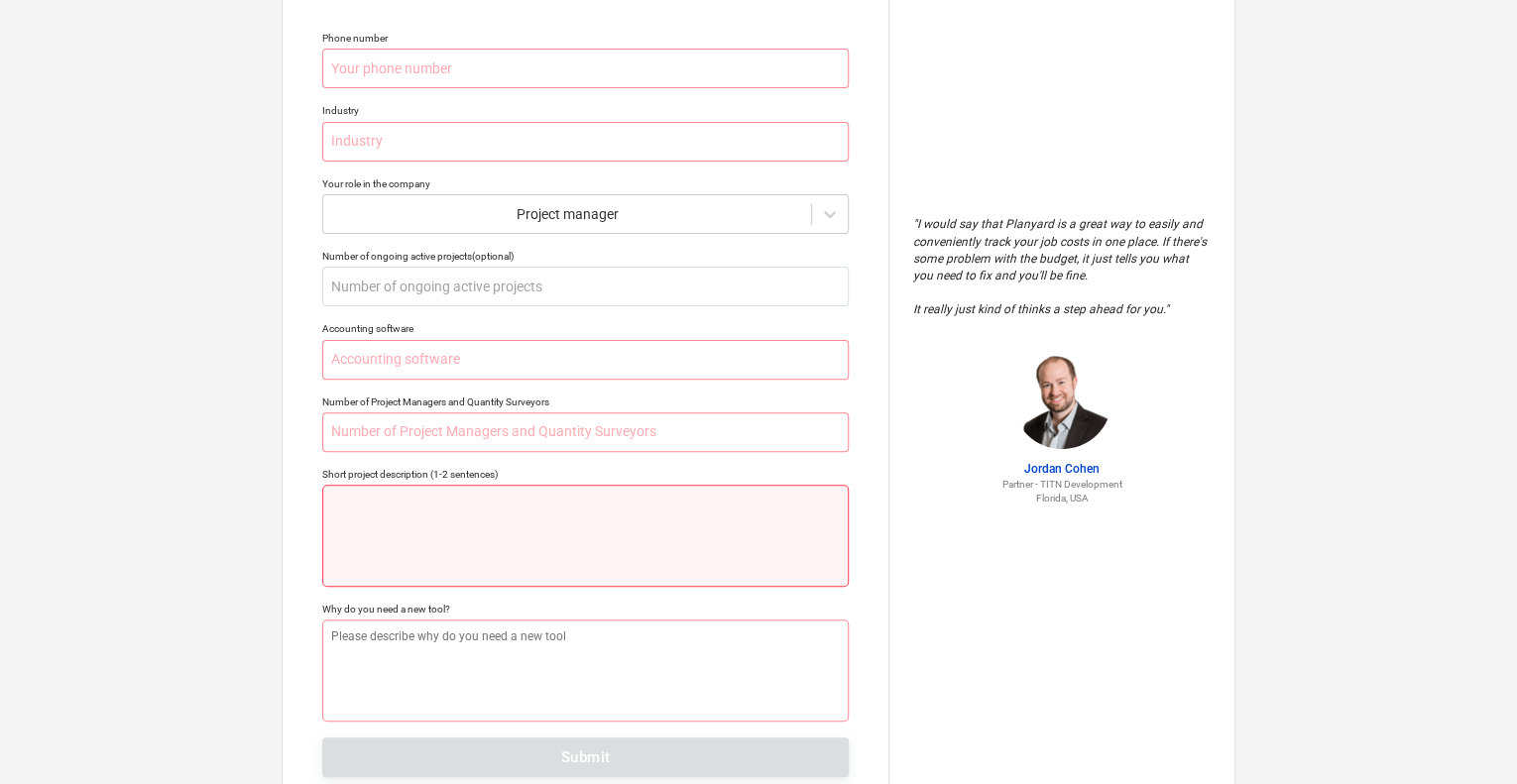 scroll, scrollTop: 0, scrollLeft: 0, axis: both 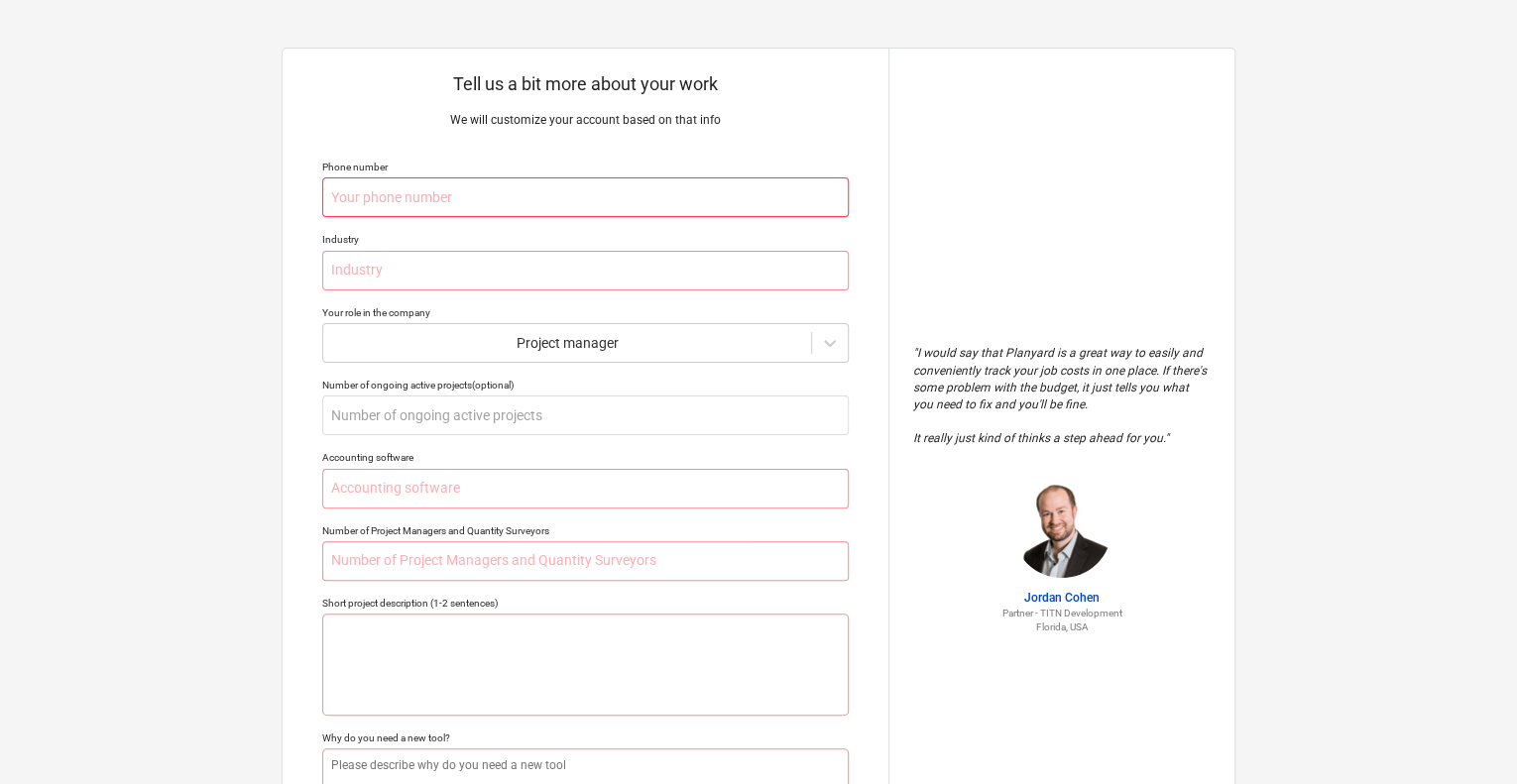 click at bounding box center (585, 197) 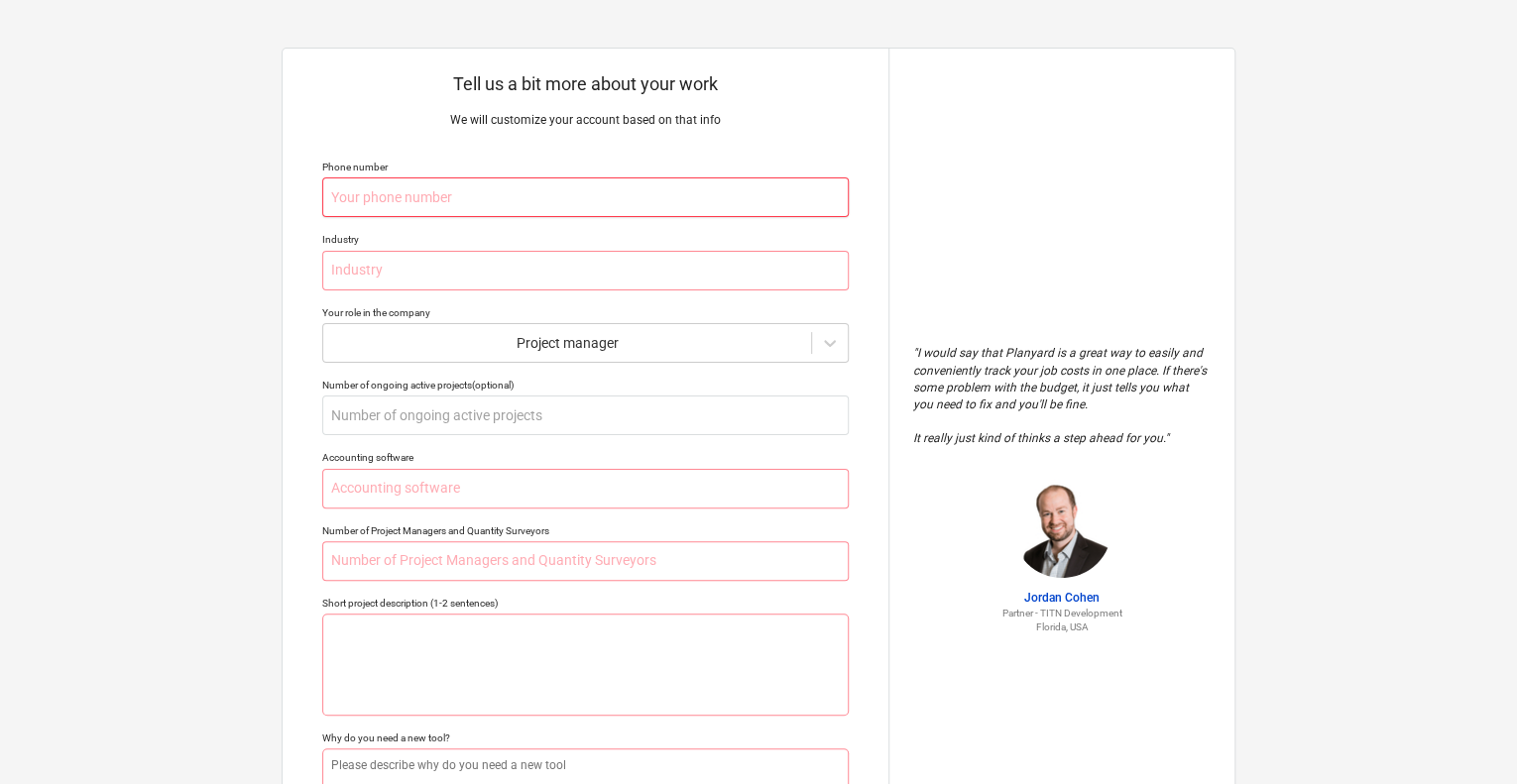 type on "x" 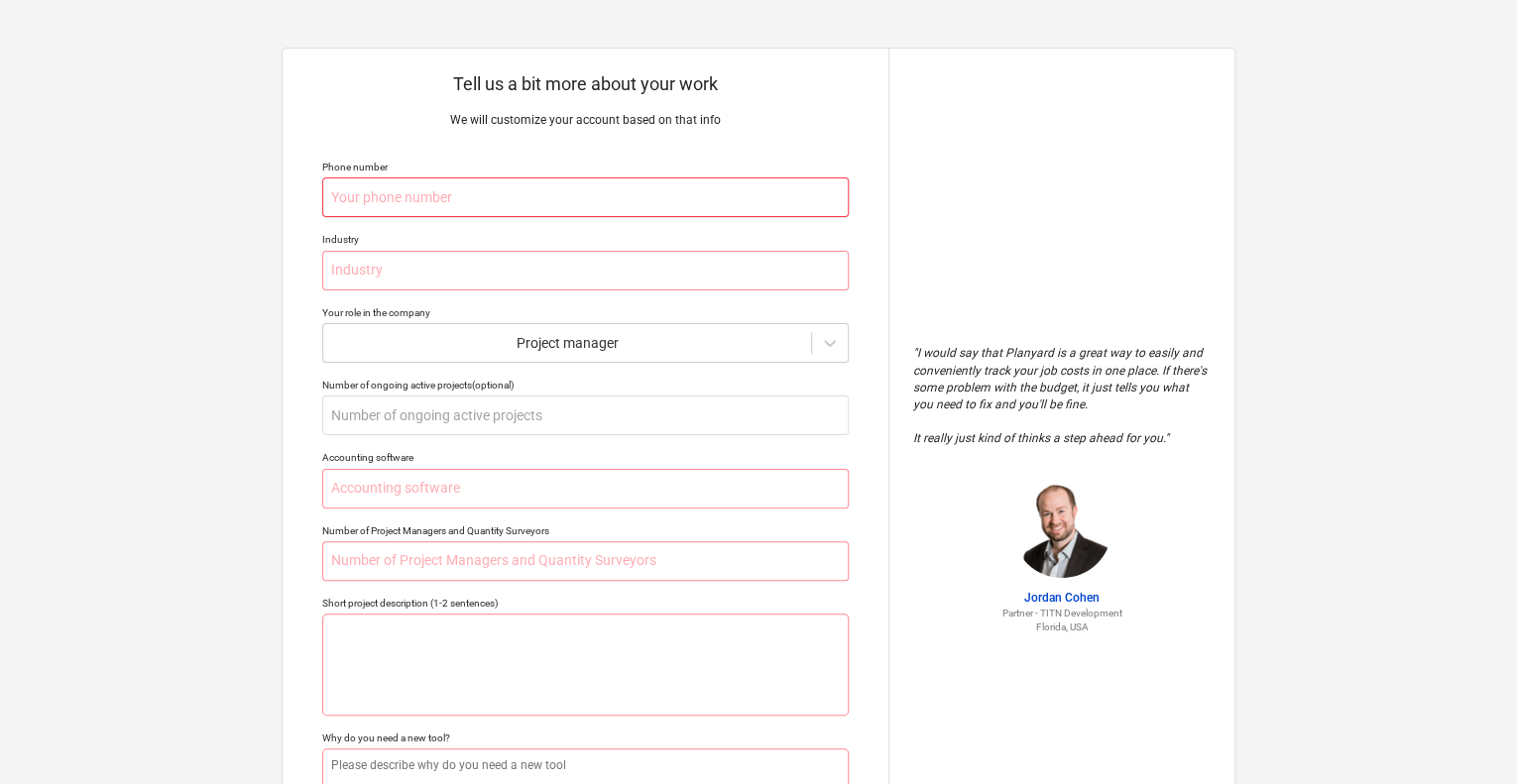 type on "7" 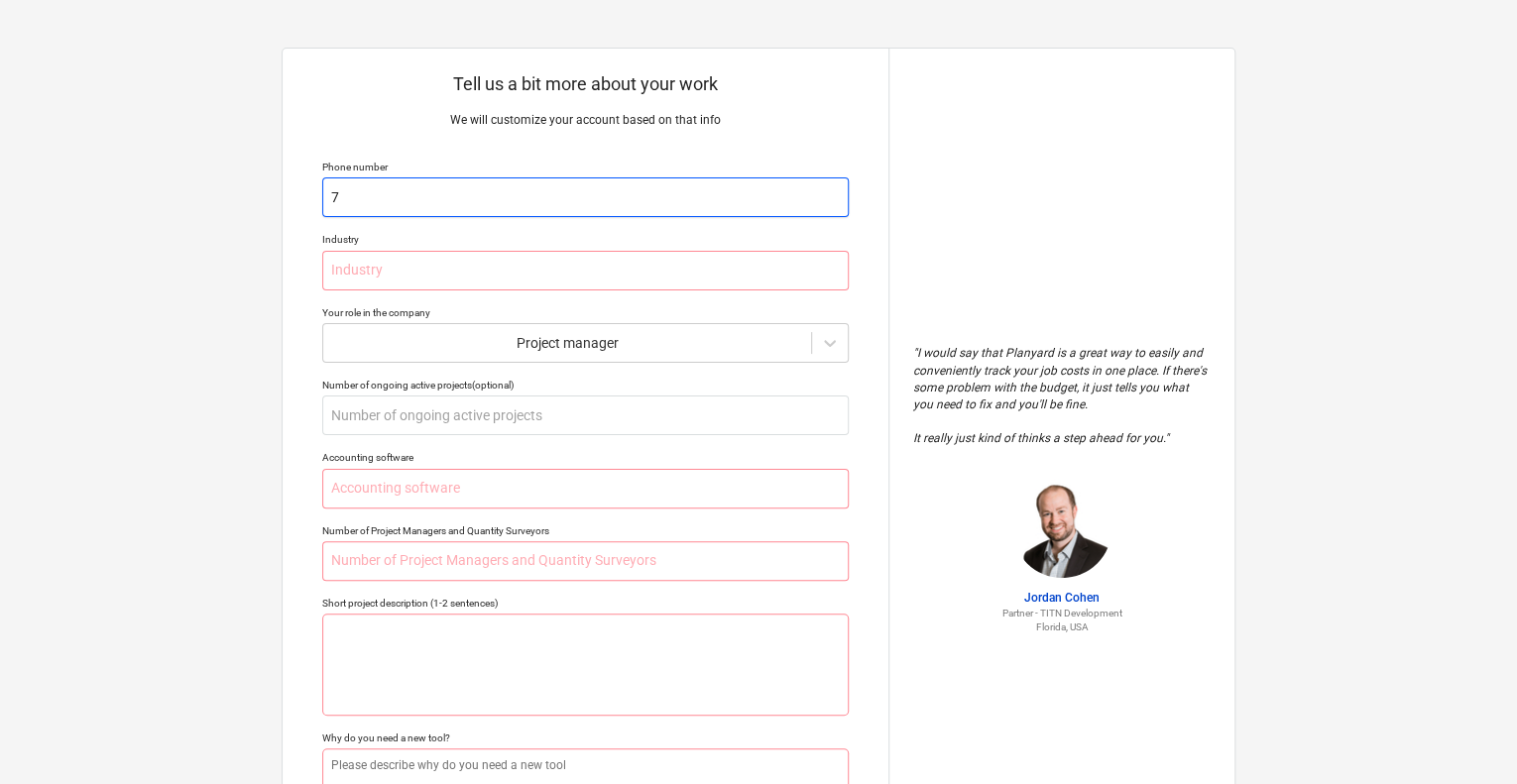 type on "x" 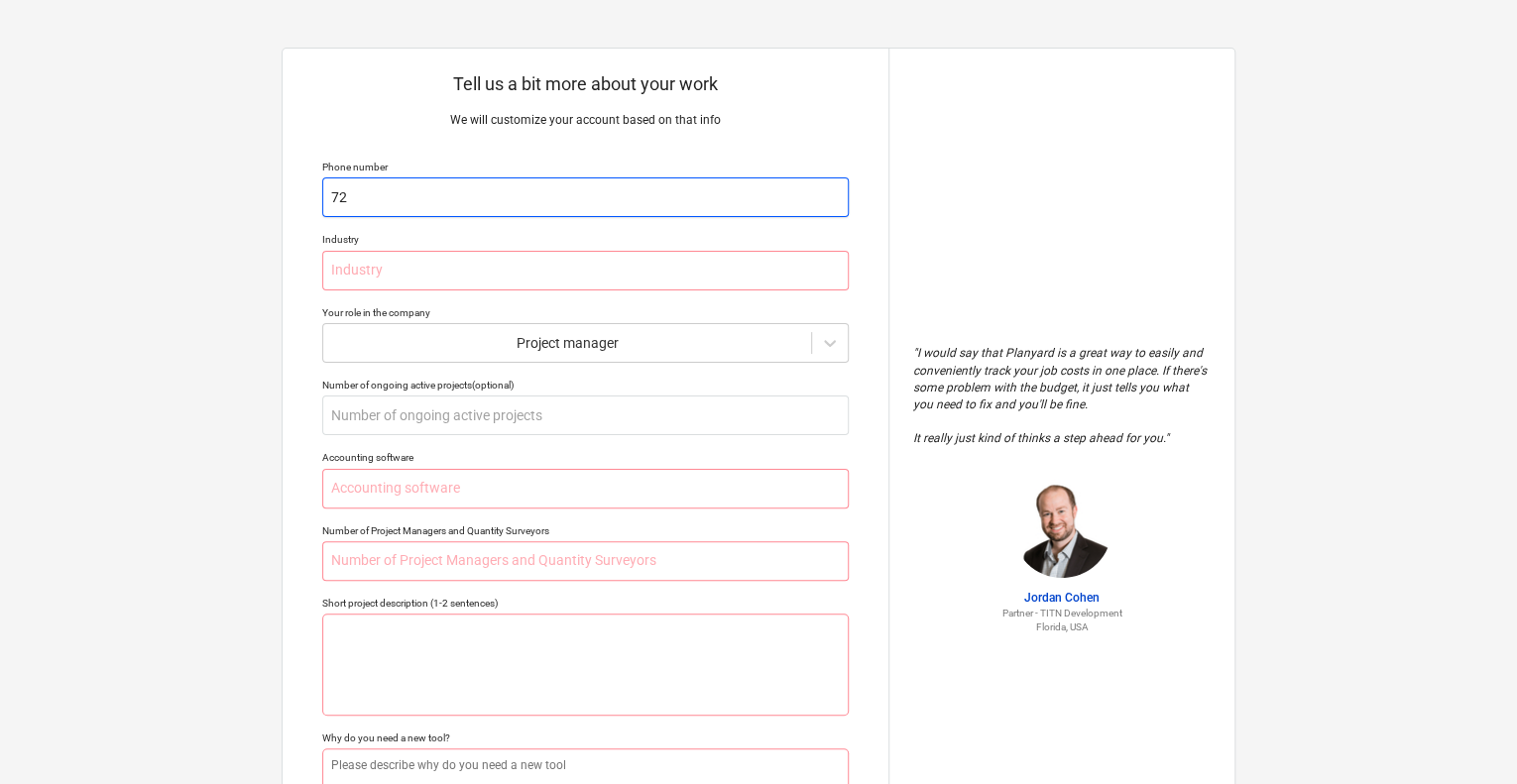 type on "x" 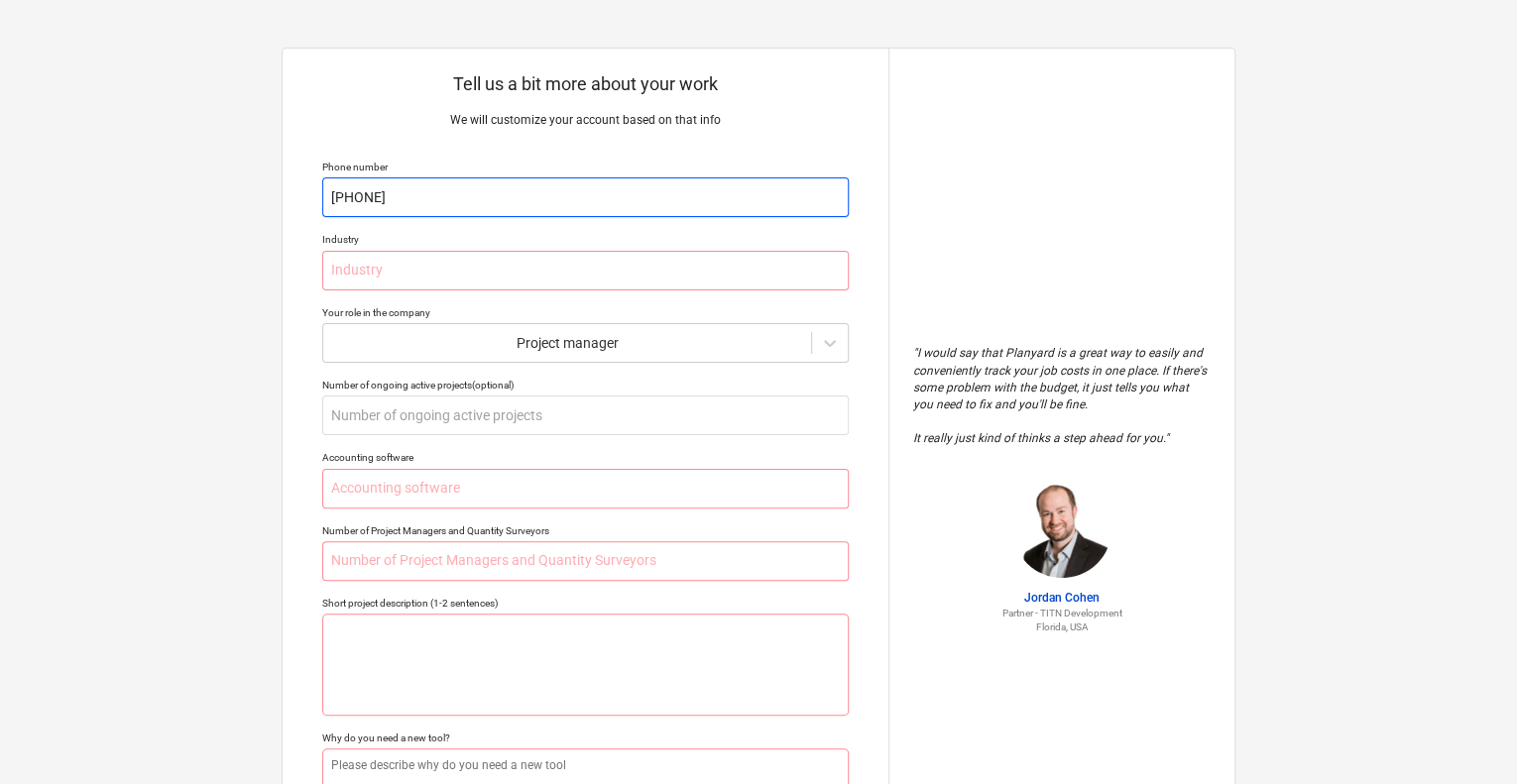 type on "x" 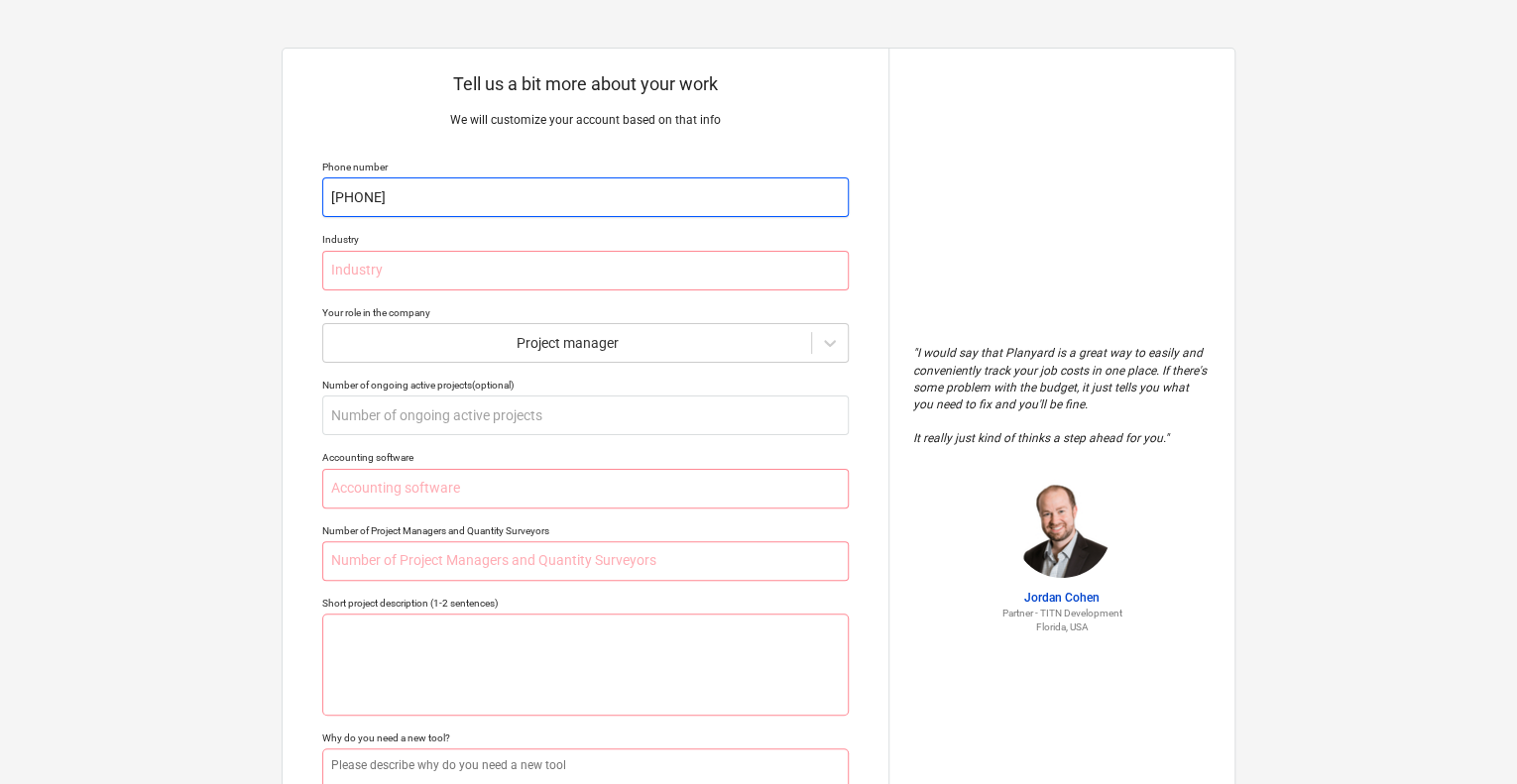 type on "[PHONE]" 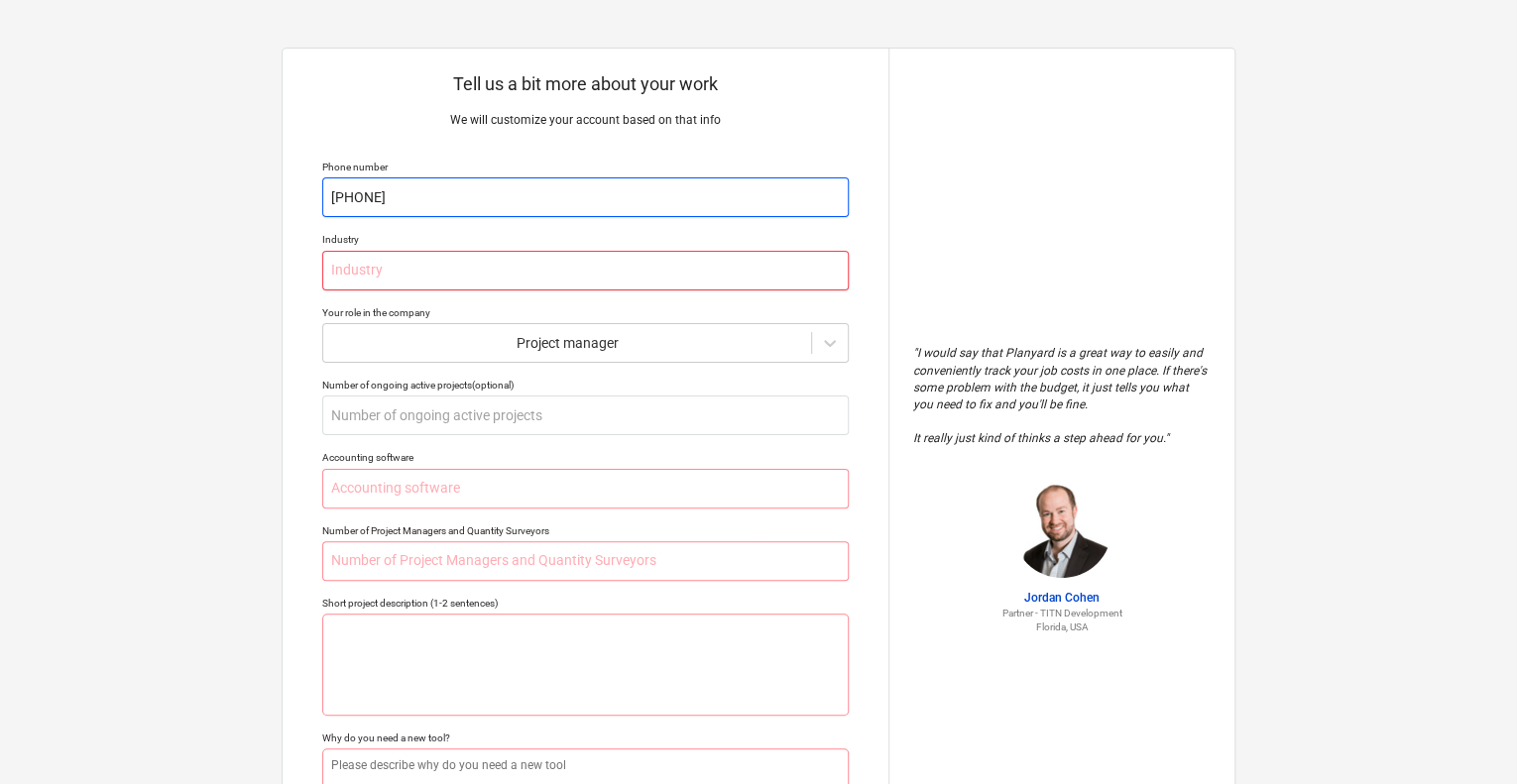 type on "[PHONE]" 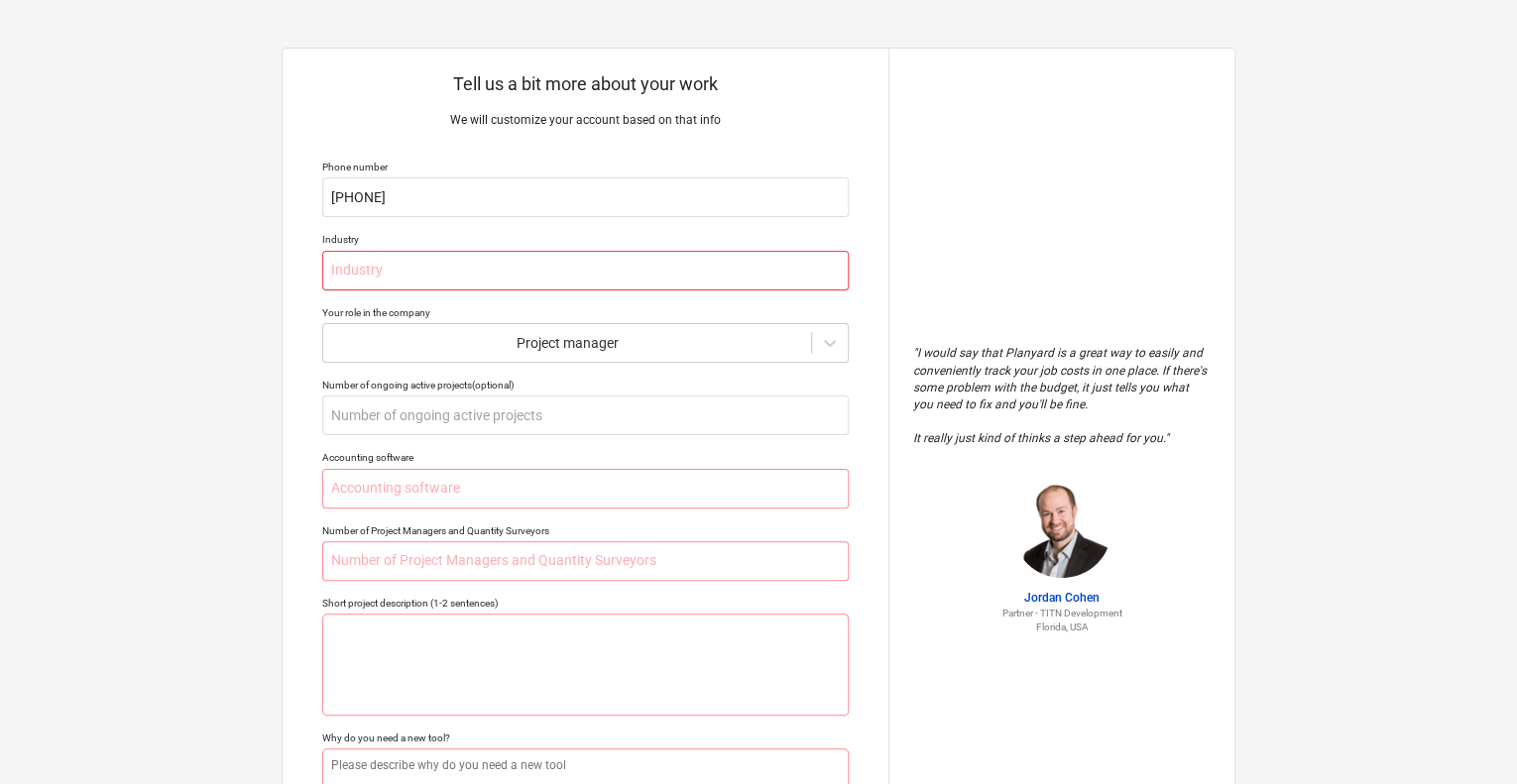 click at bounding box center (585, 271) 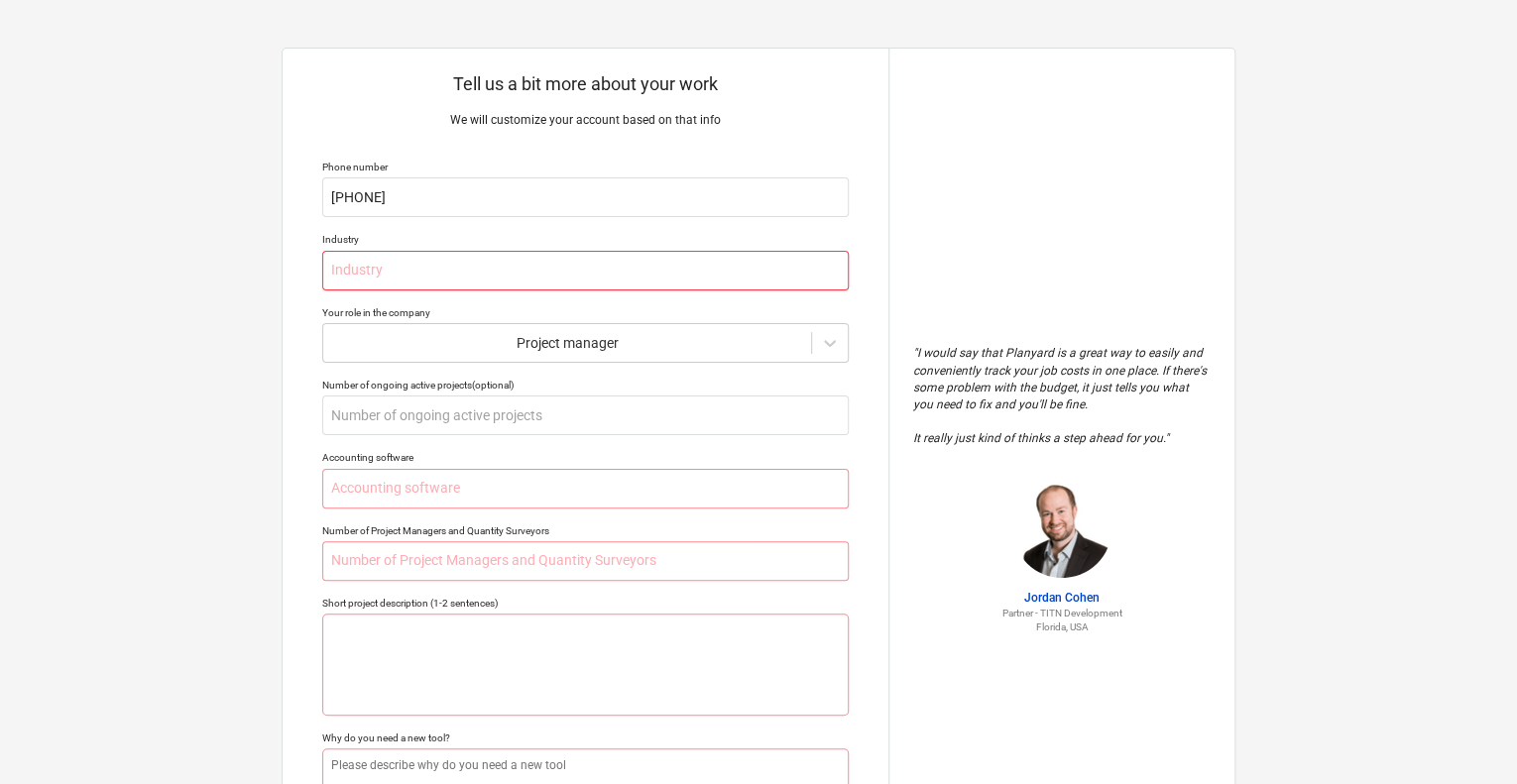 type on "x" 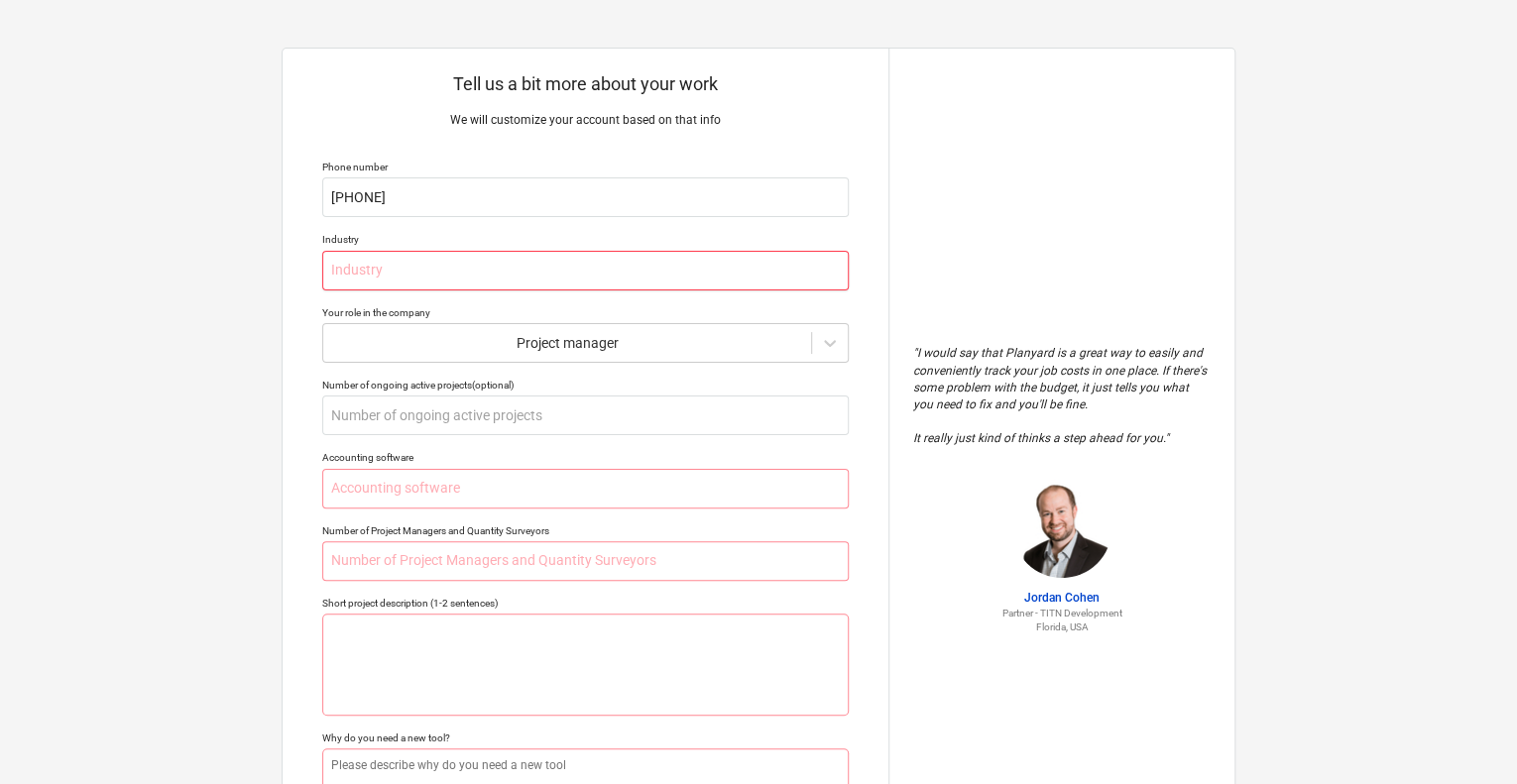 type on "B" 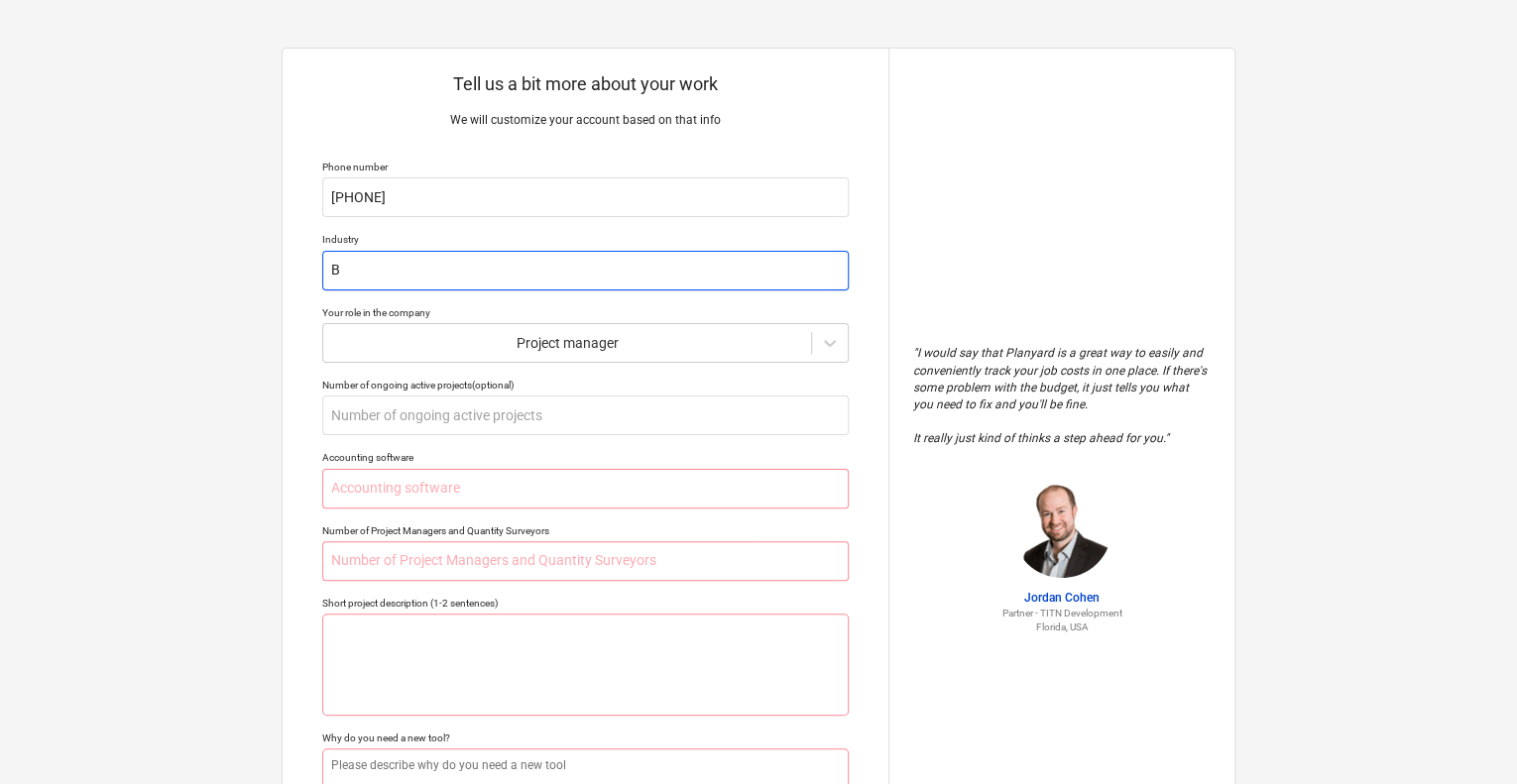 type on "x" 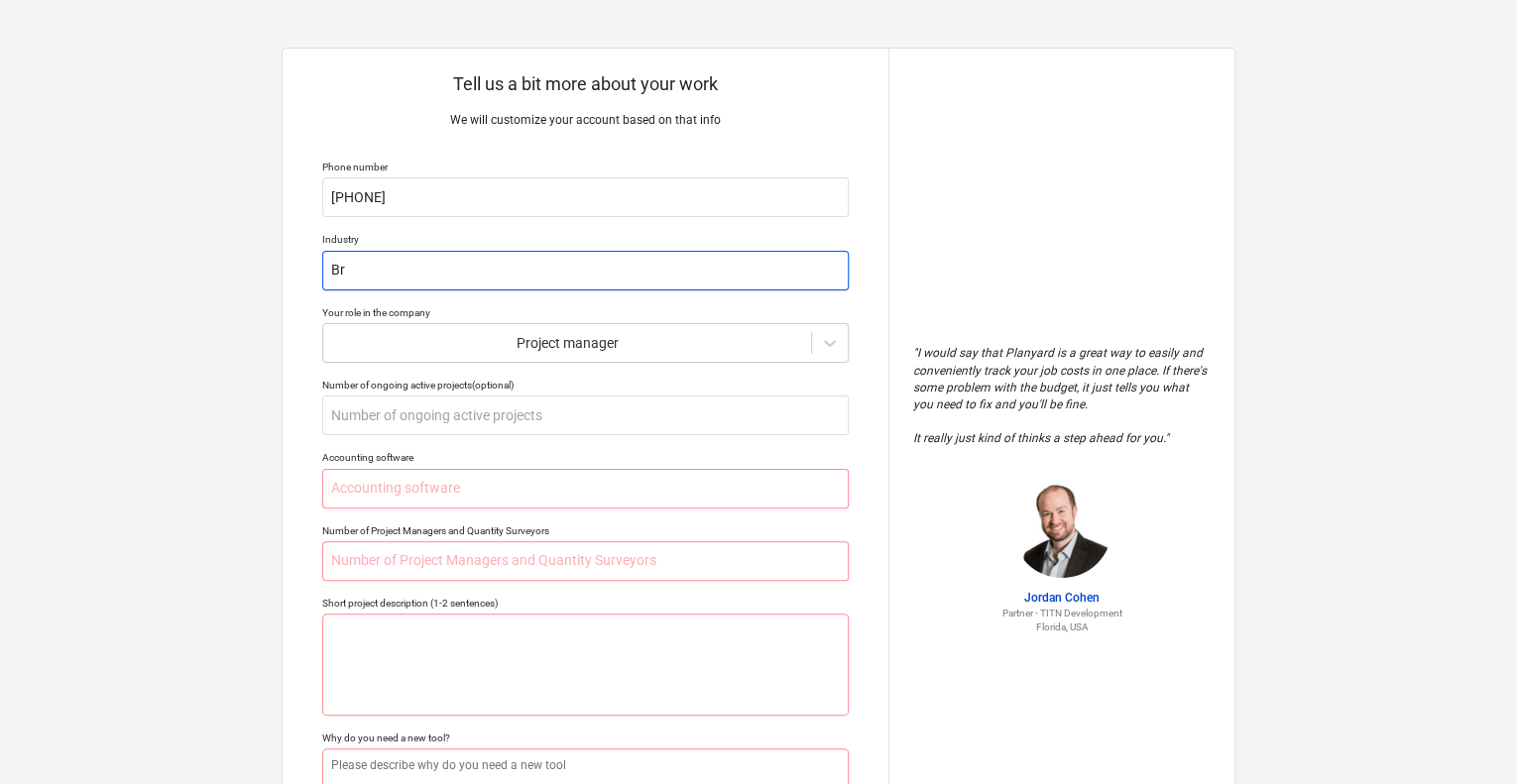 type on "x" 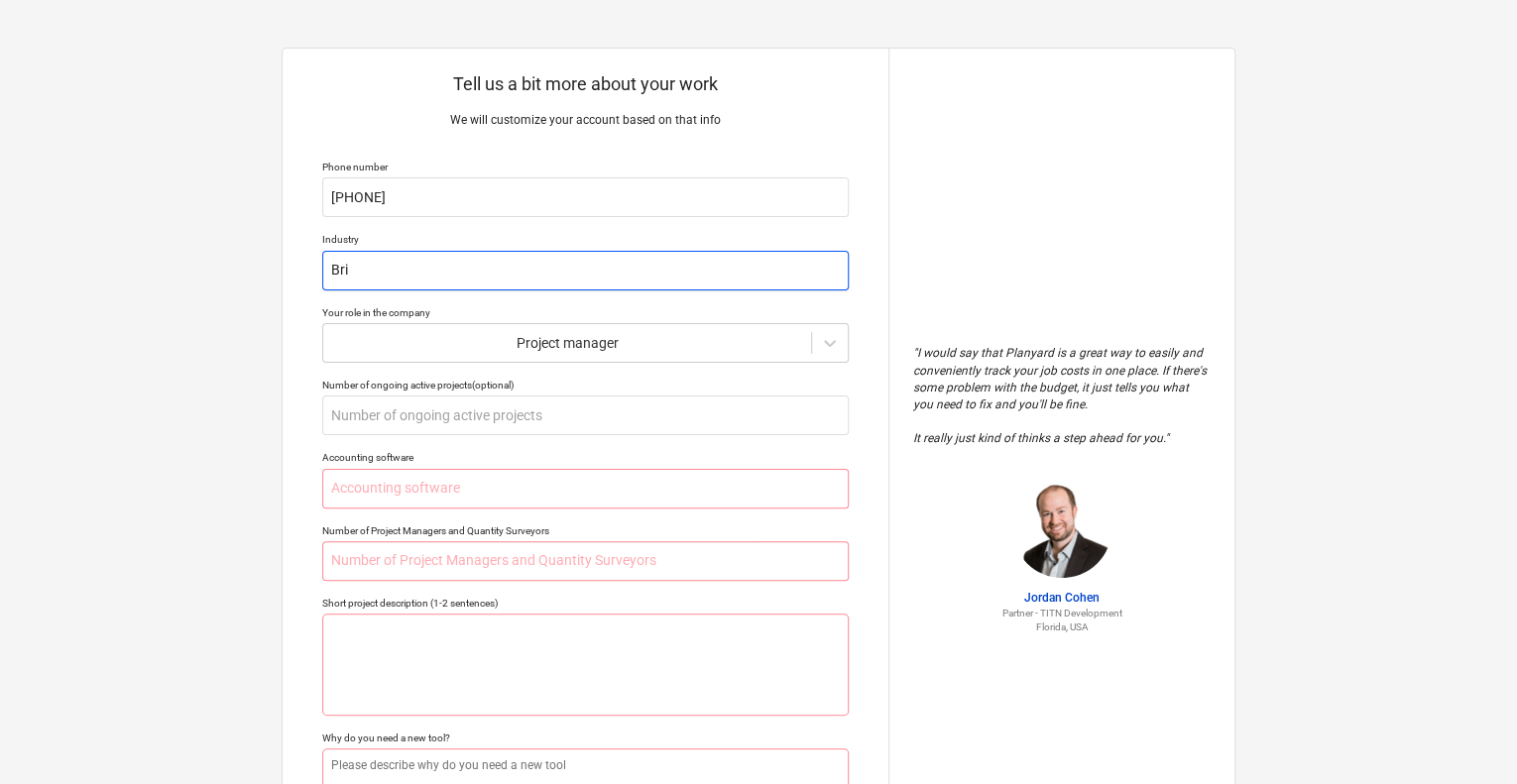 type on "x" 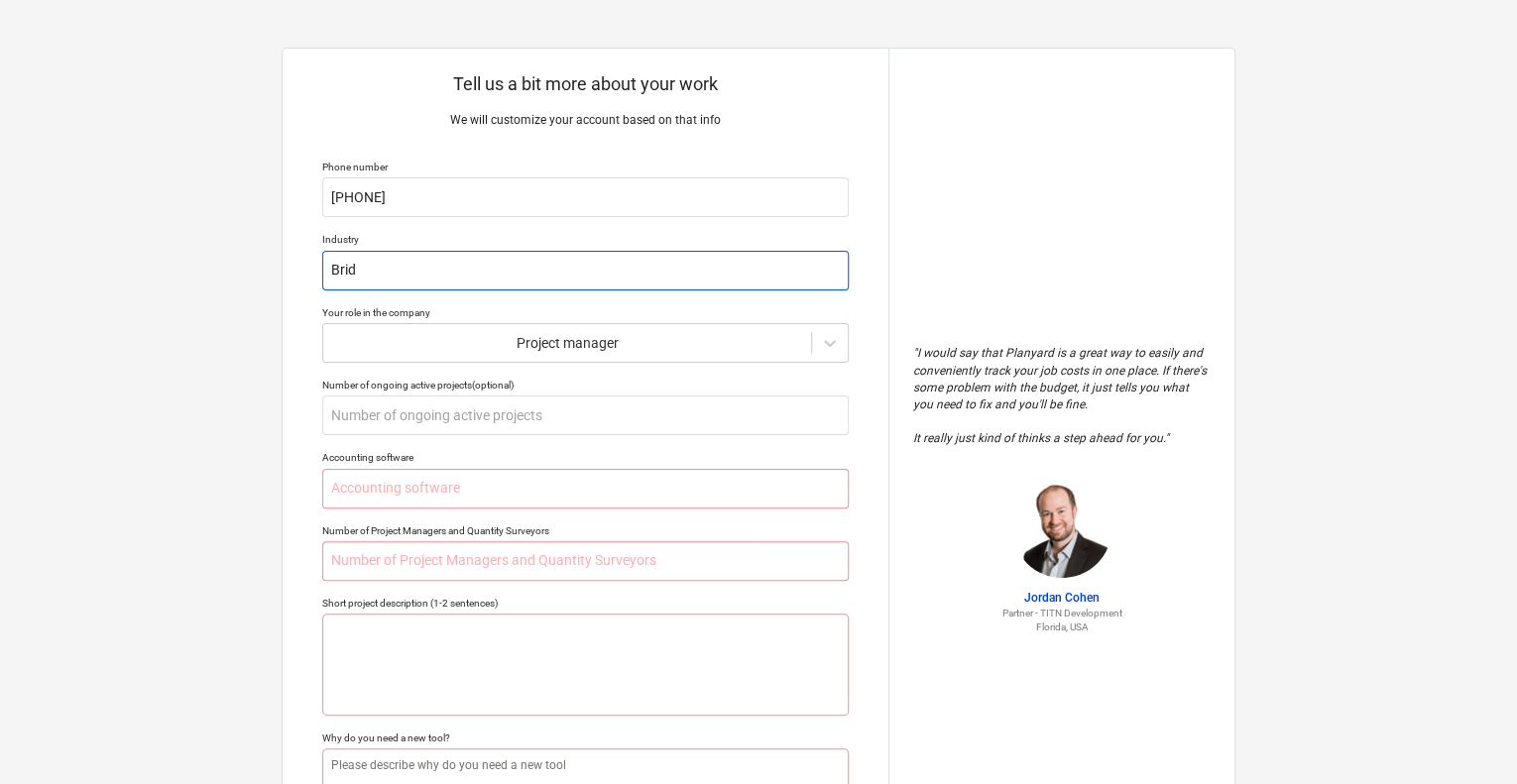type on "x" 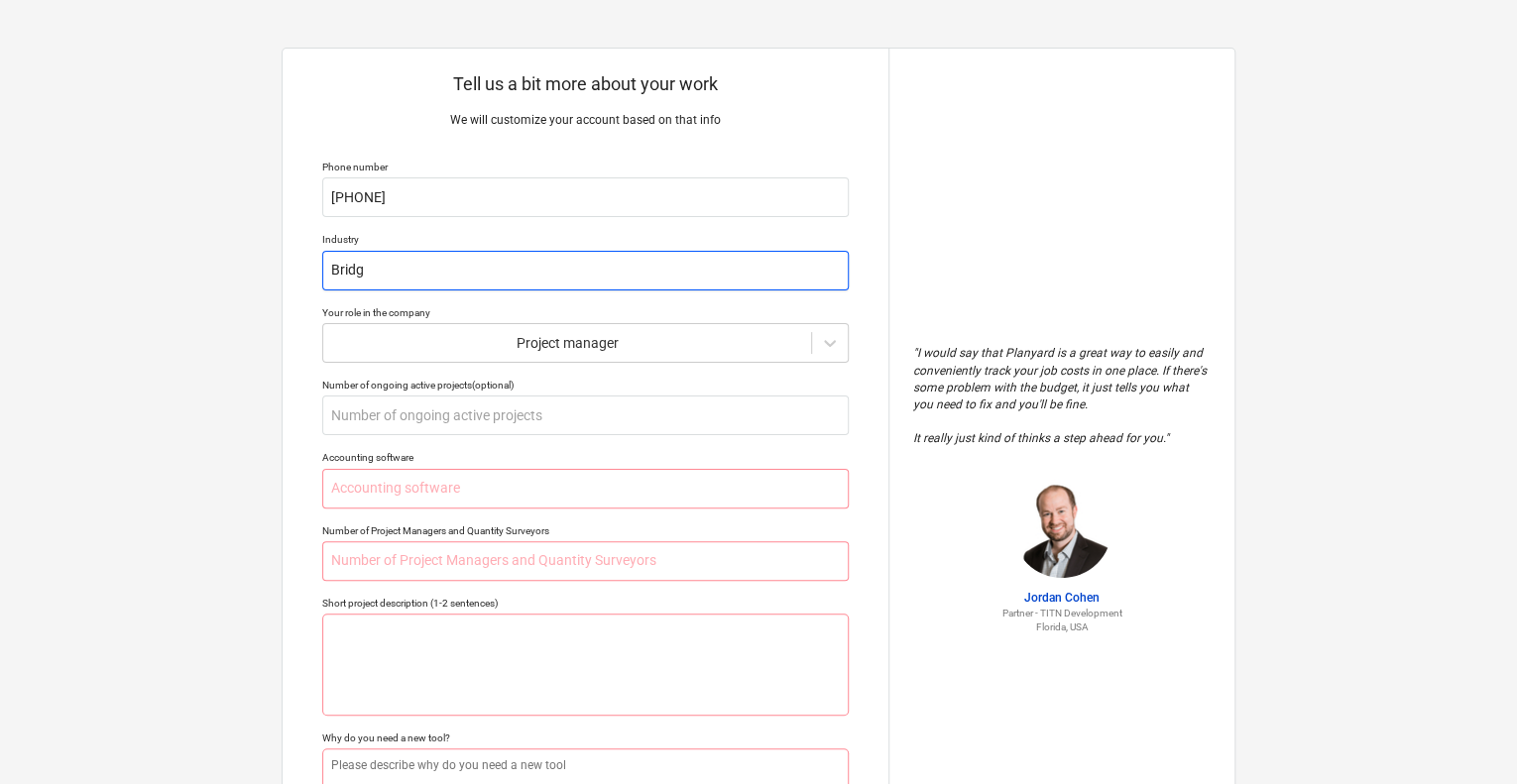 type on "x" 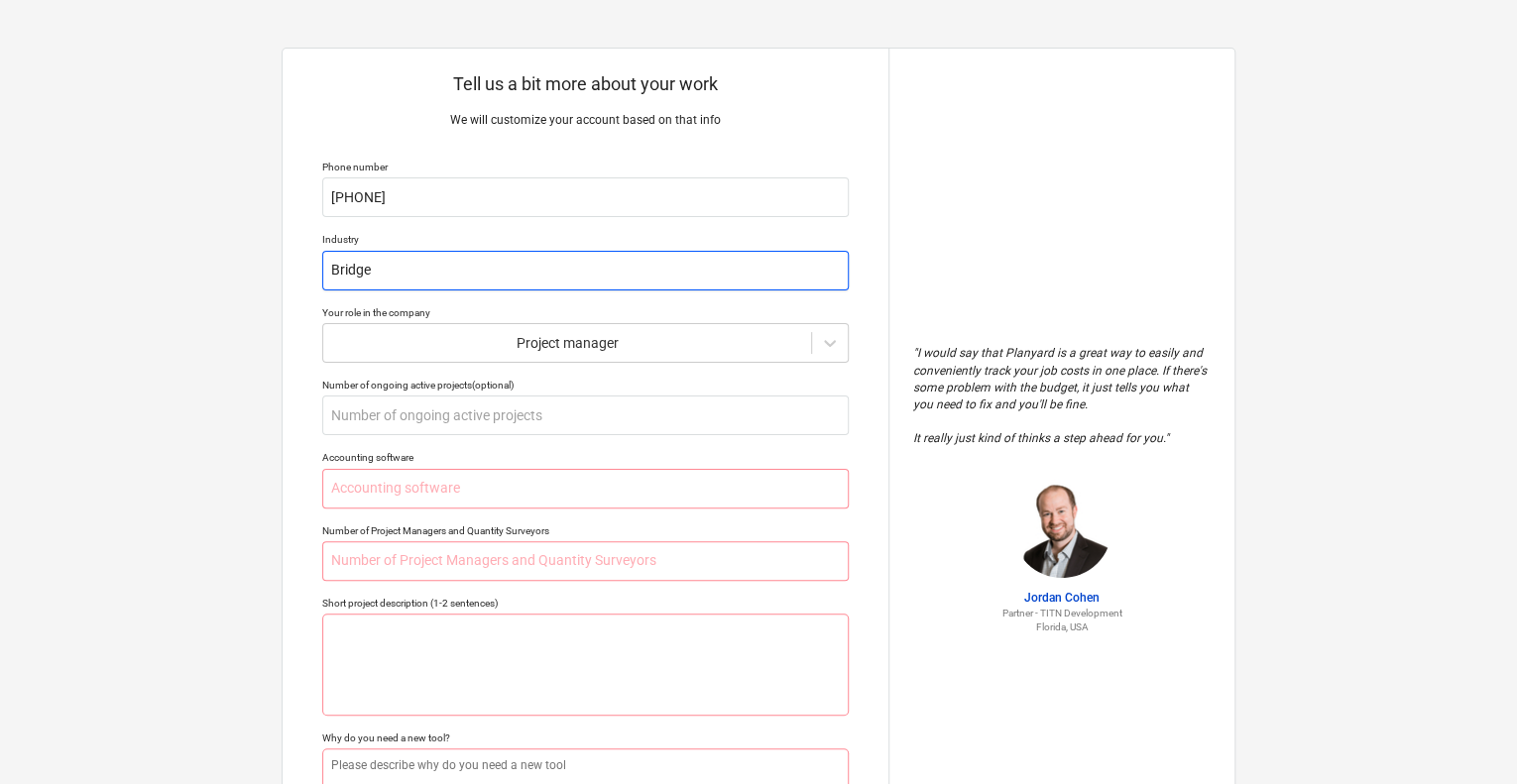 type on "x" 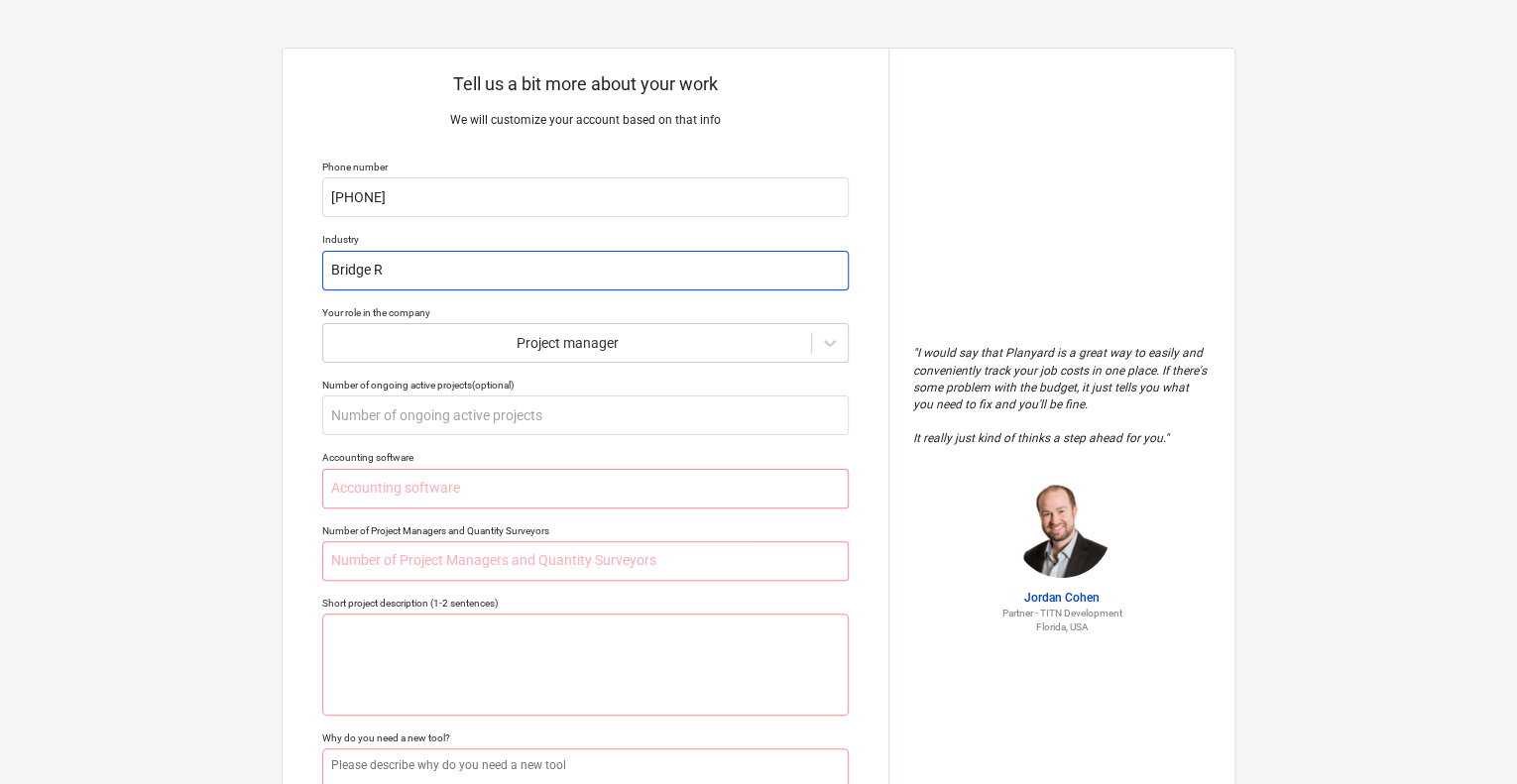 type on "x" 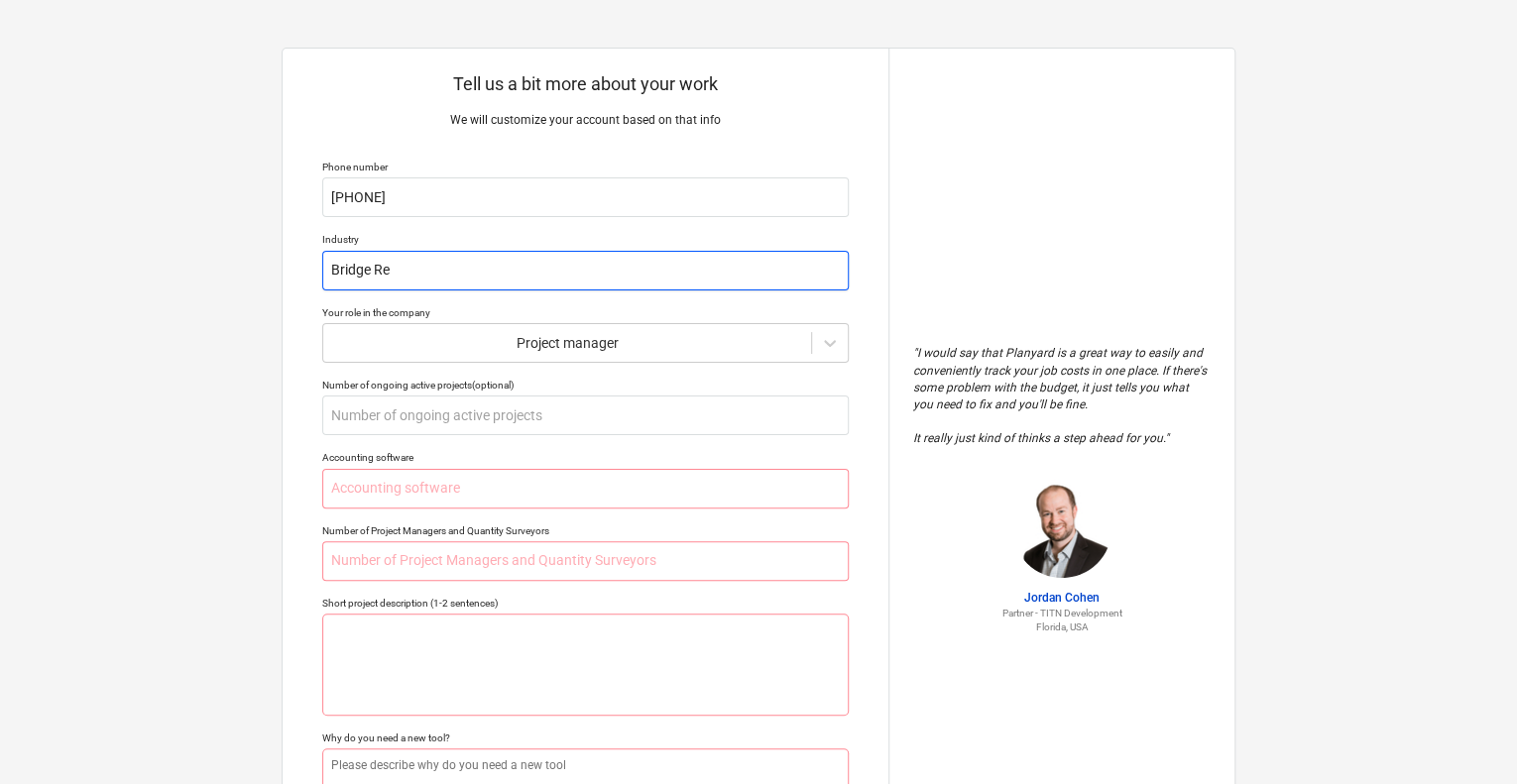 type on "x" 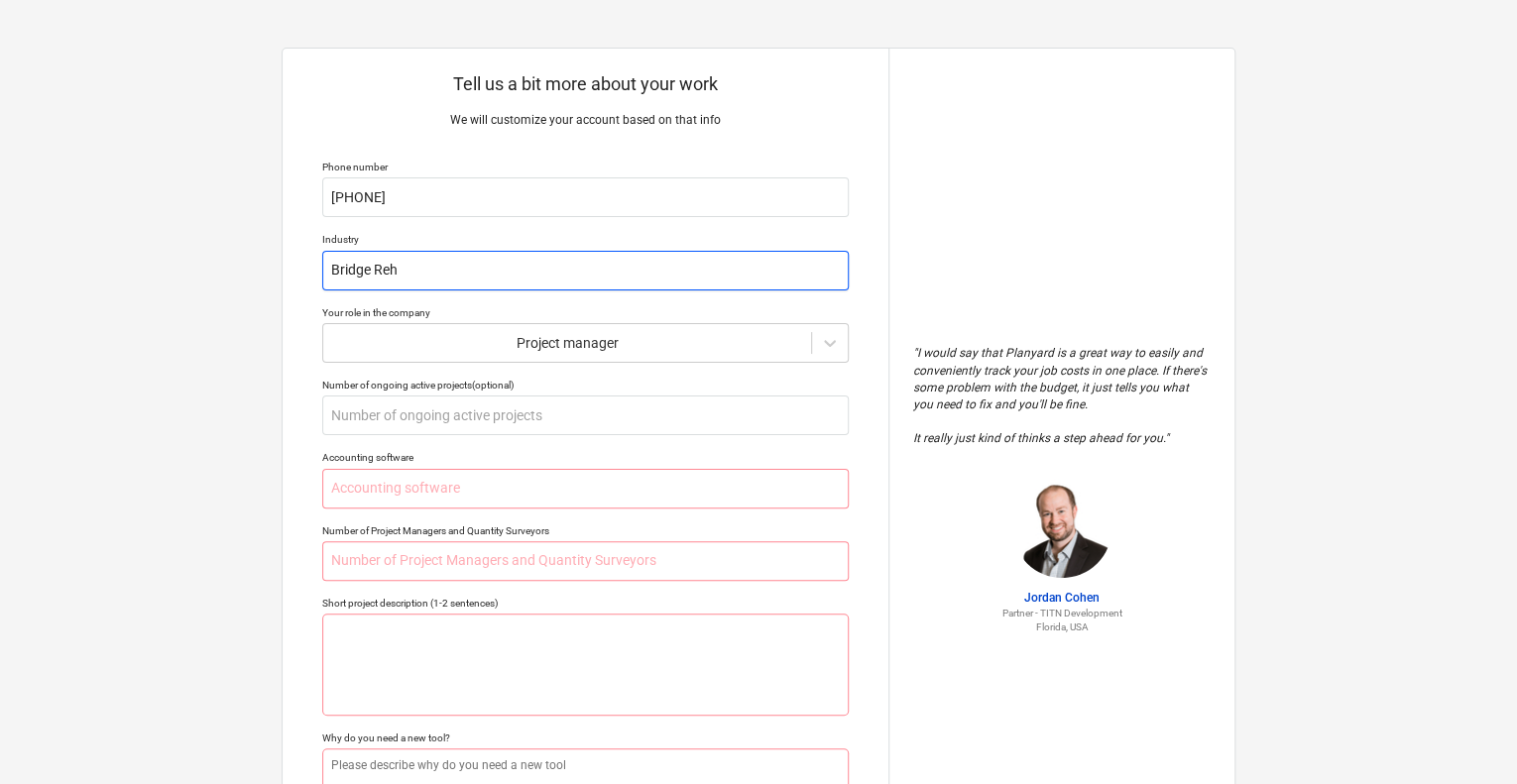 type on "x" 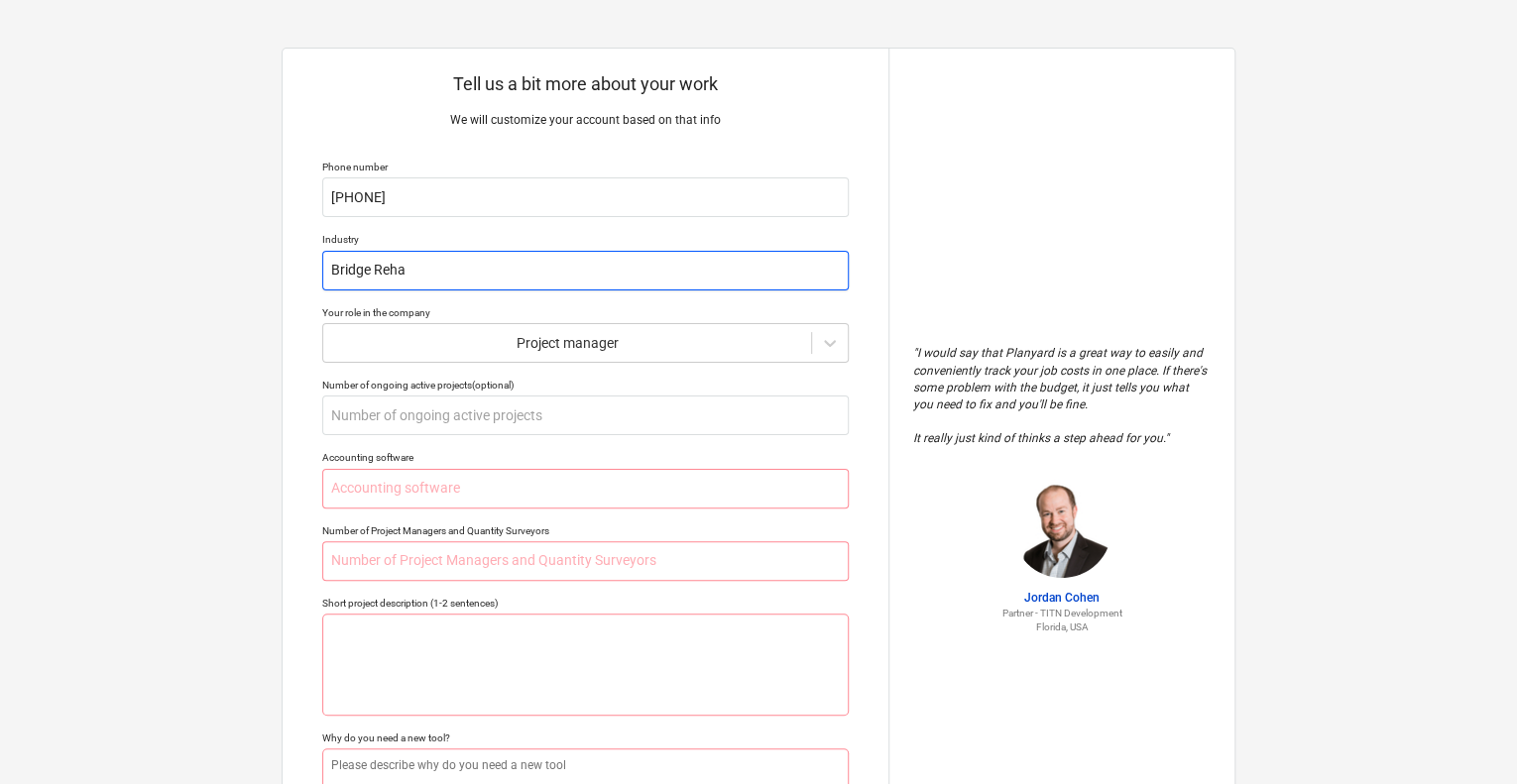 type on "x" 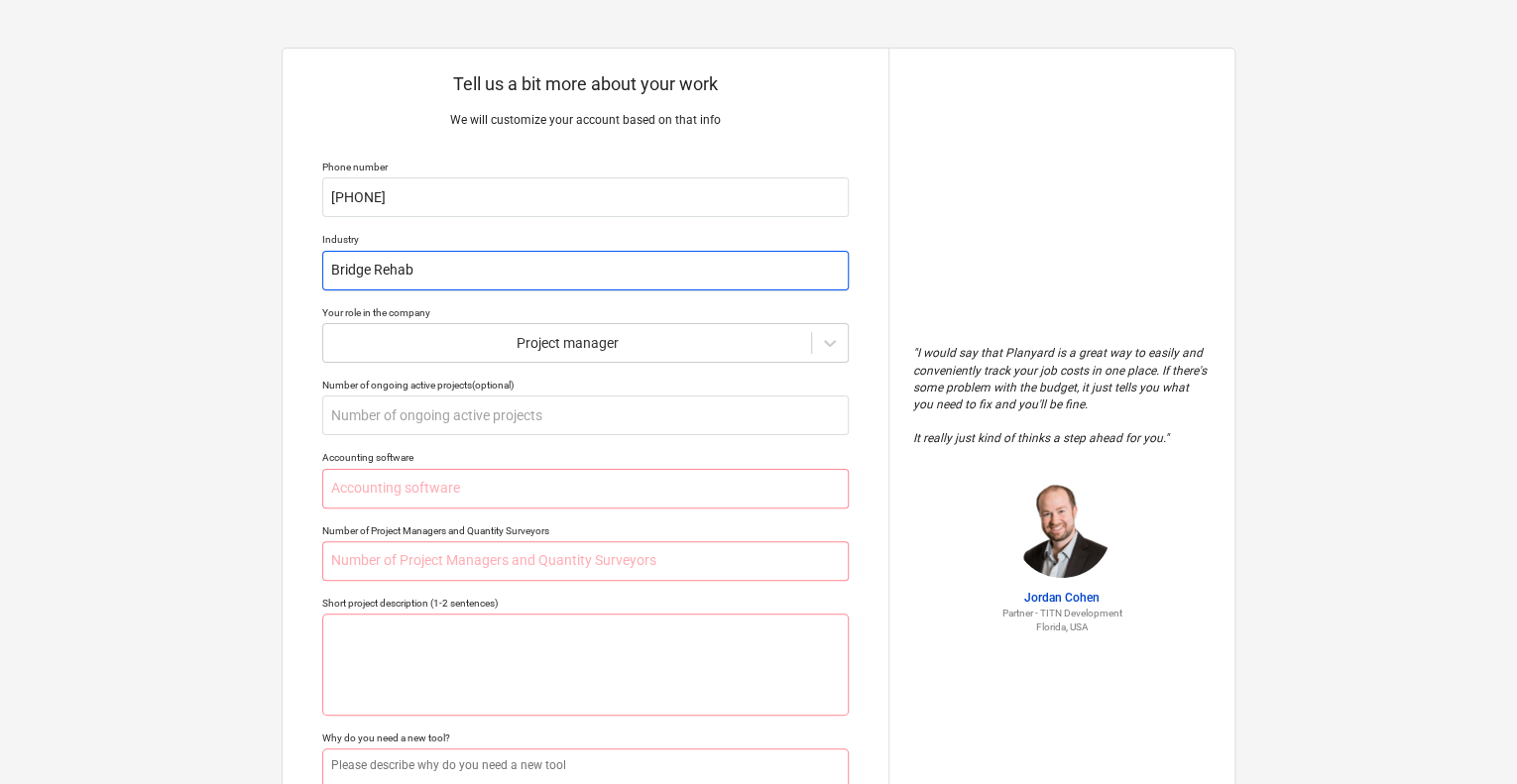 type on "x" 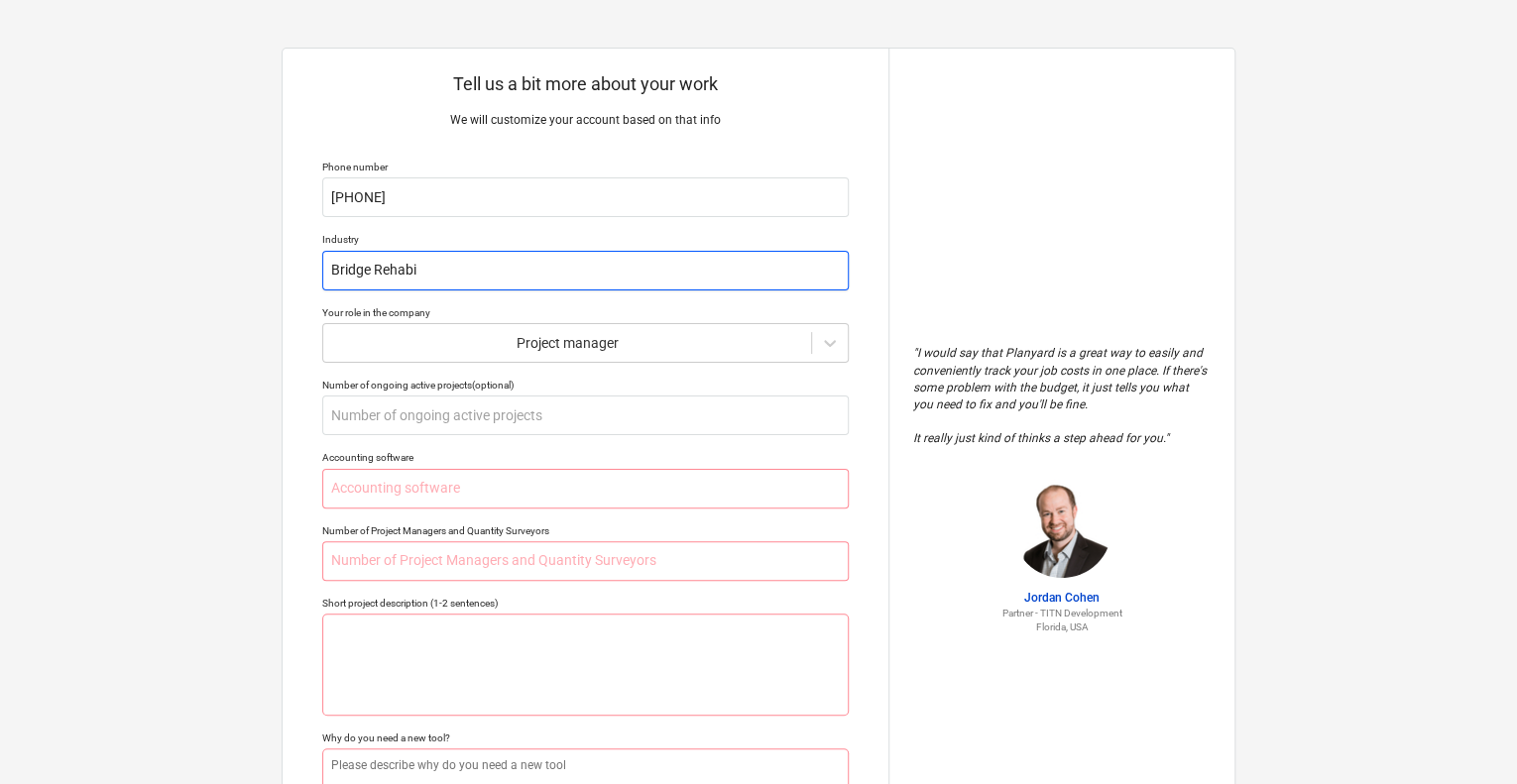 type on "x" 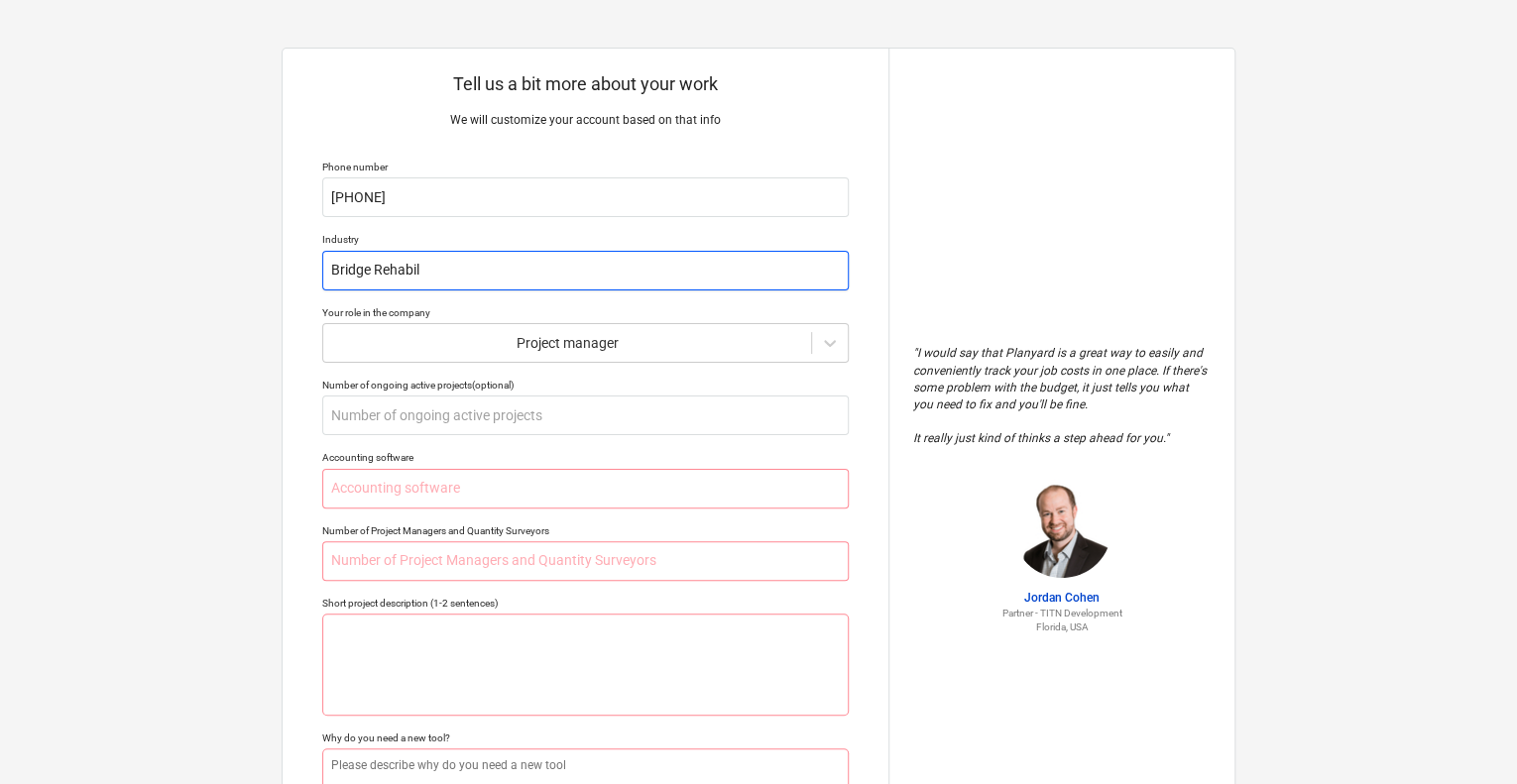 type on "x" 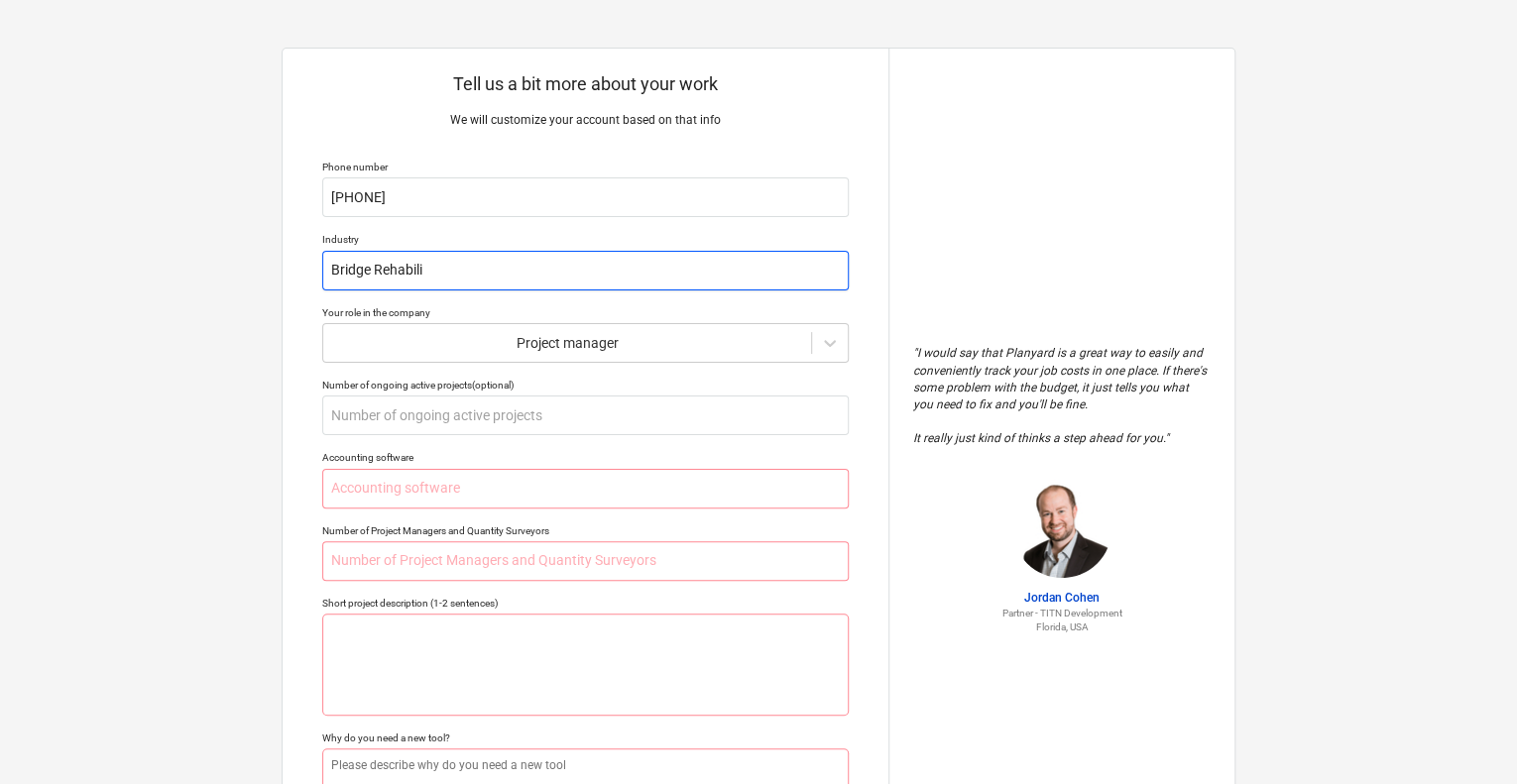 type on "x" 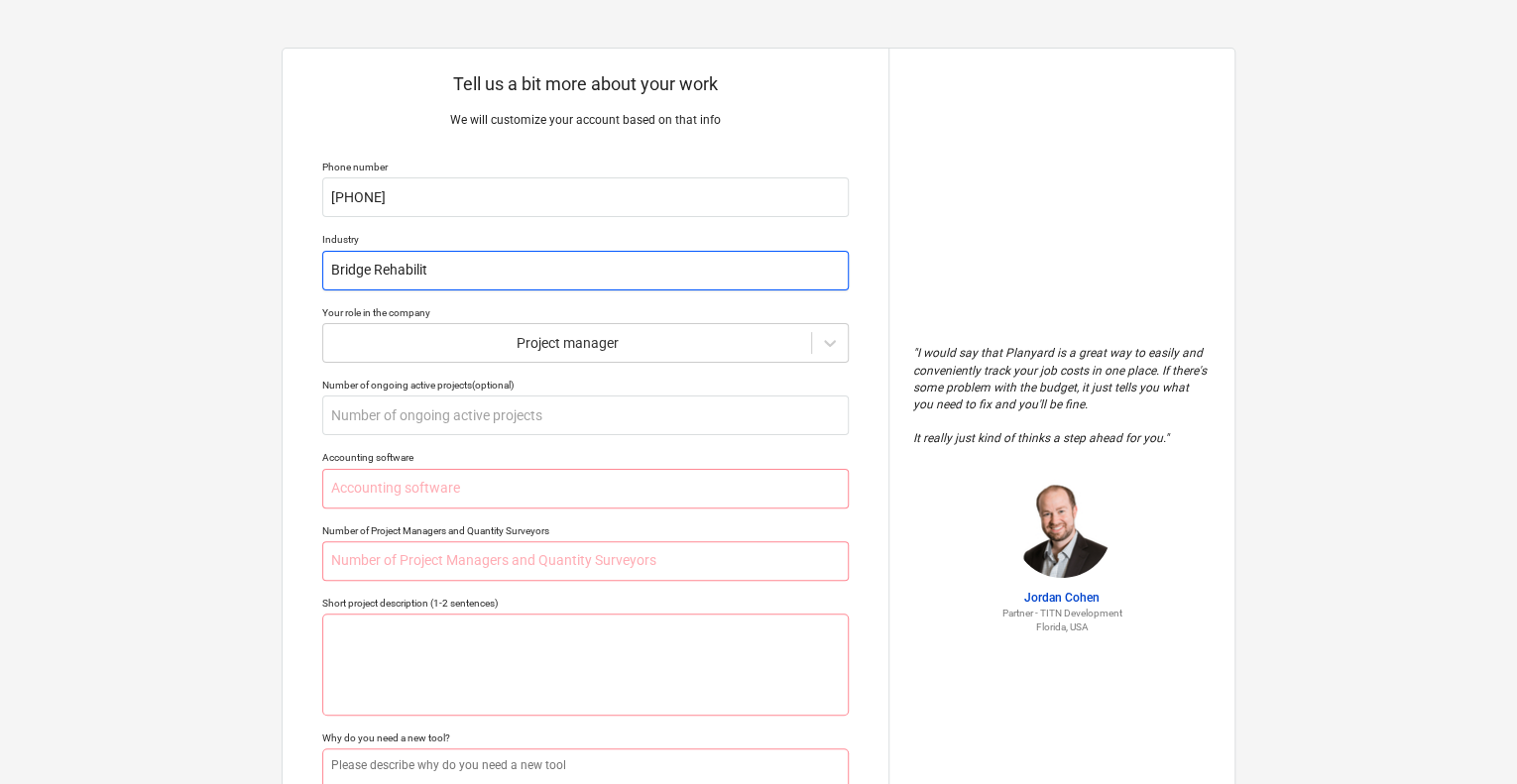 type on "x" 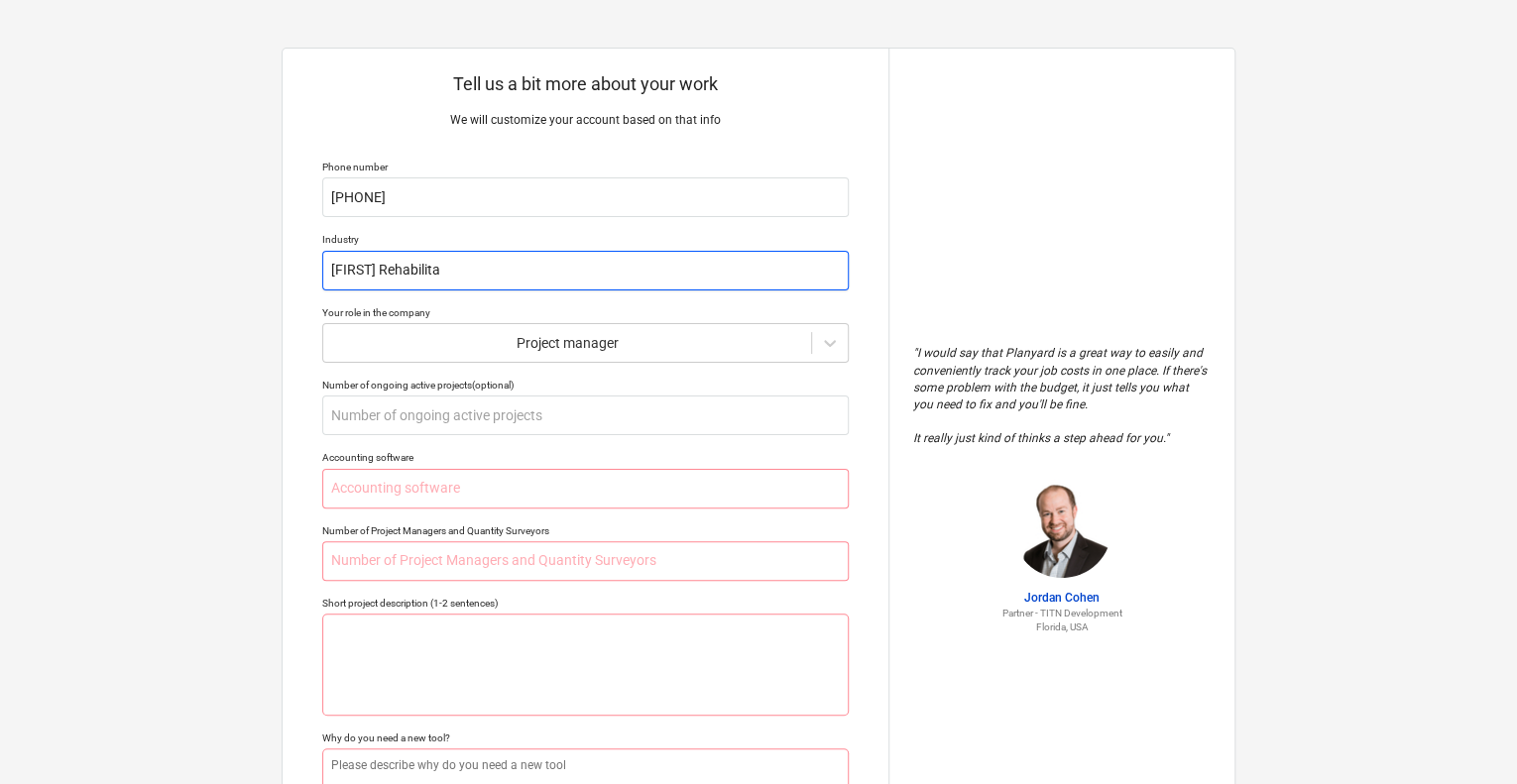 type on "x" 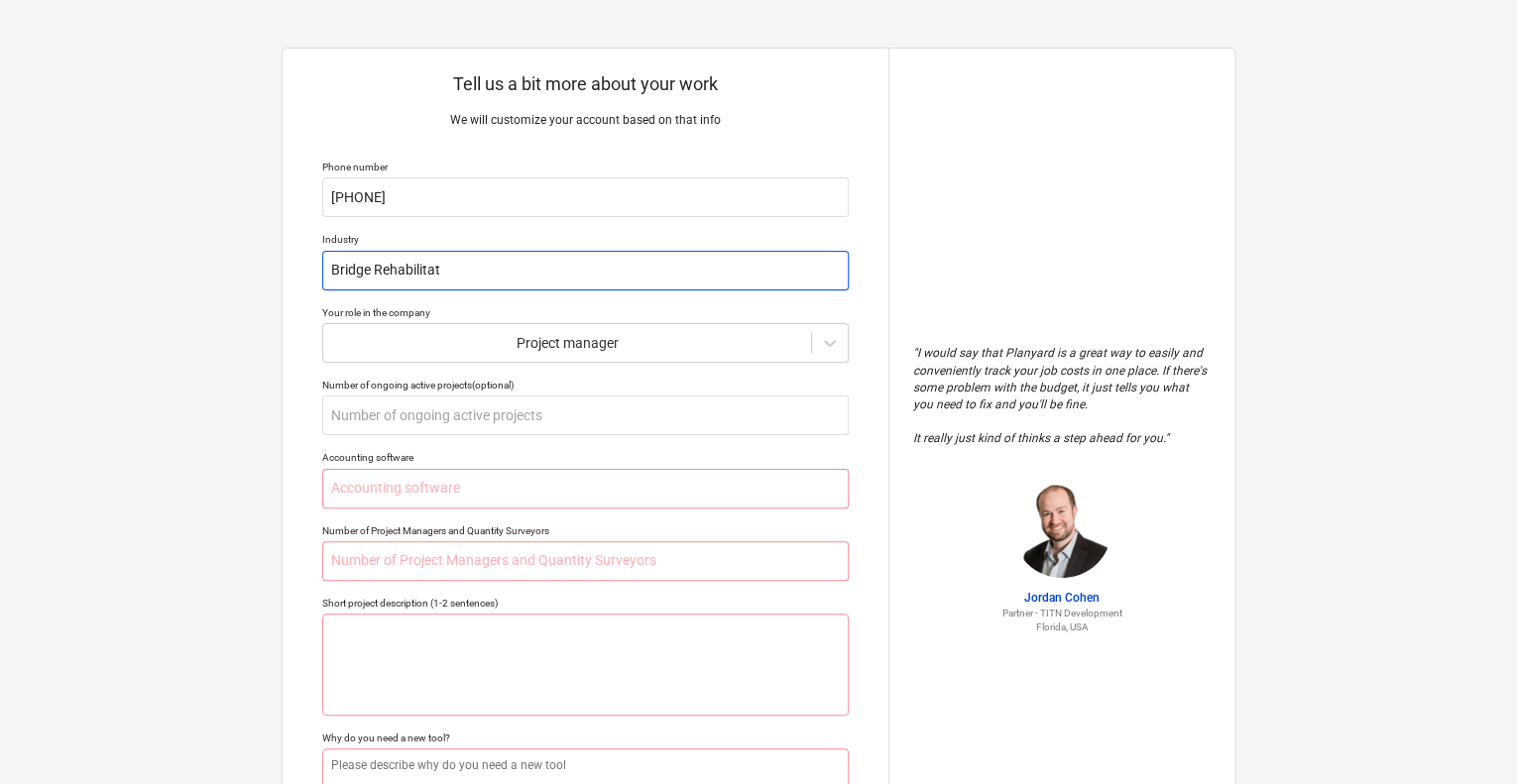 type on "x" 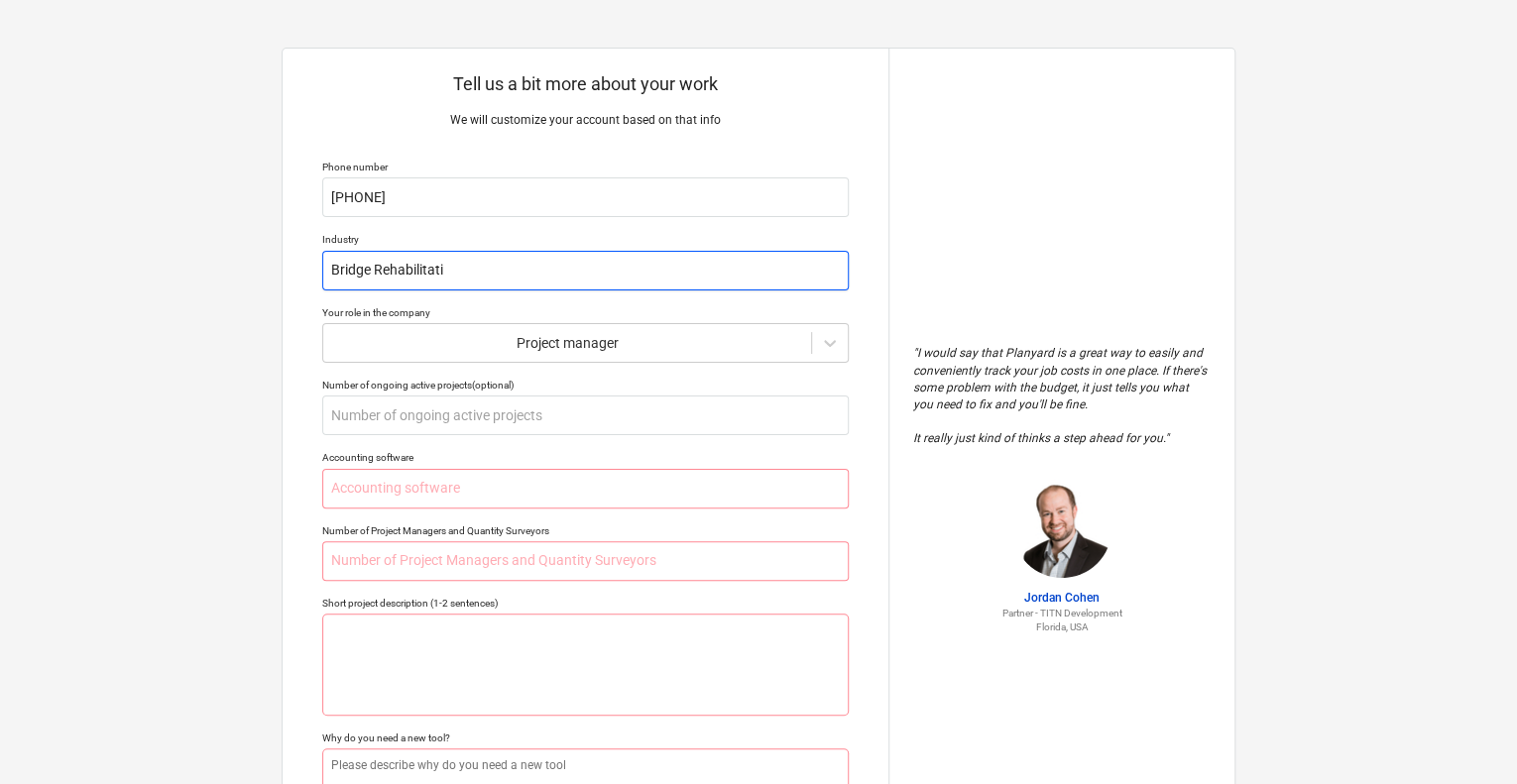 type on "x" 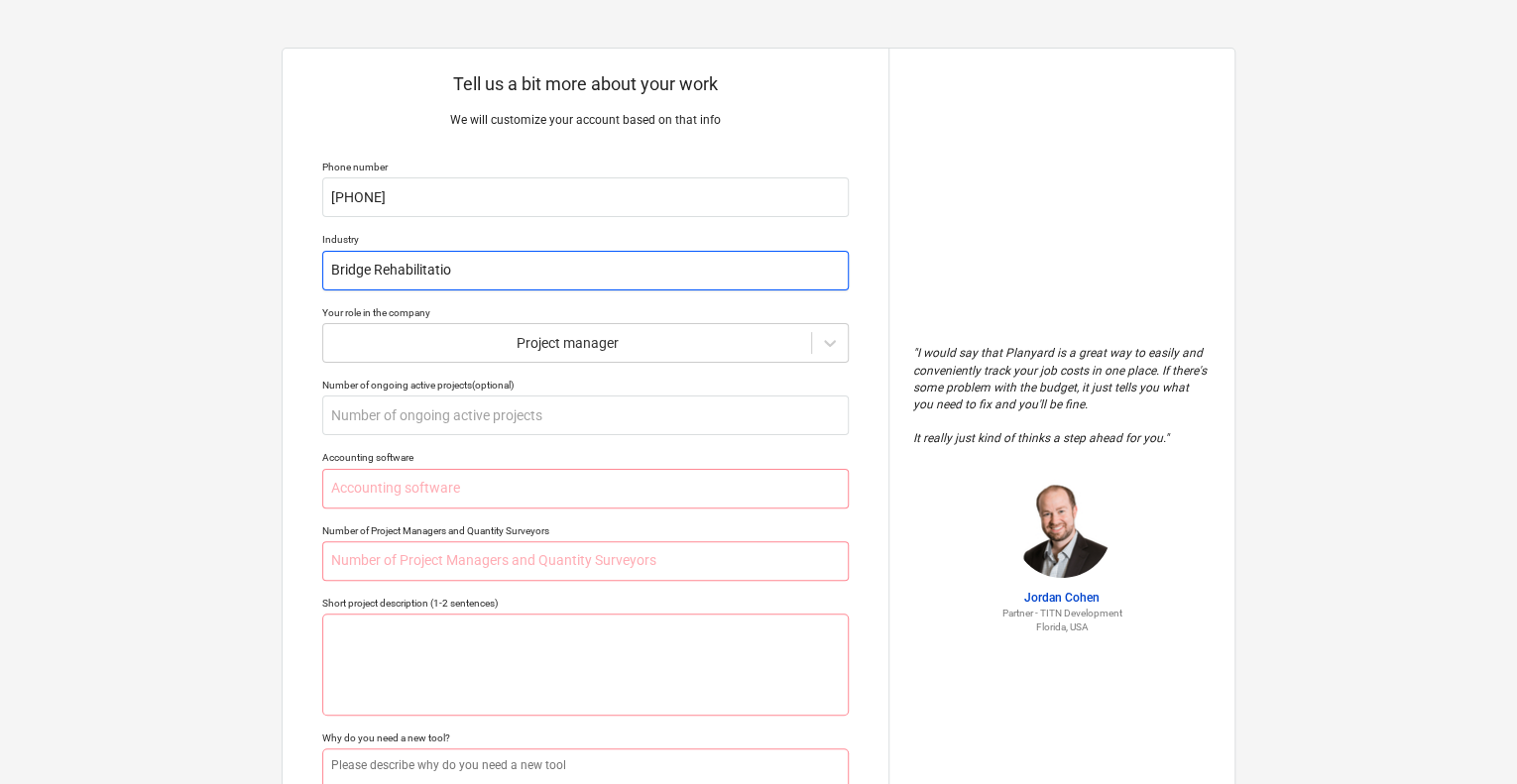 type on "x" 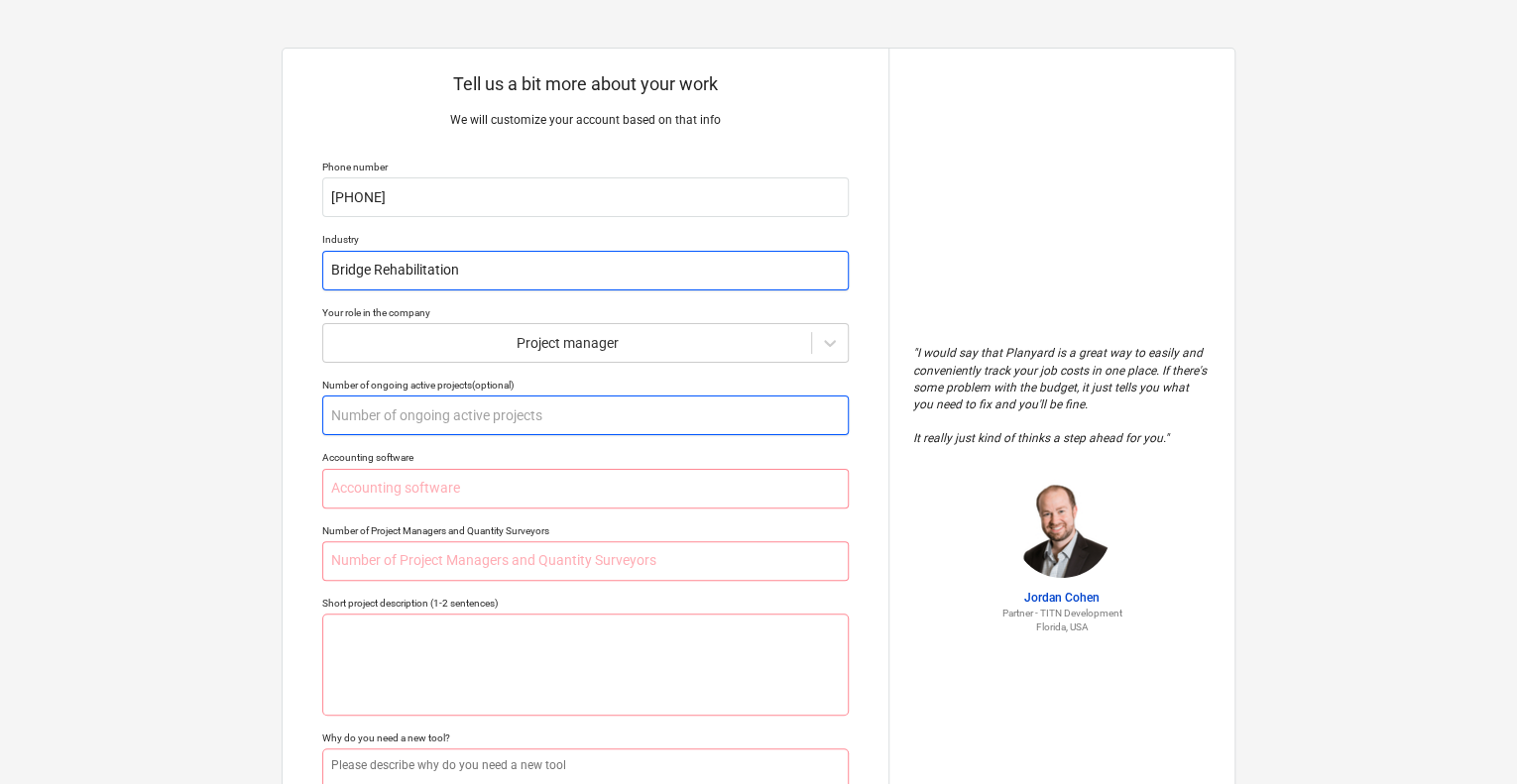 type on "Bridge Rehabilitation" 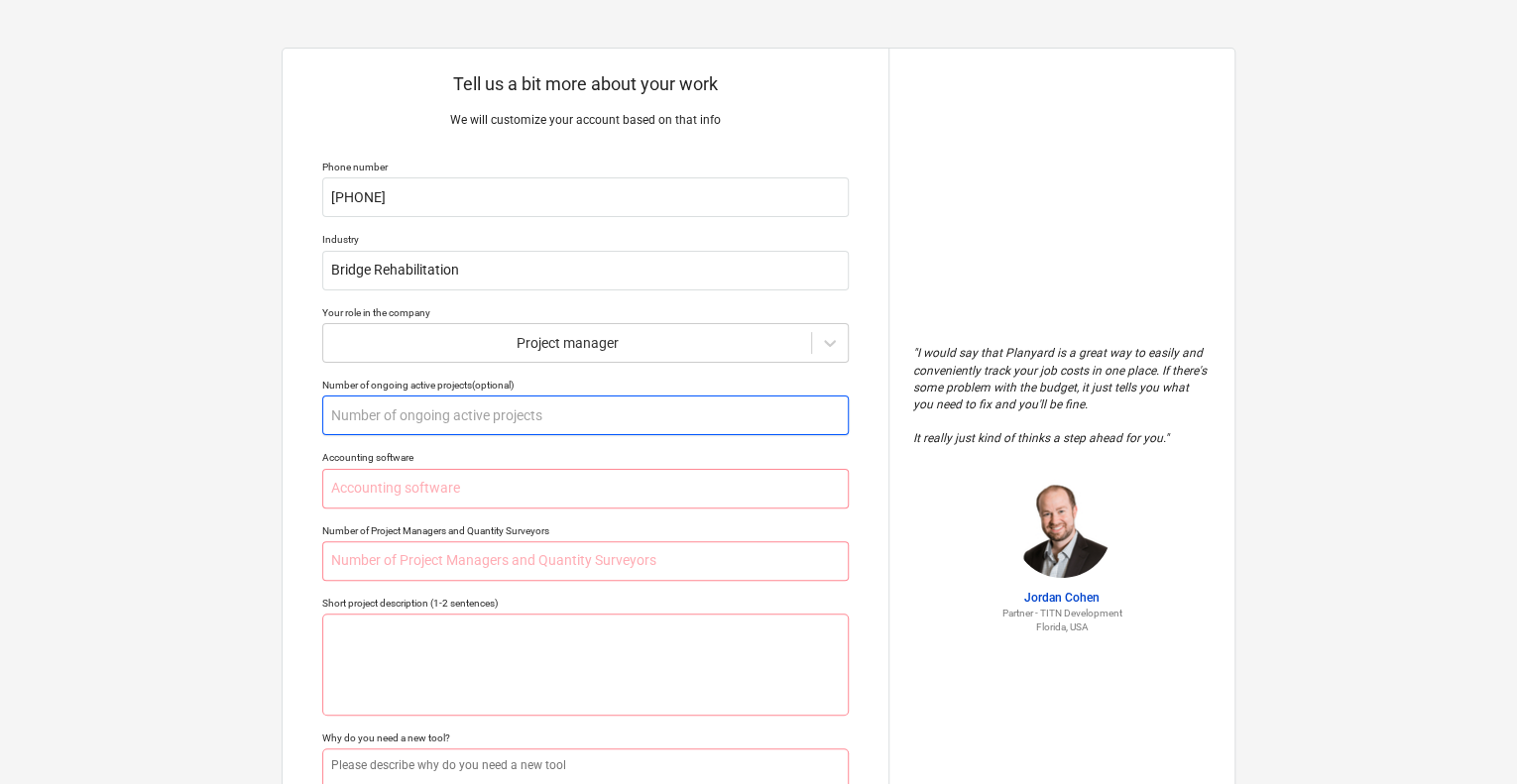 click at bounding box center (585, 415) 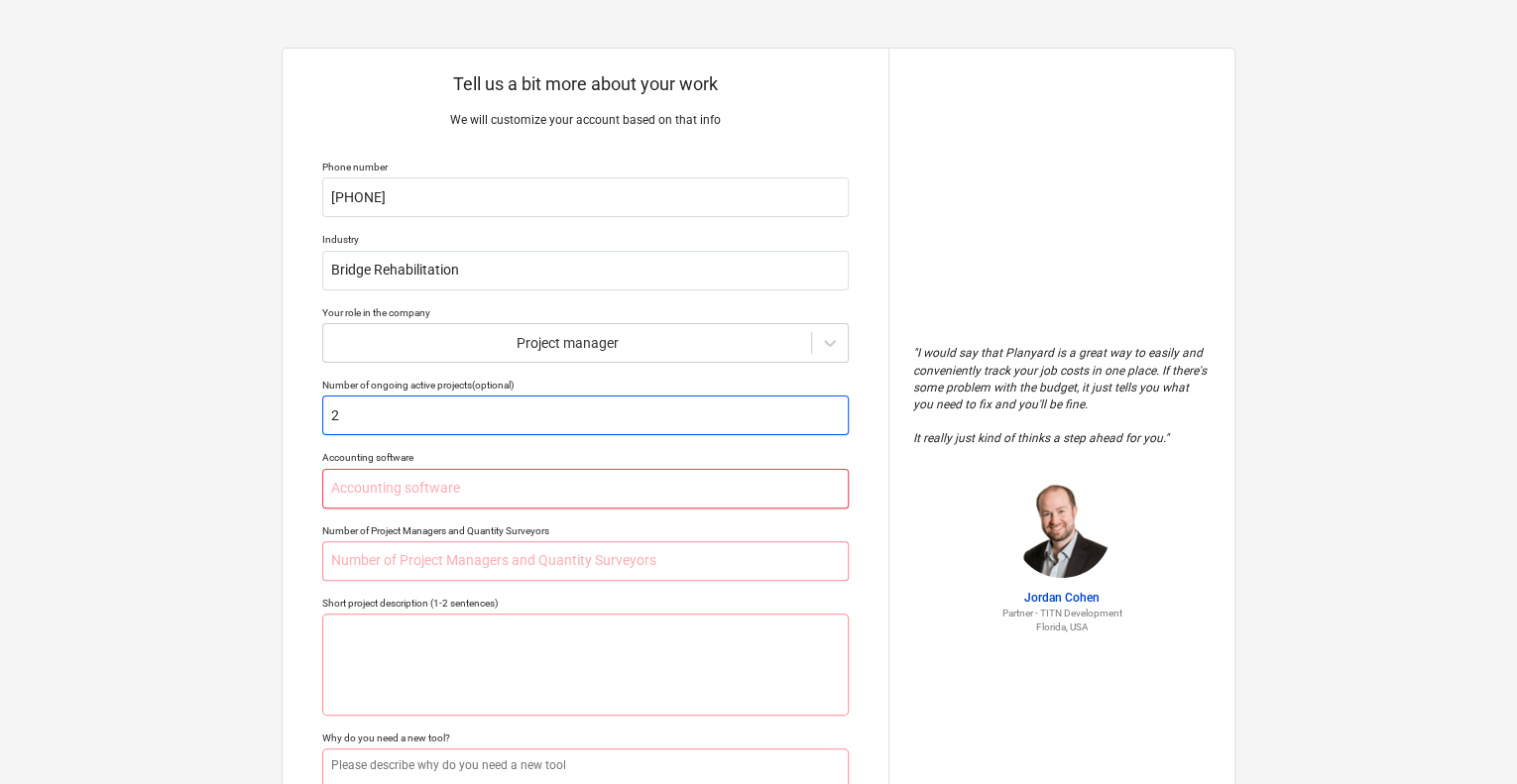 type on "2" 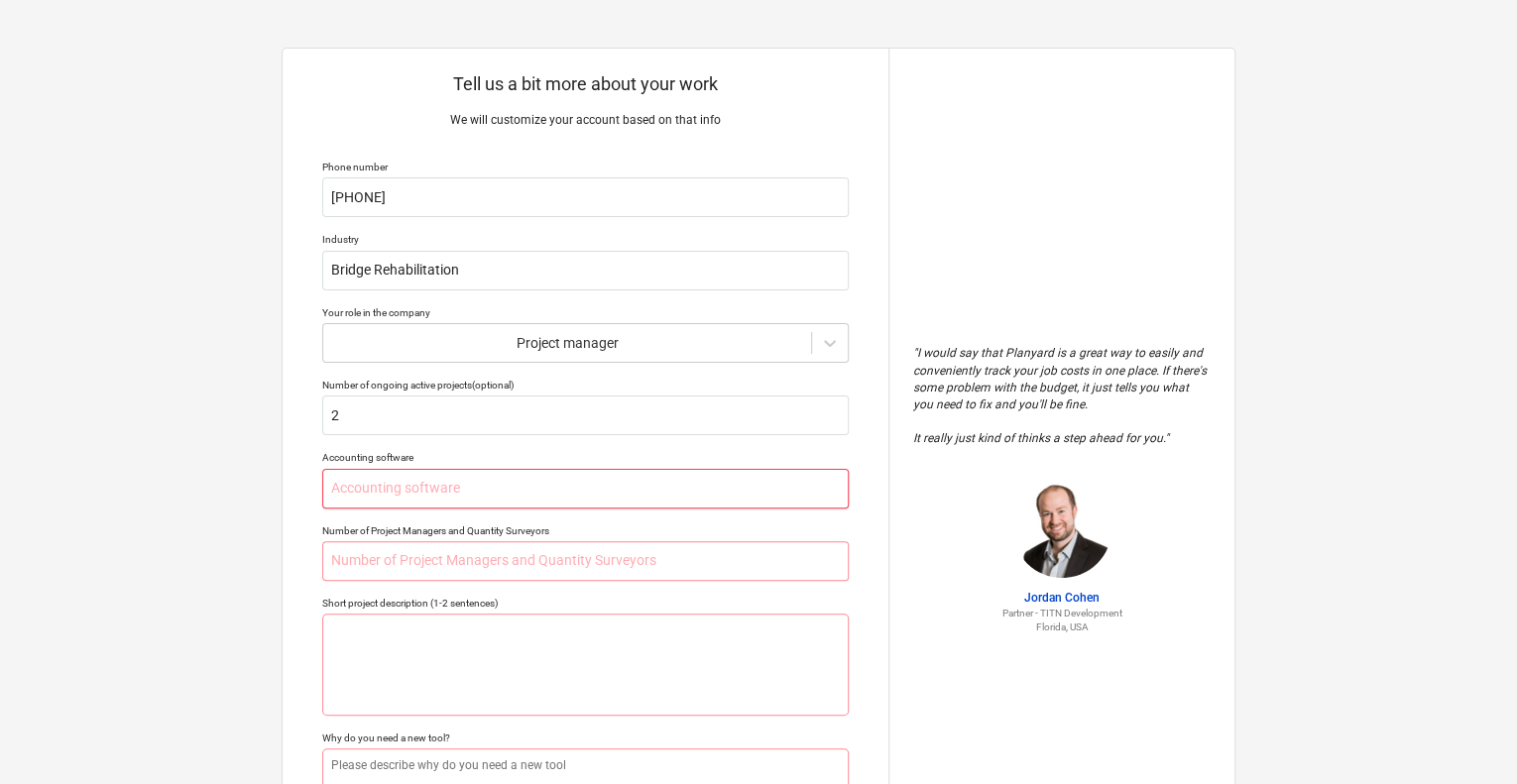 click at bounding box center (585, 489) 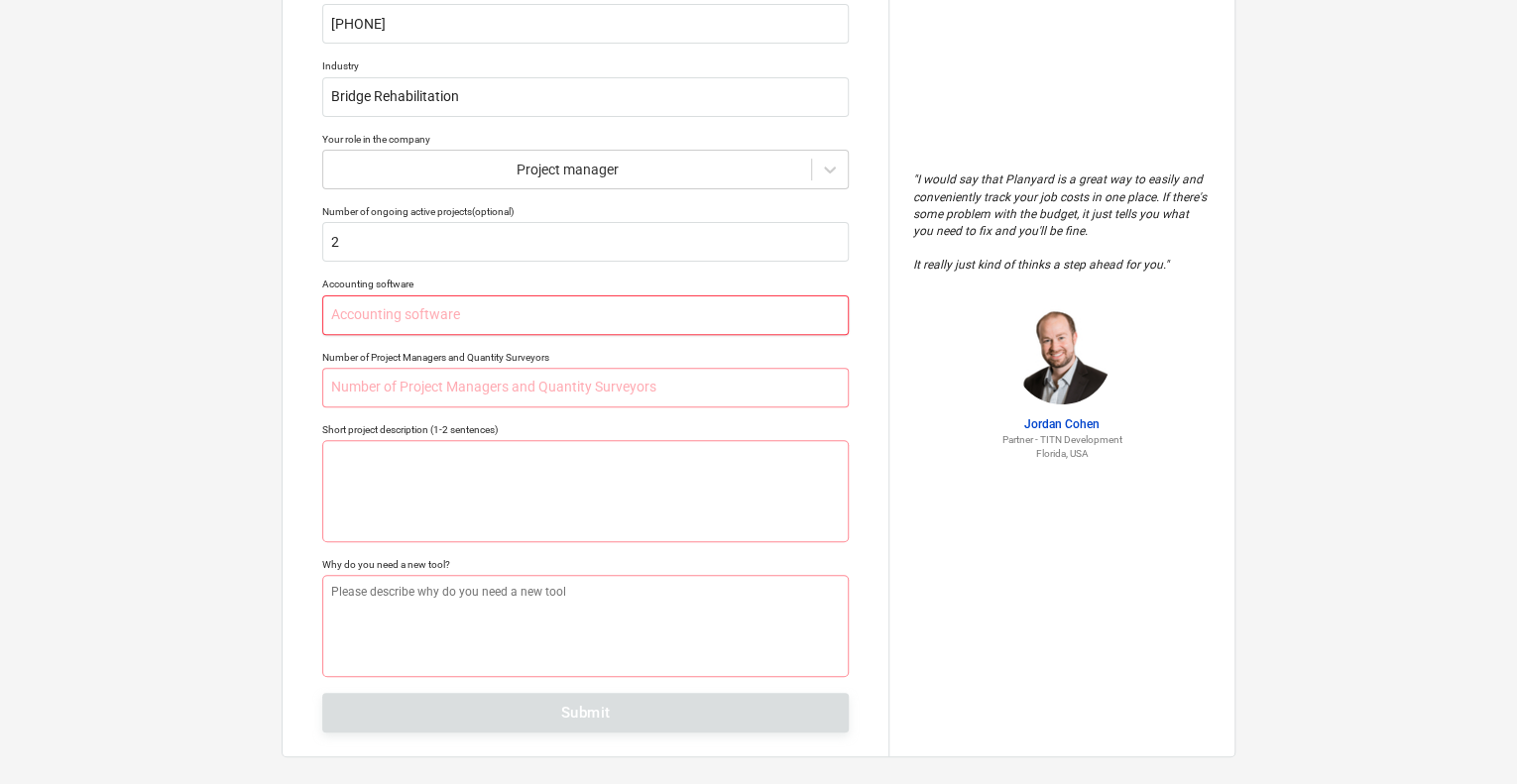scroll, scrollTop: 193, scrollLeft: 0, axis: vertical 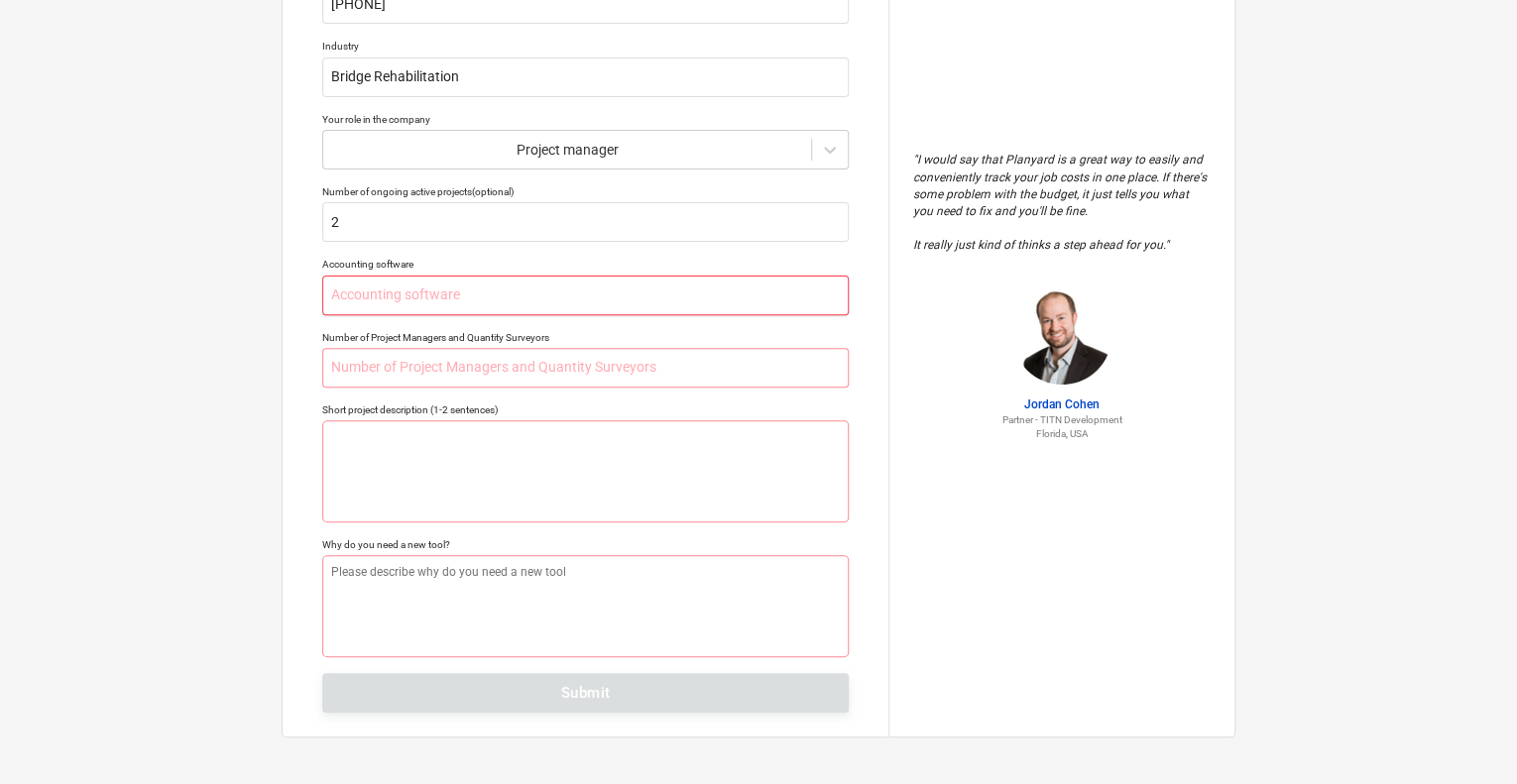 type on "x" 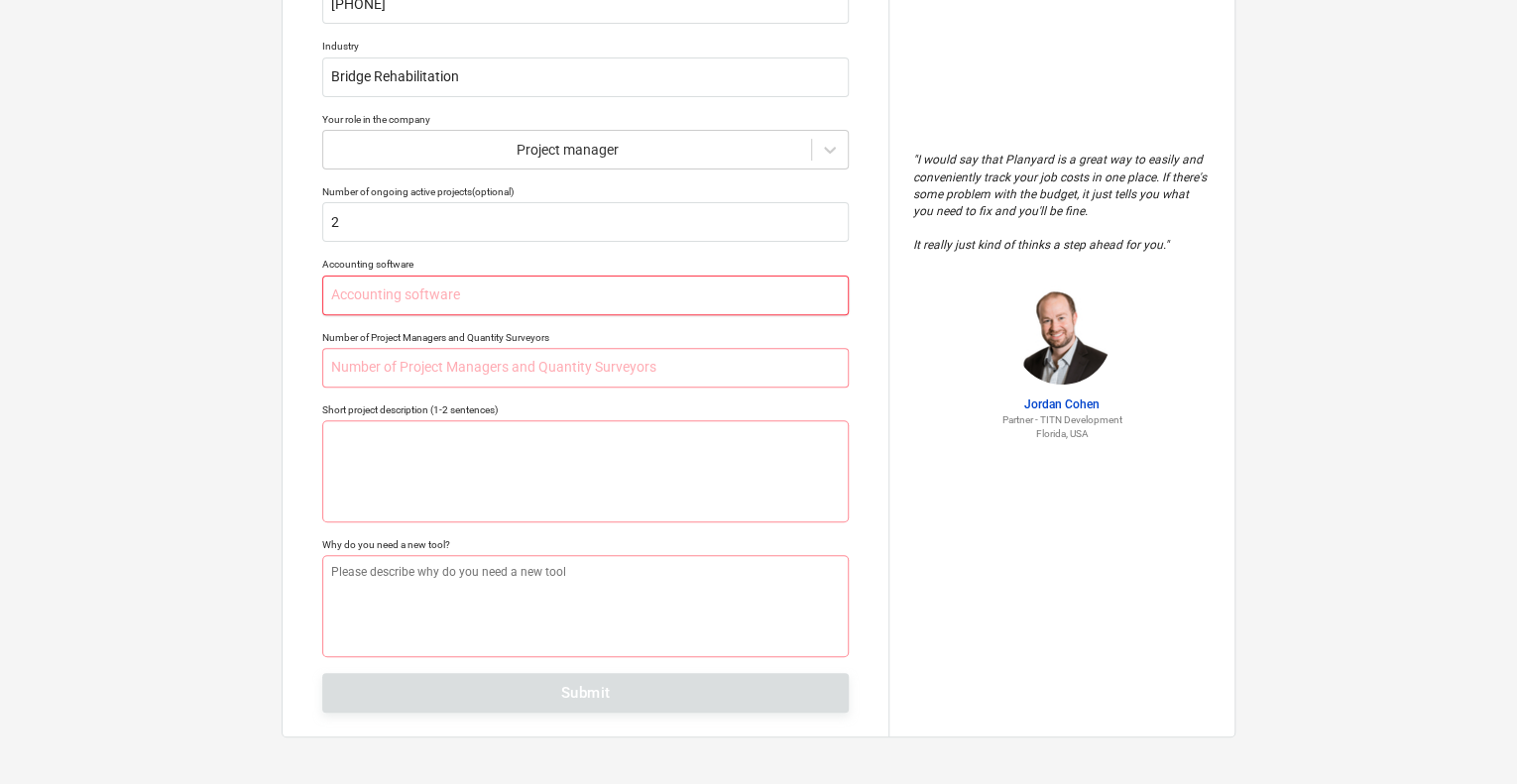 type on "N" 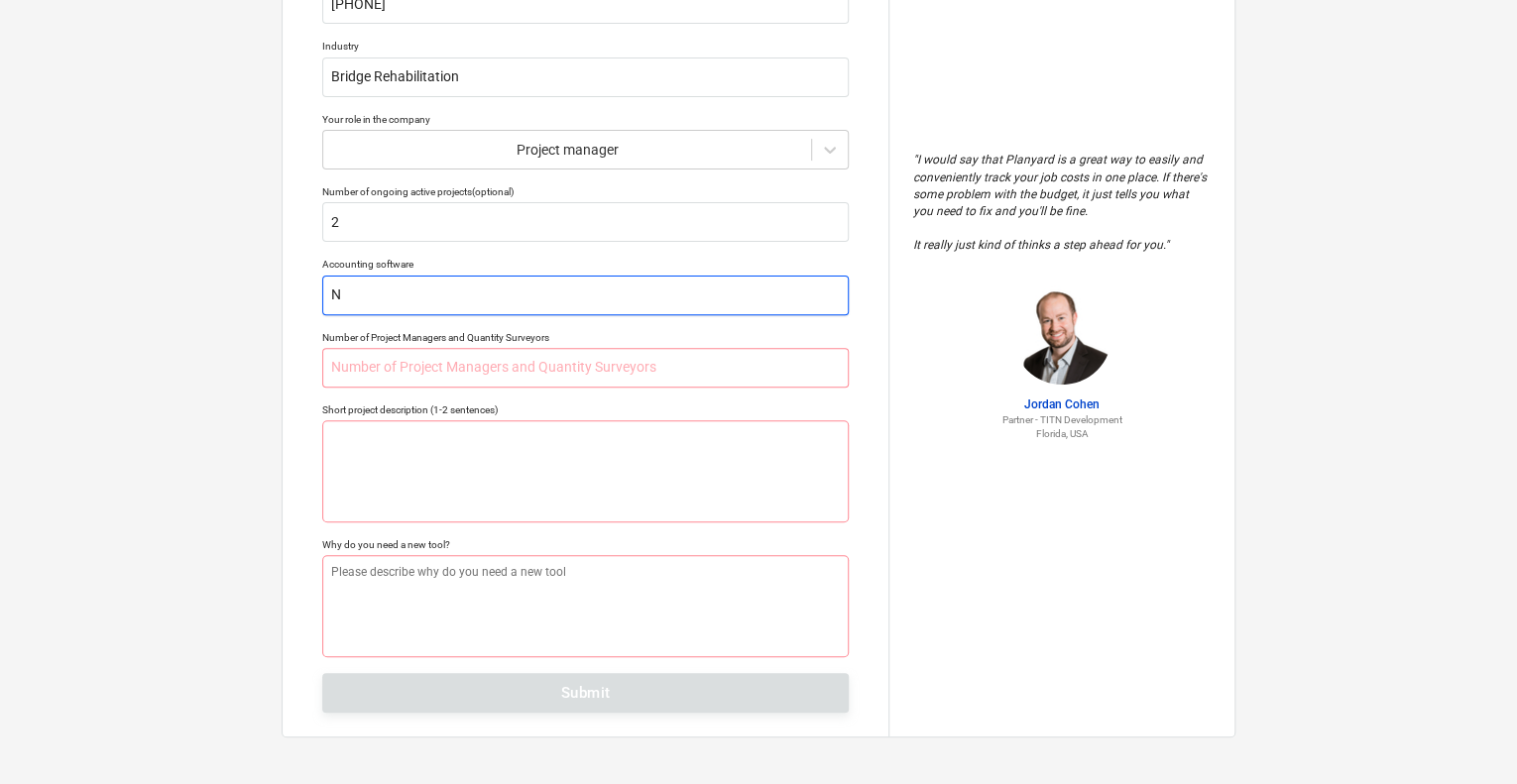 type on "x" 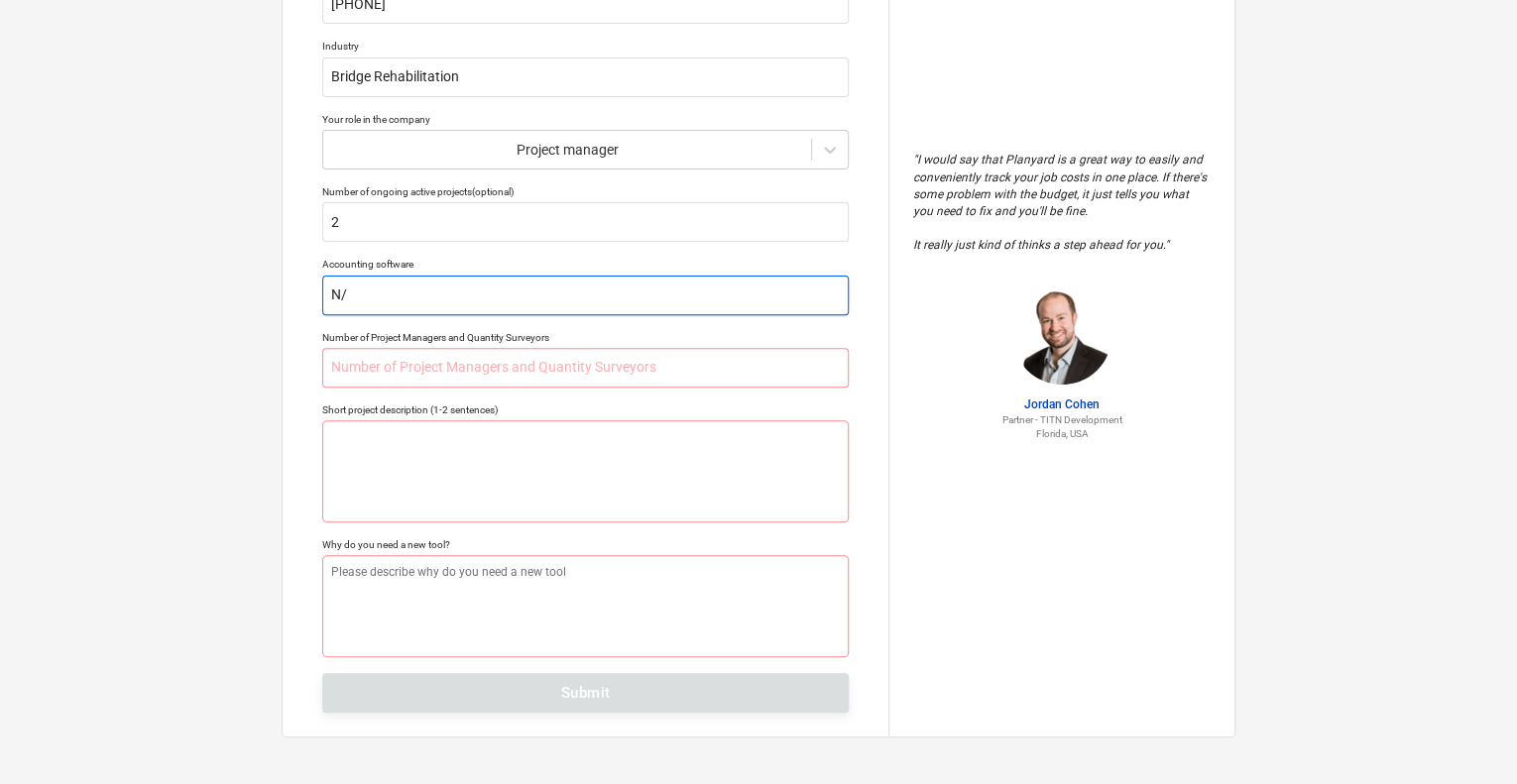 type on "x" 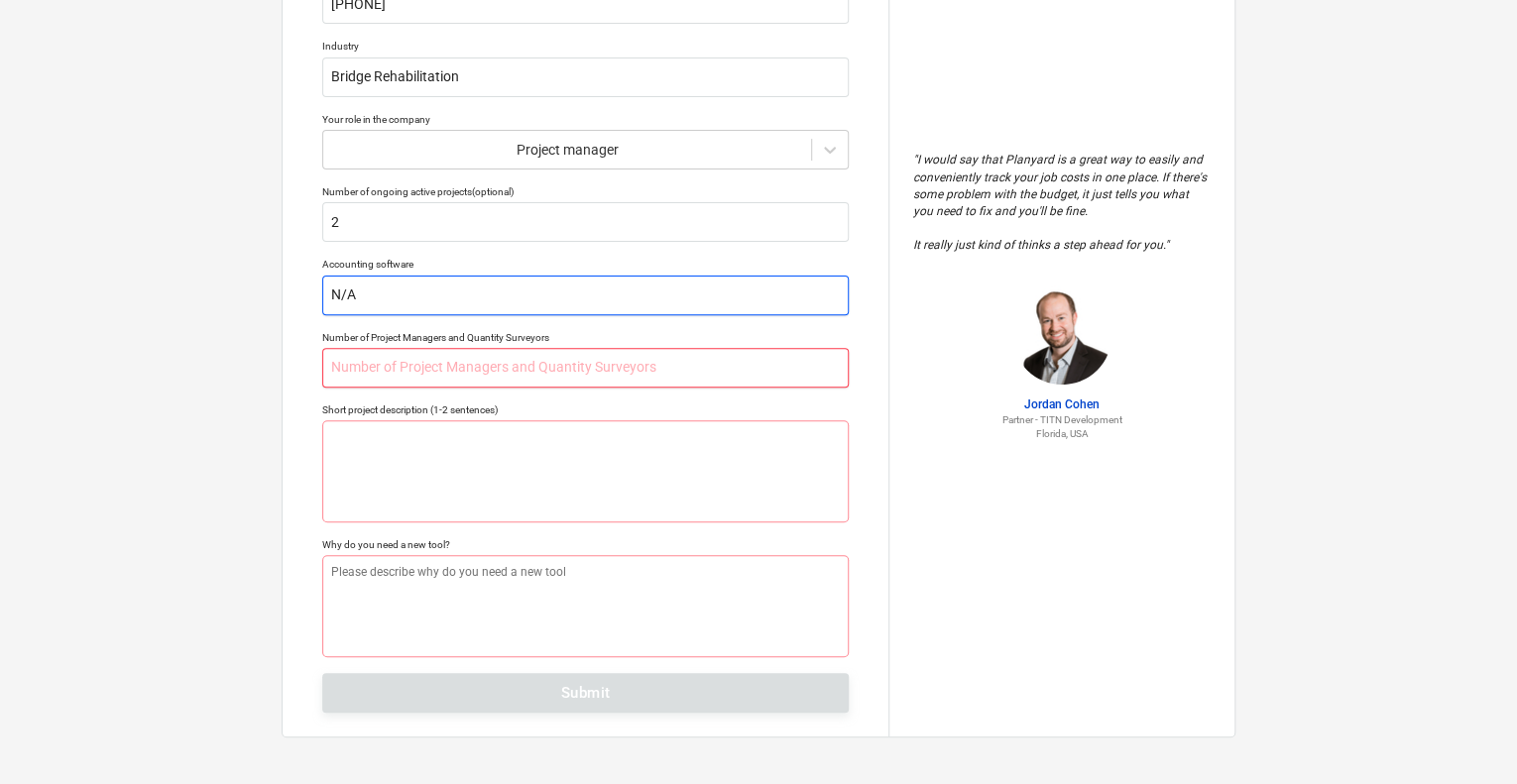 type on "N/A" 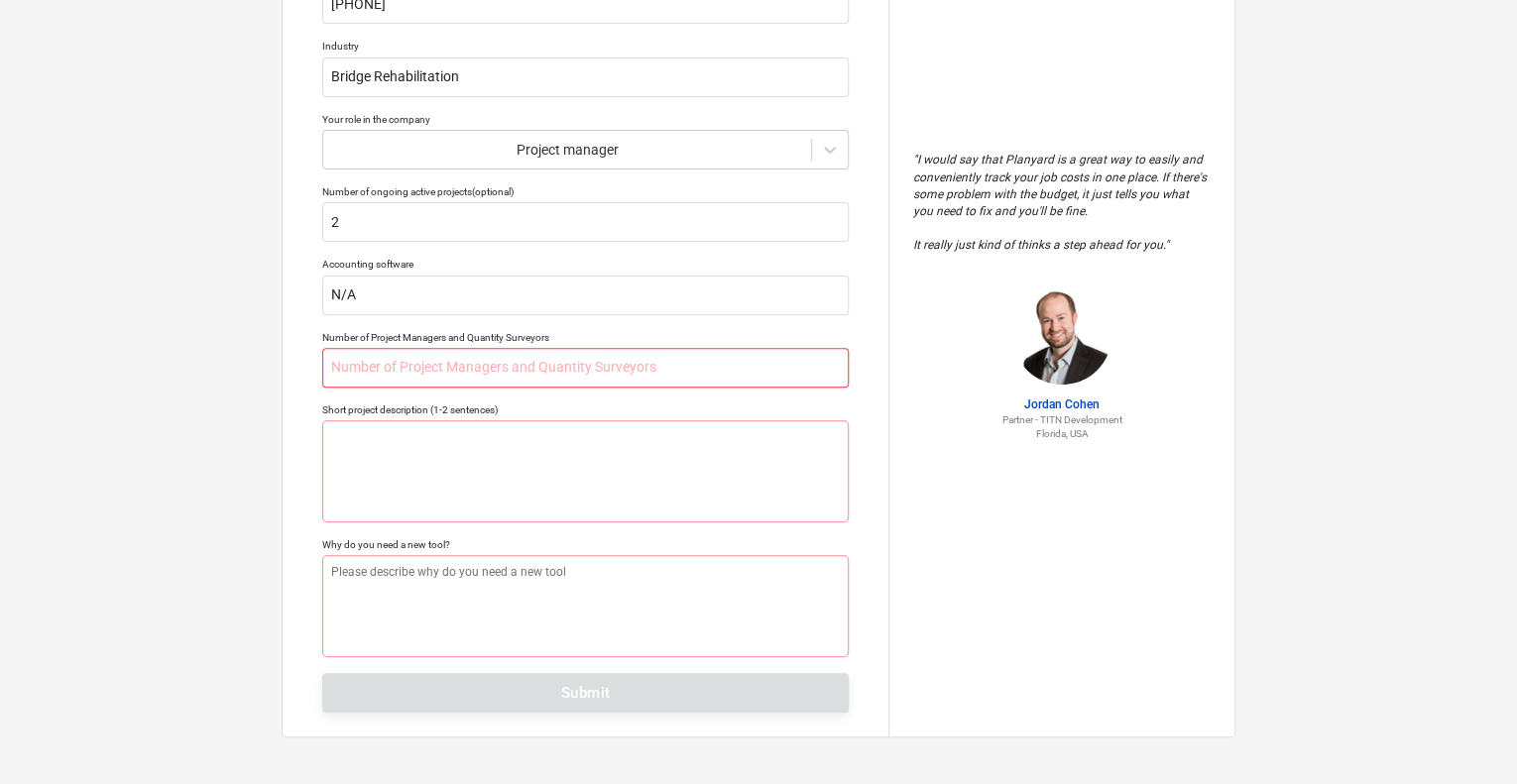 click at bounding box center (585, 368) 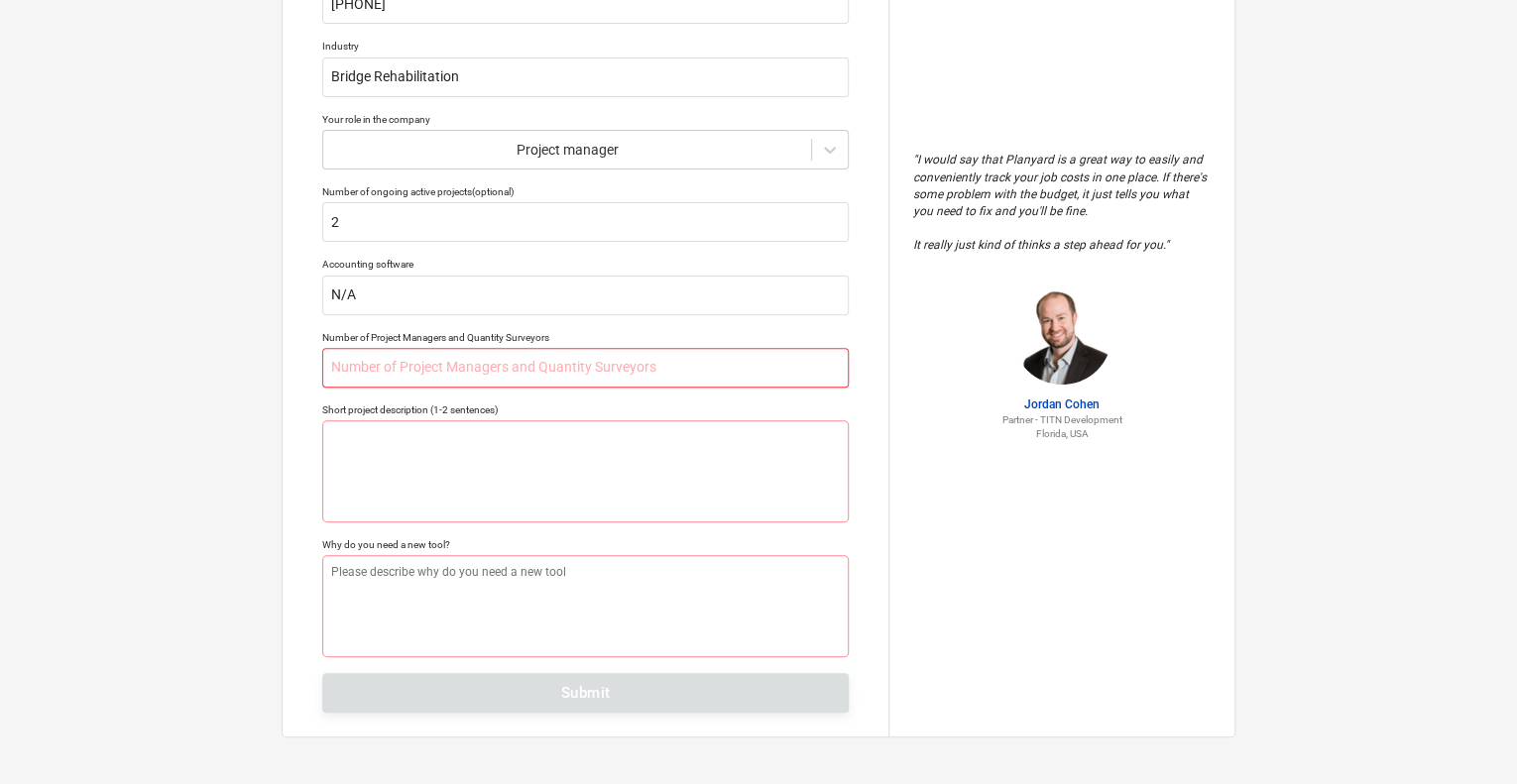 type on "x" 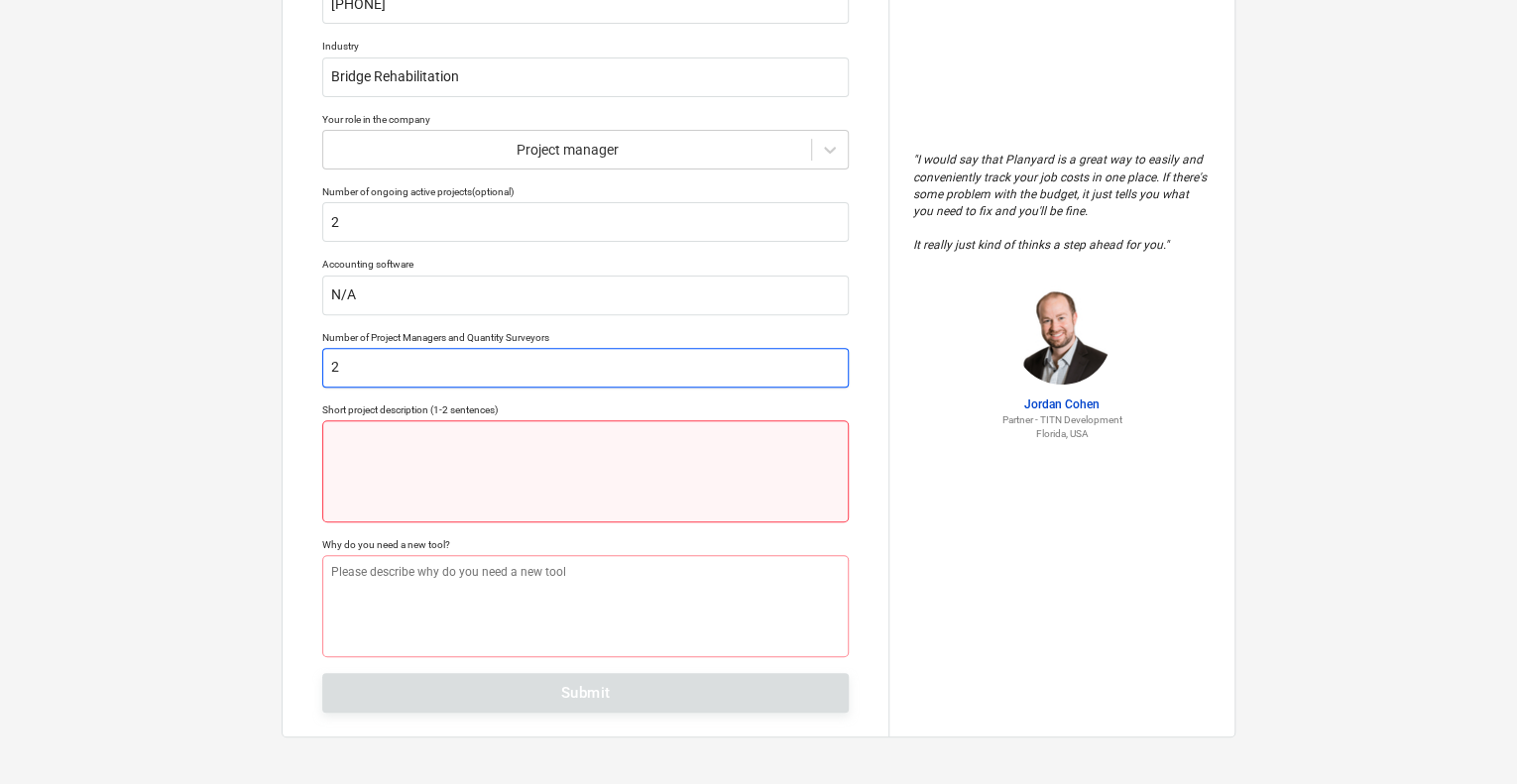 type on "2" 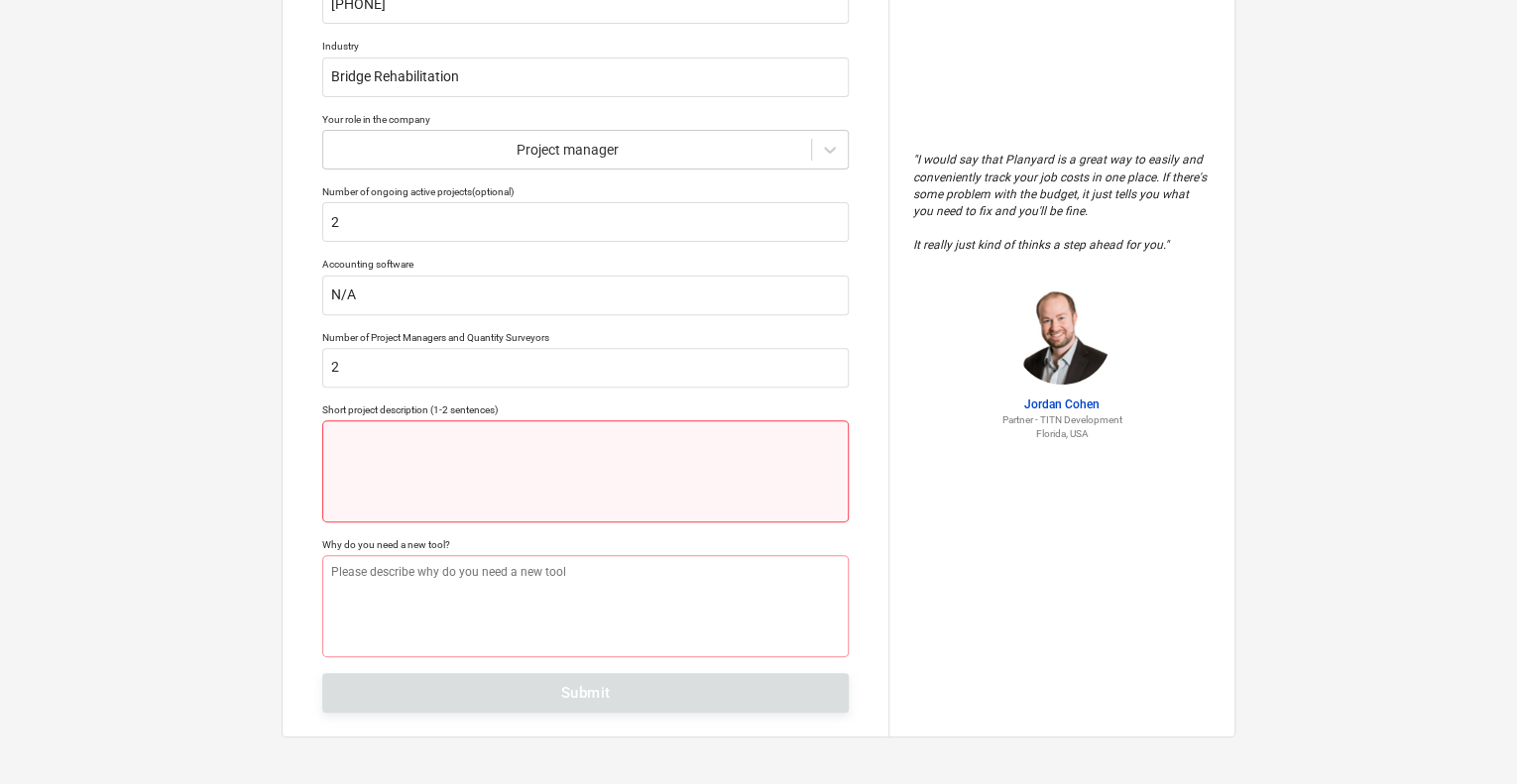 click at bounding box center (585, 471) 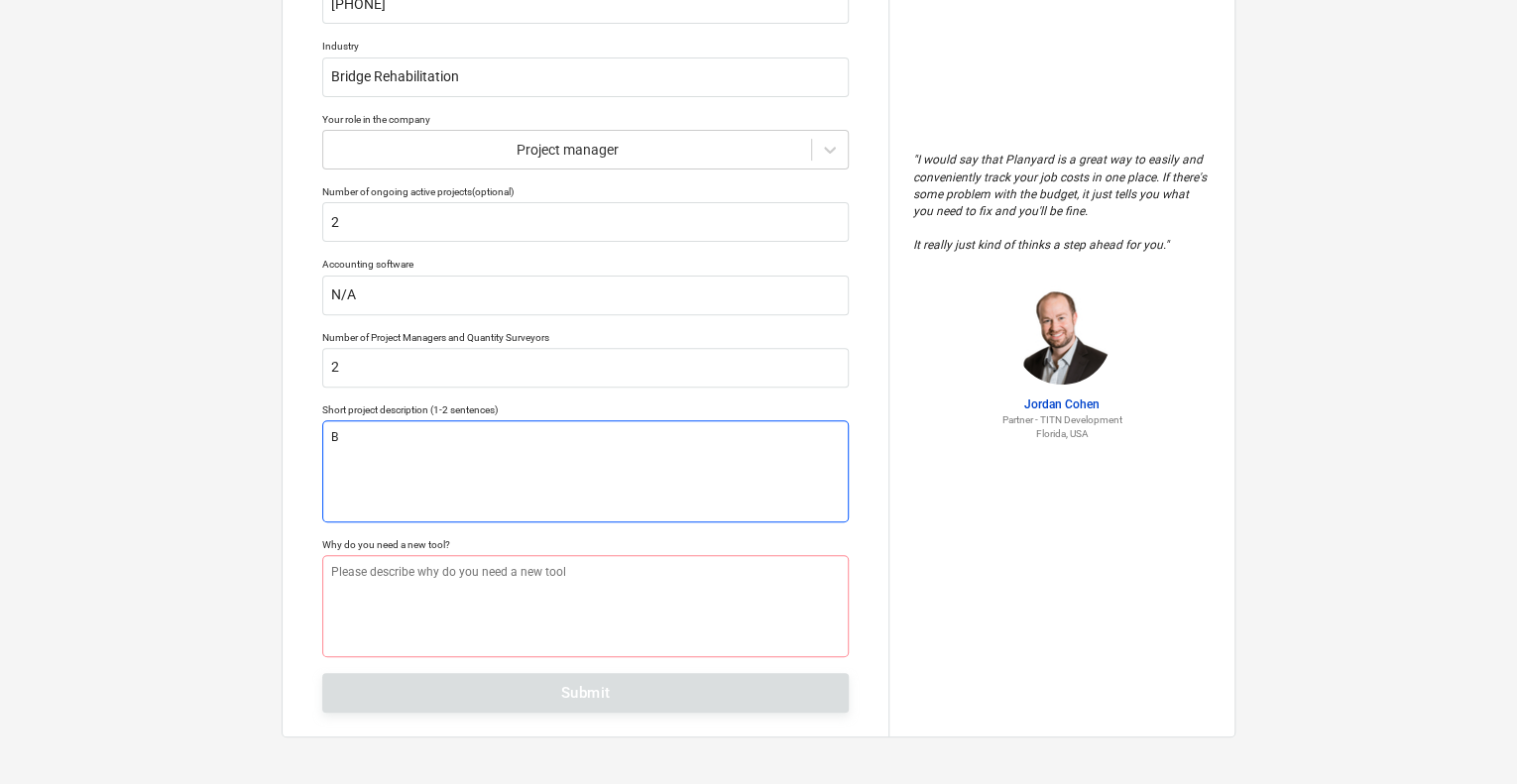 type on "x" 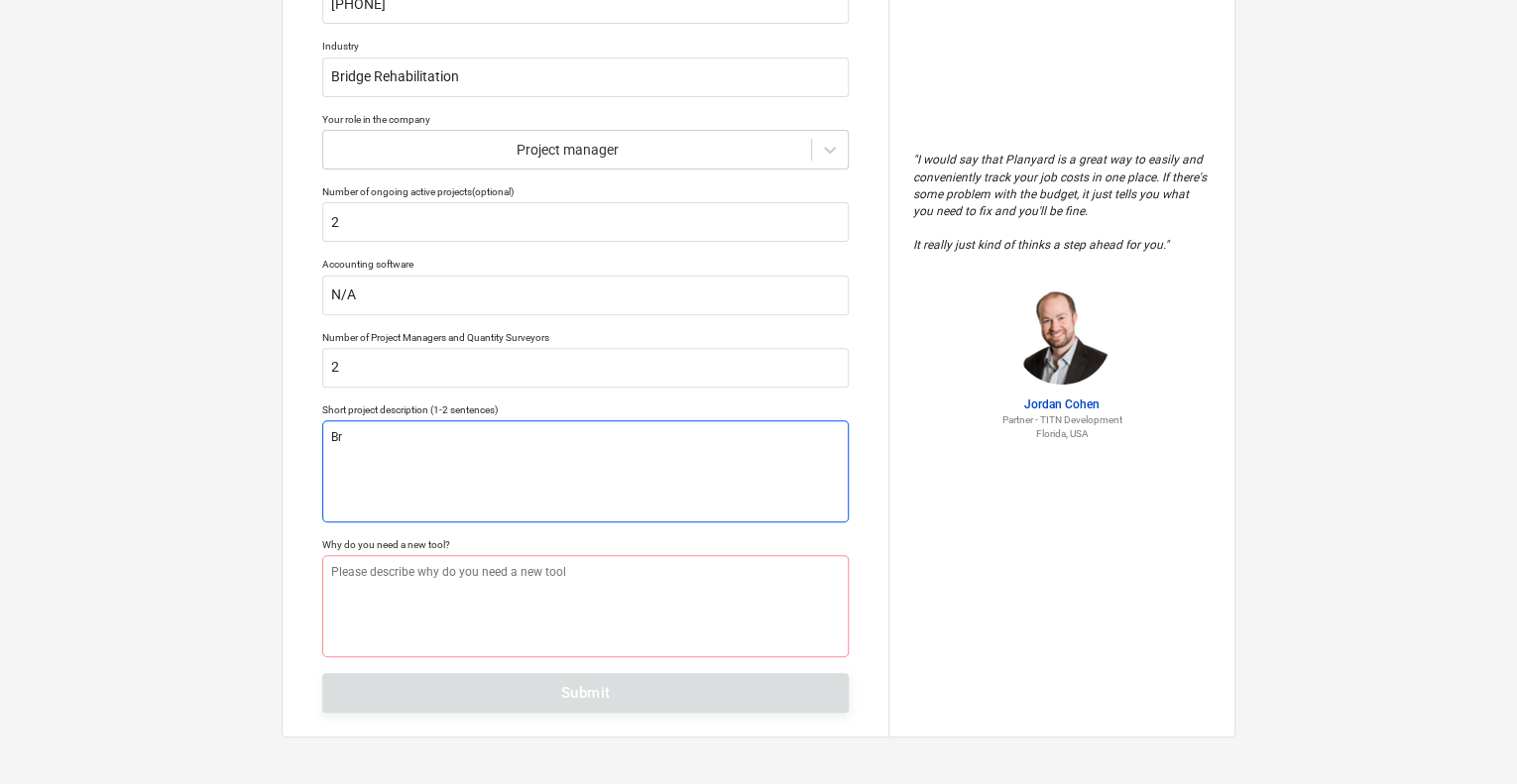 type on "x" 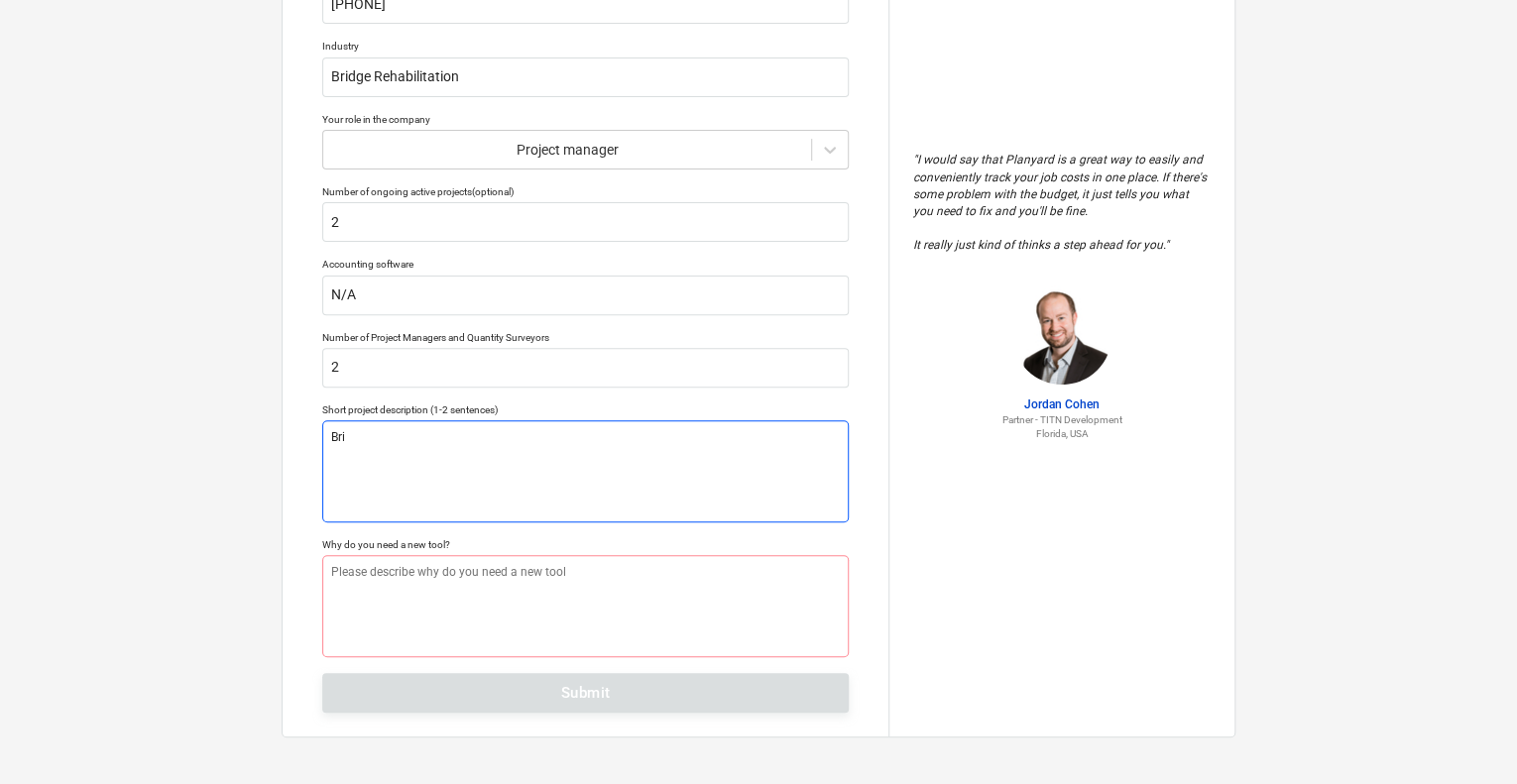 type on "x" 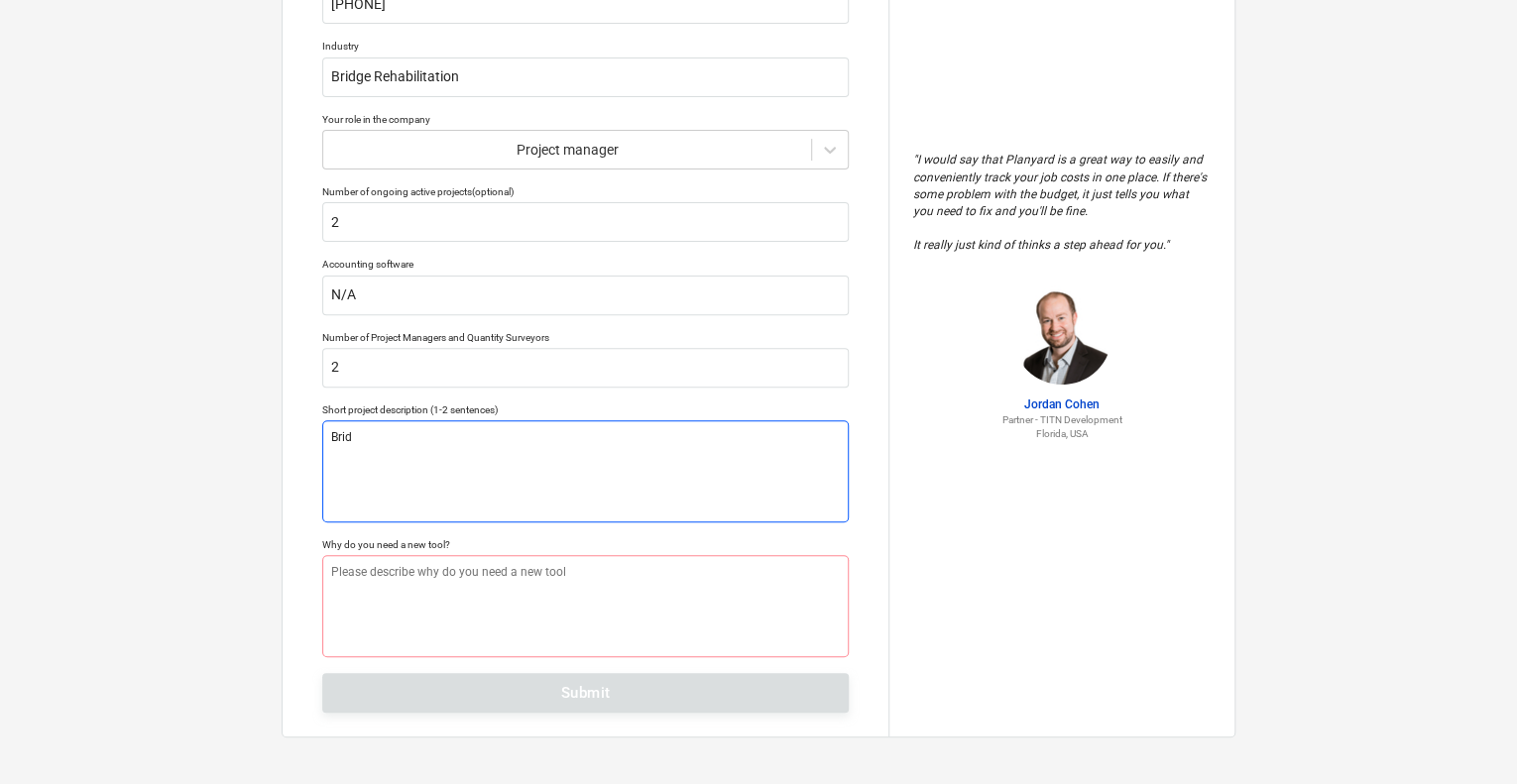 type on "x" 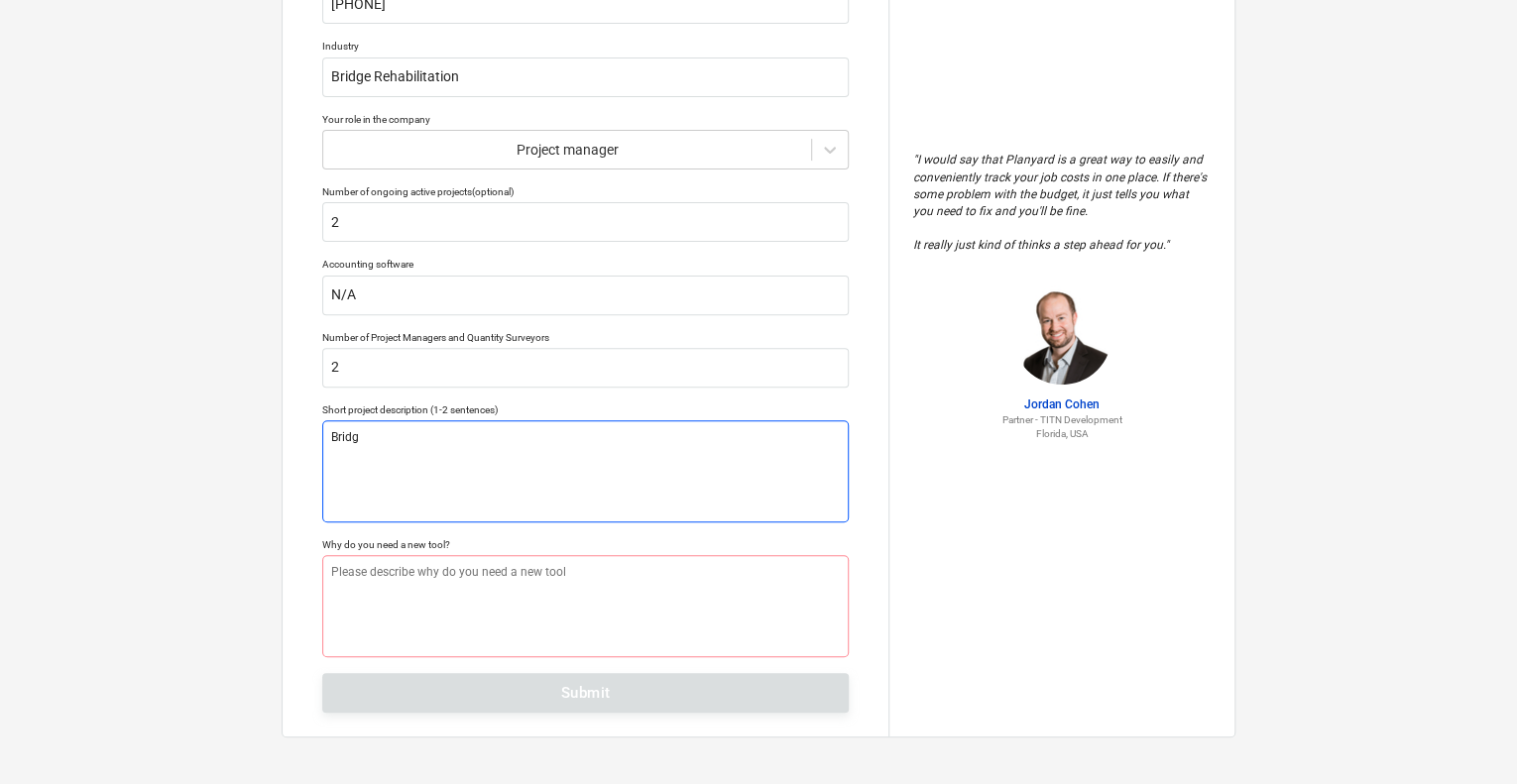 type on "x" 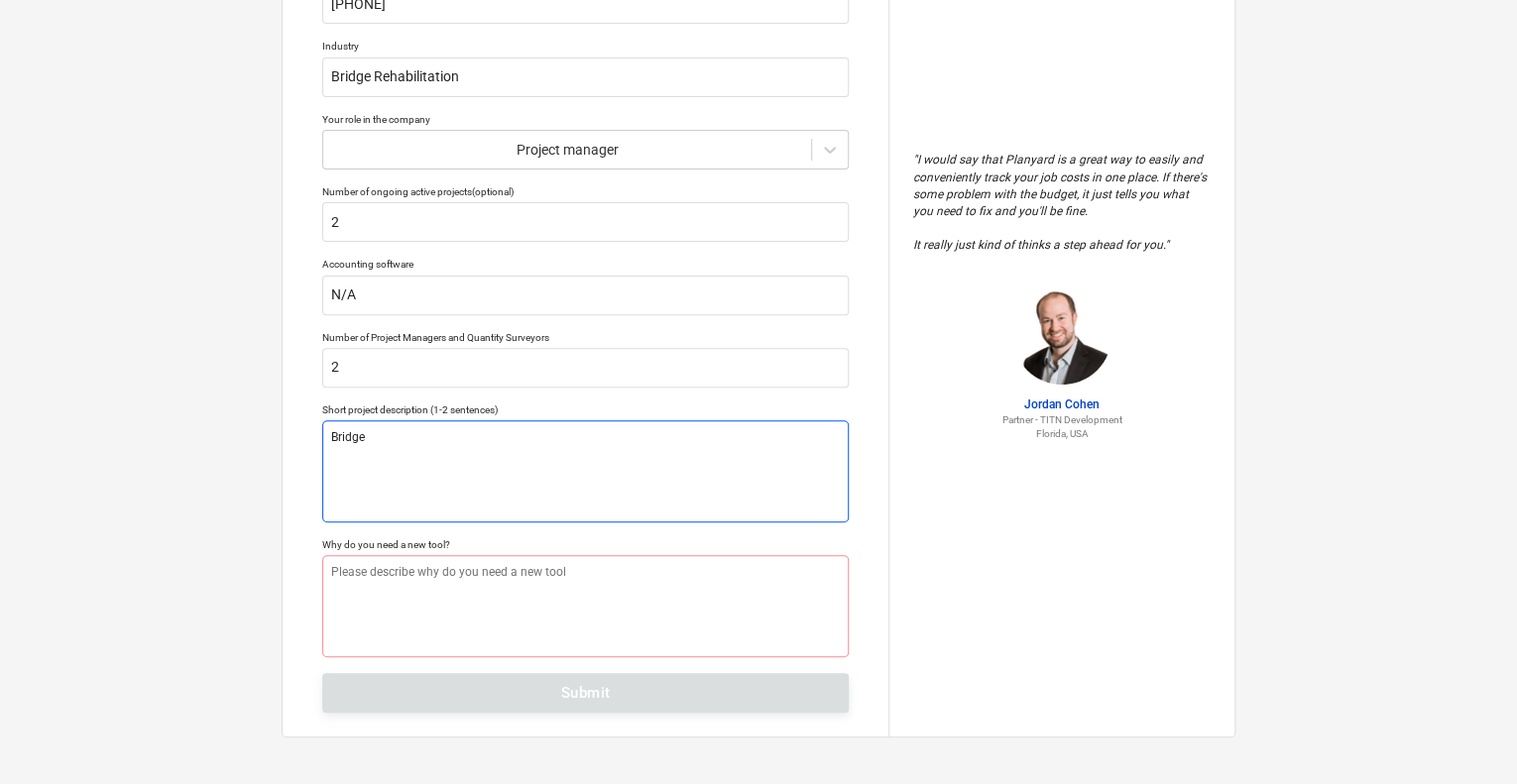 type on "x" 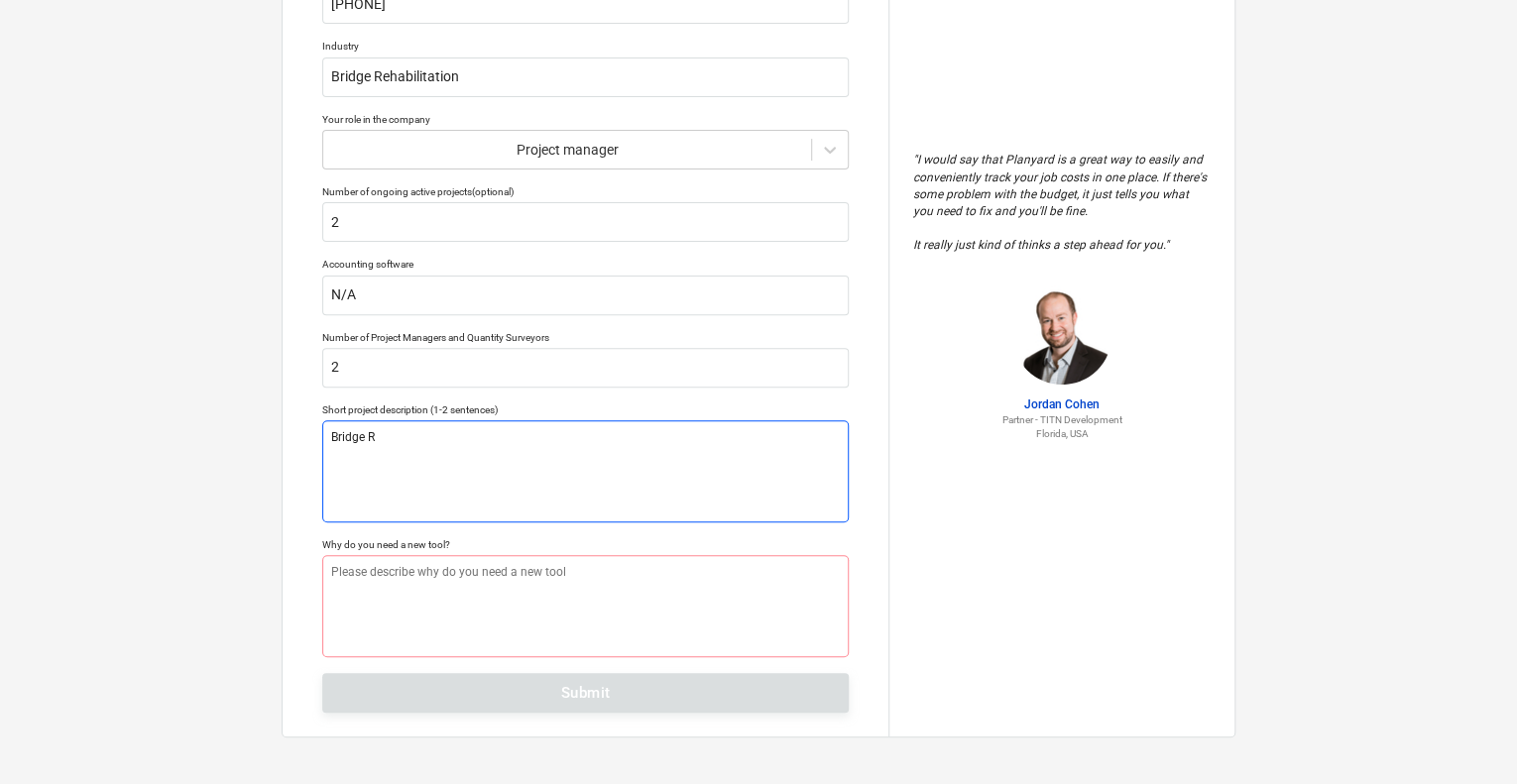 type on "x" 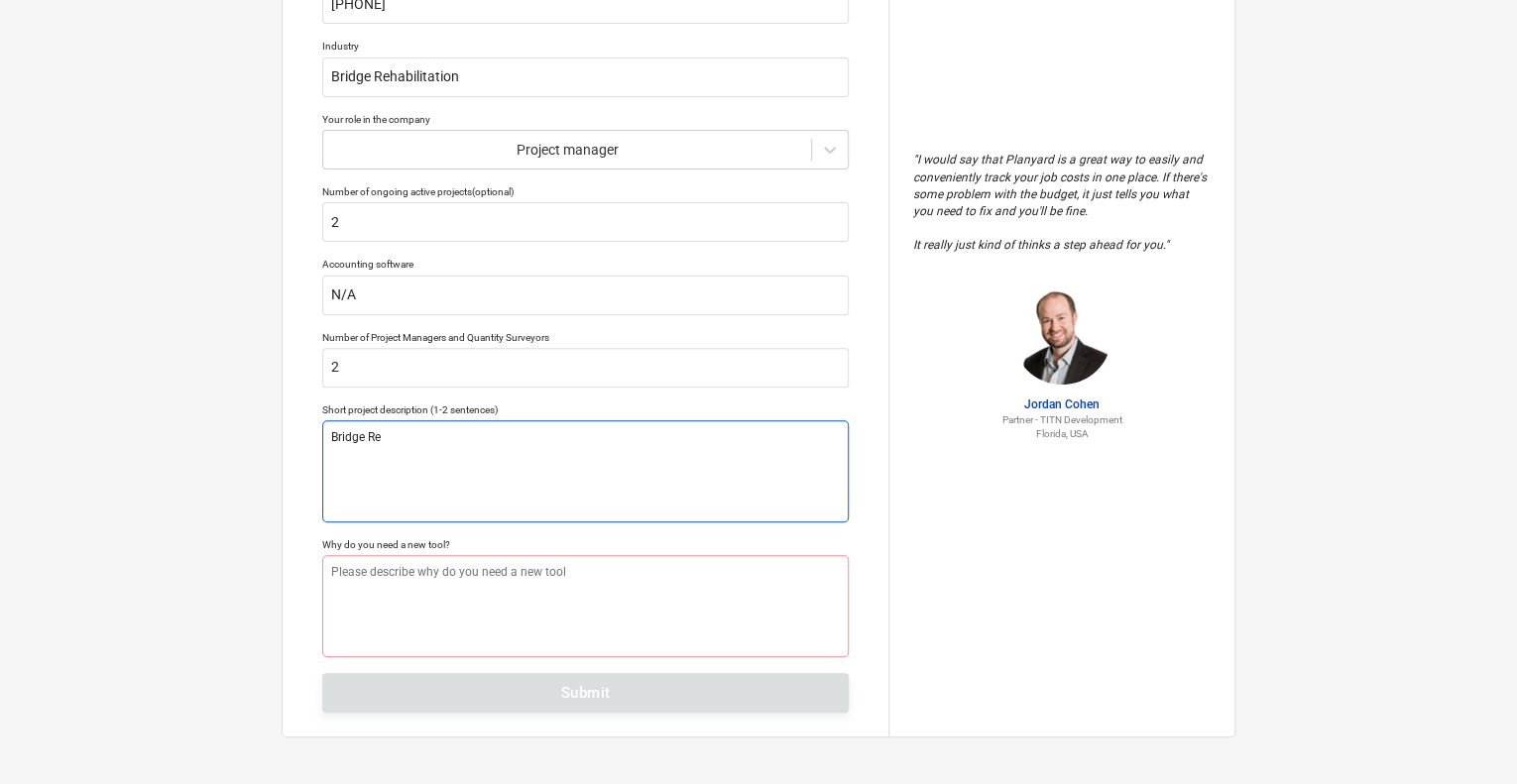 type on "x" 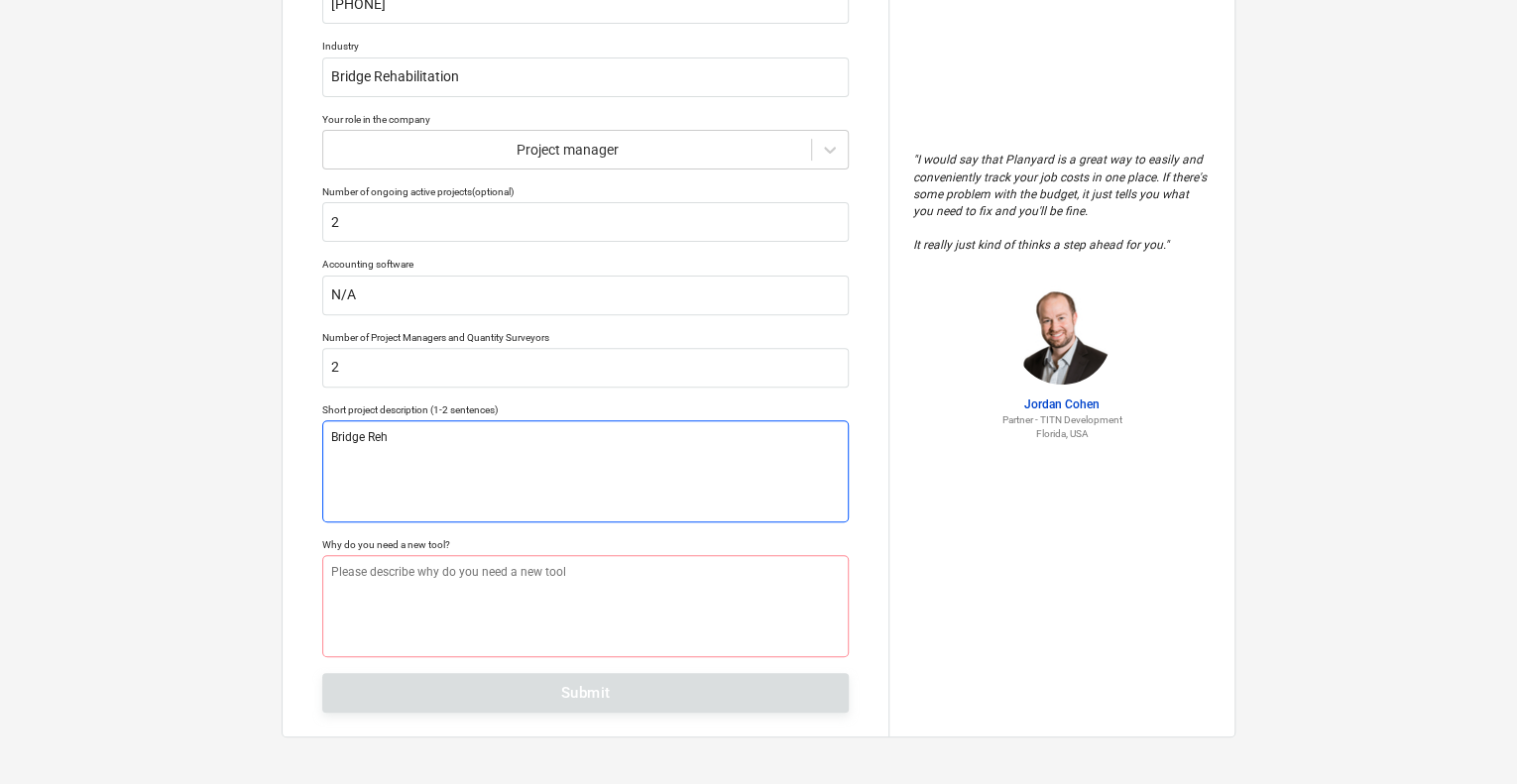 type on "x" 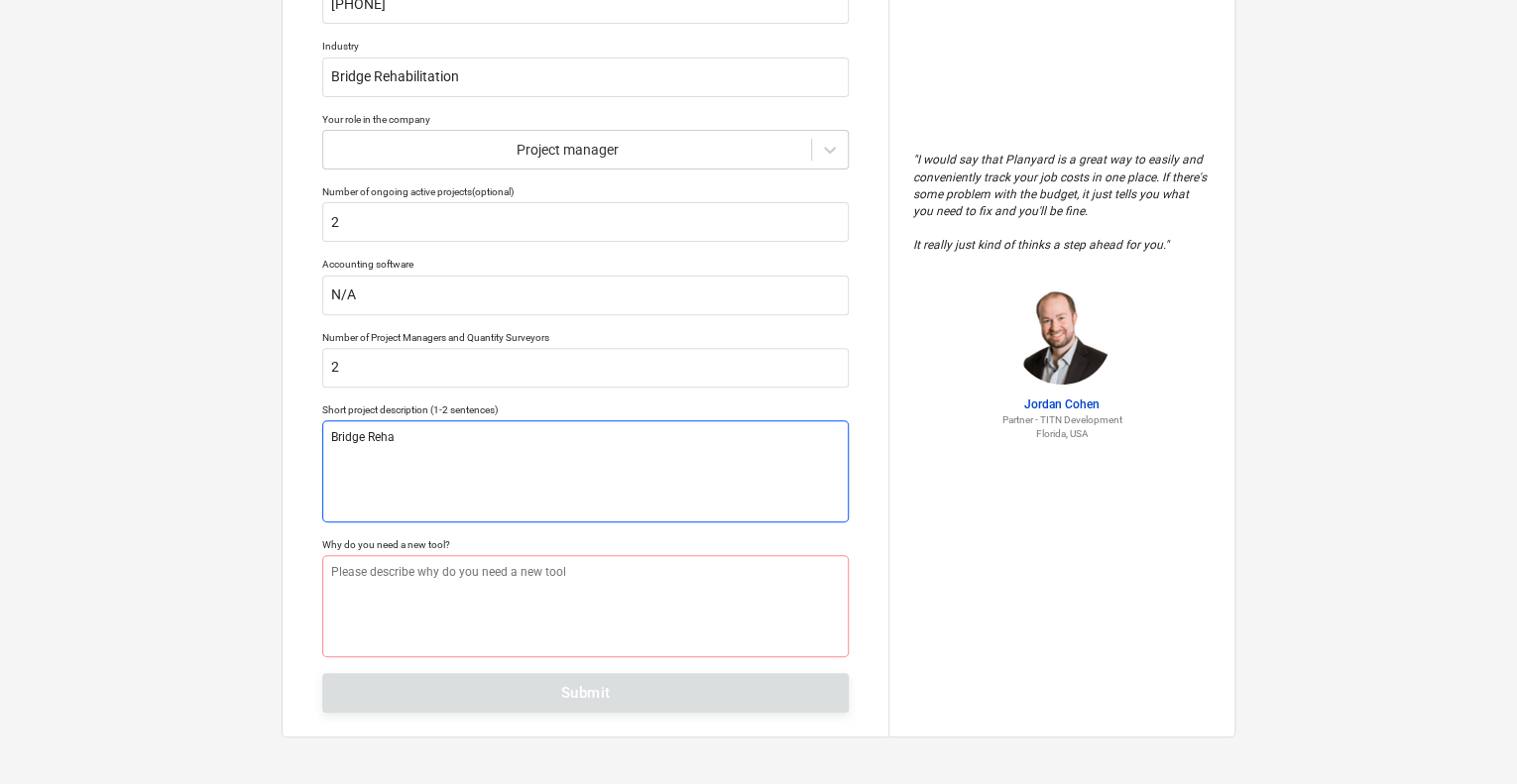 type on "x" 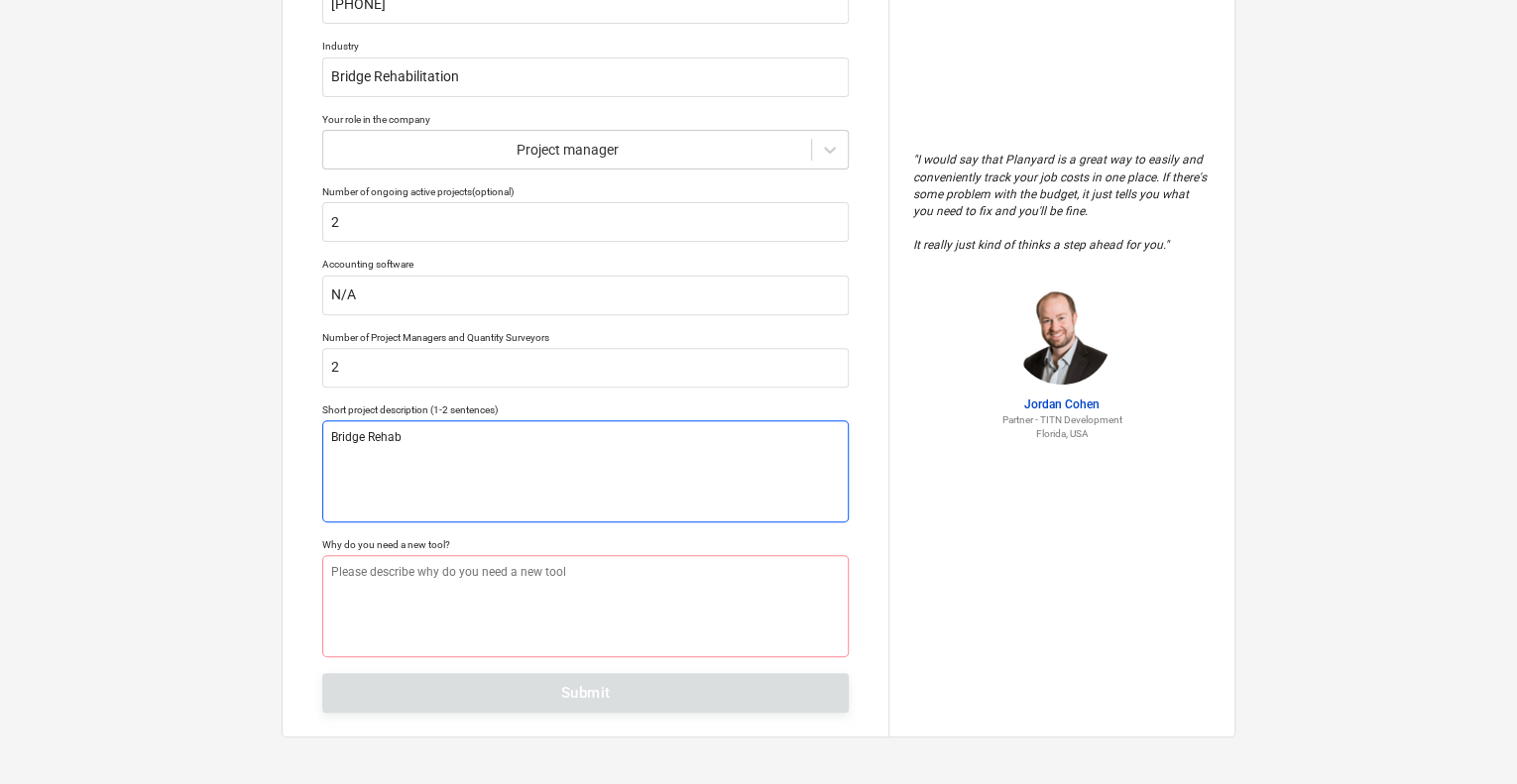 type on "x" 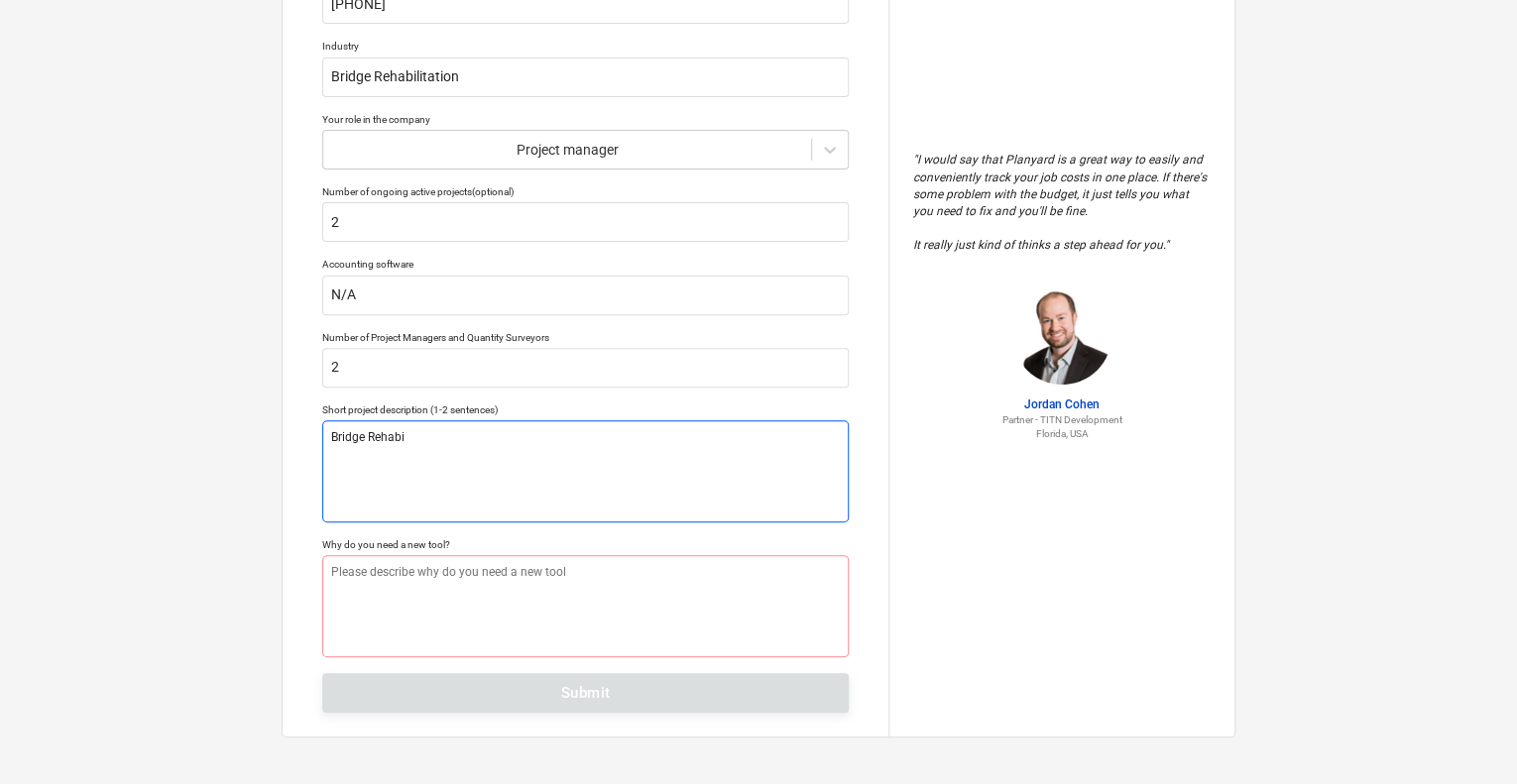 type on "x" 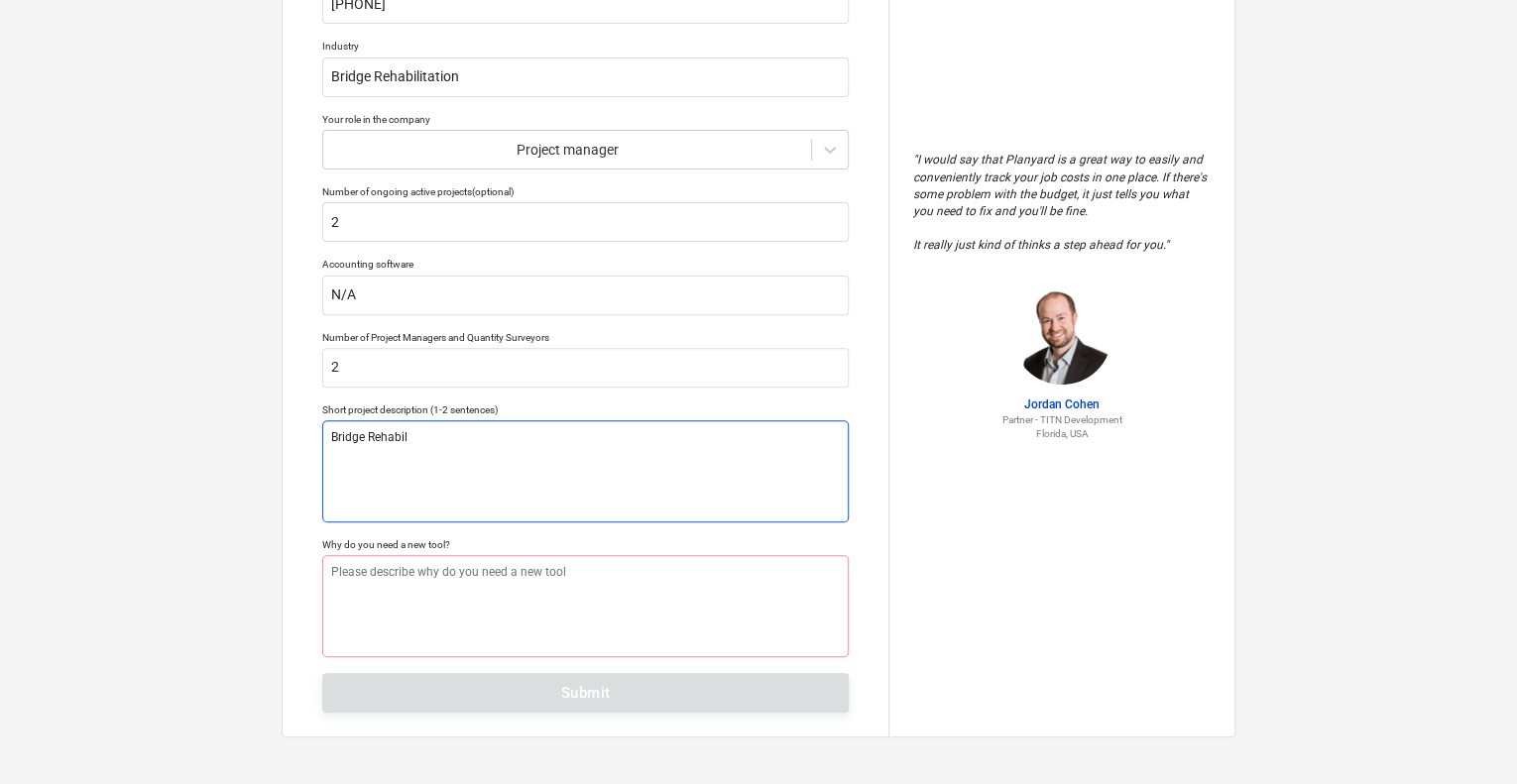 type on "x" 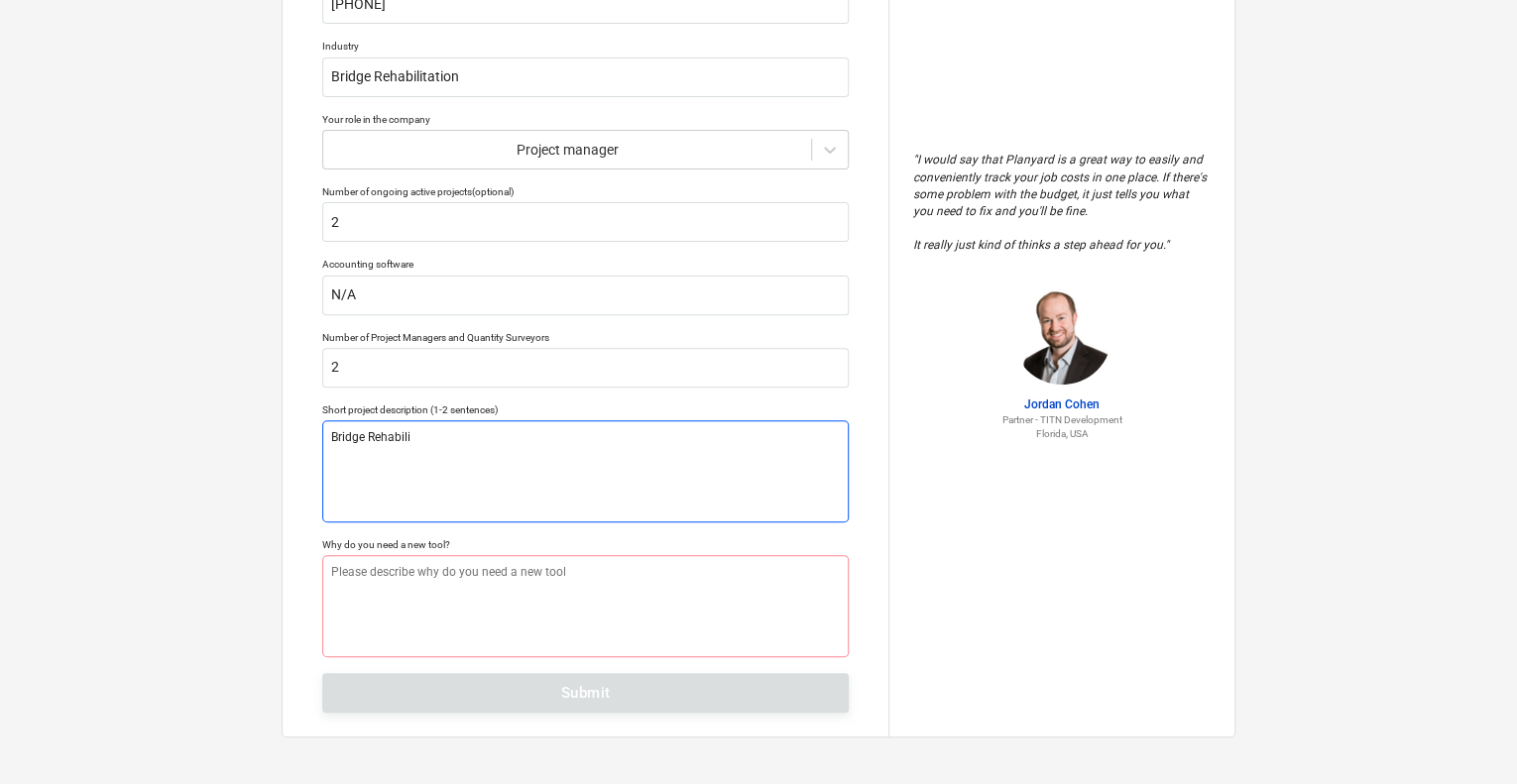 type on "x" 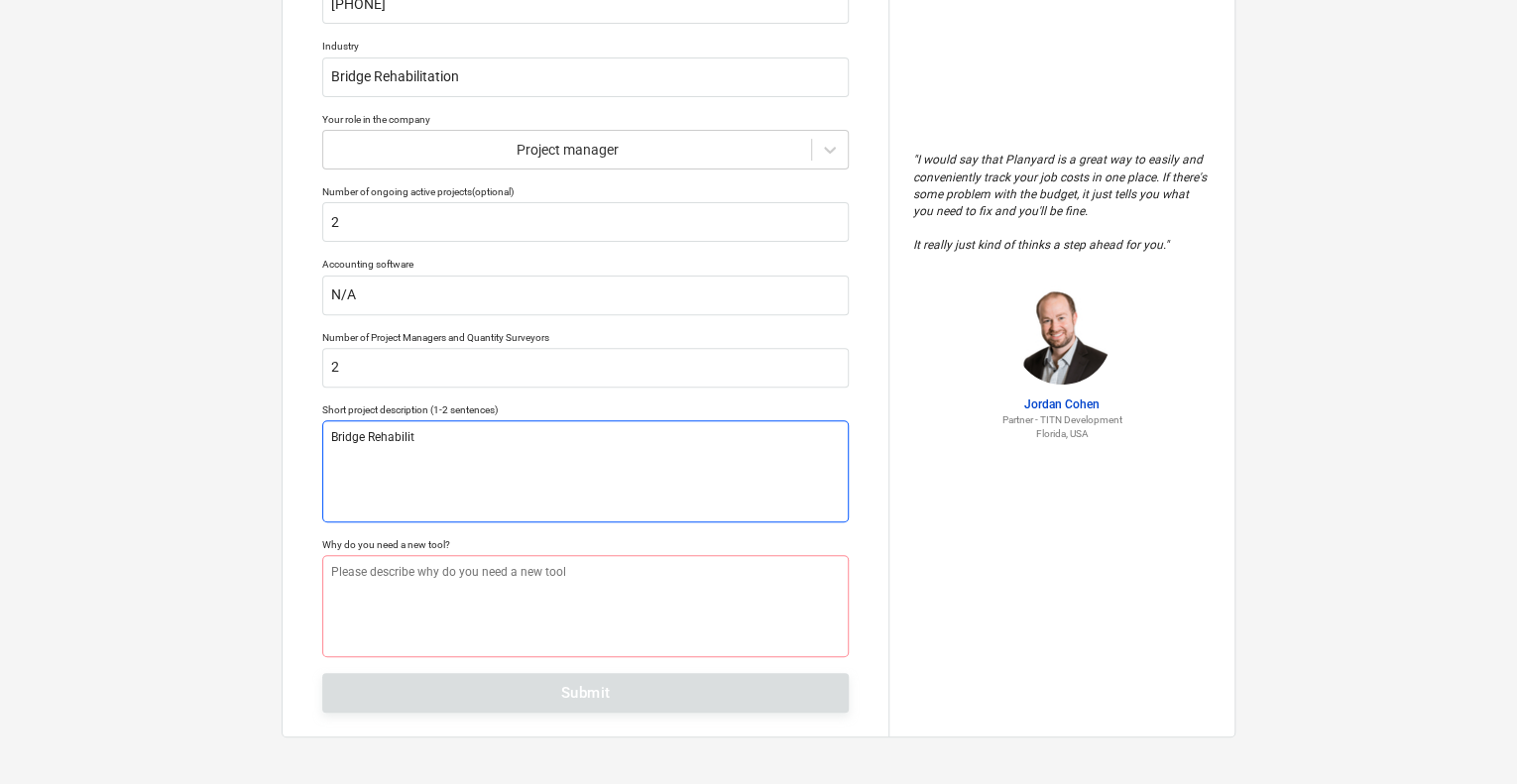 type on "x" 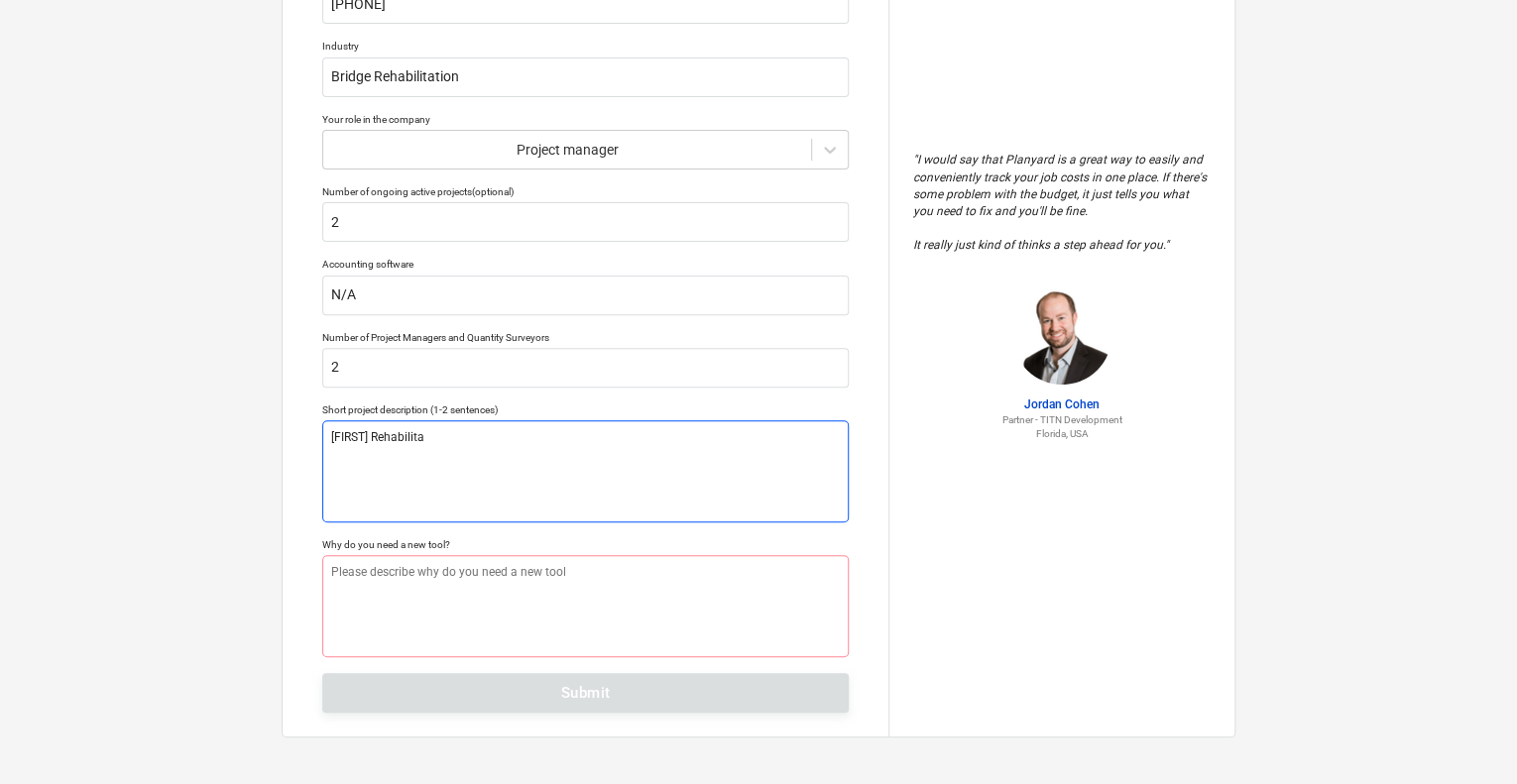 type on "x" 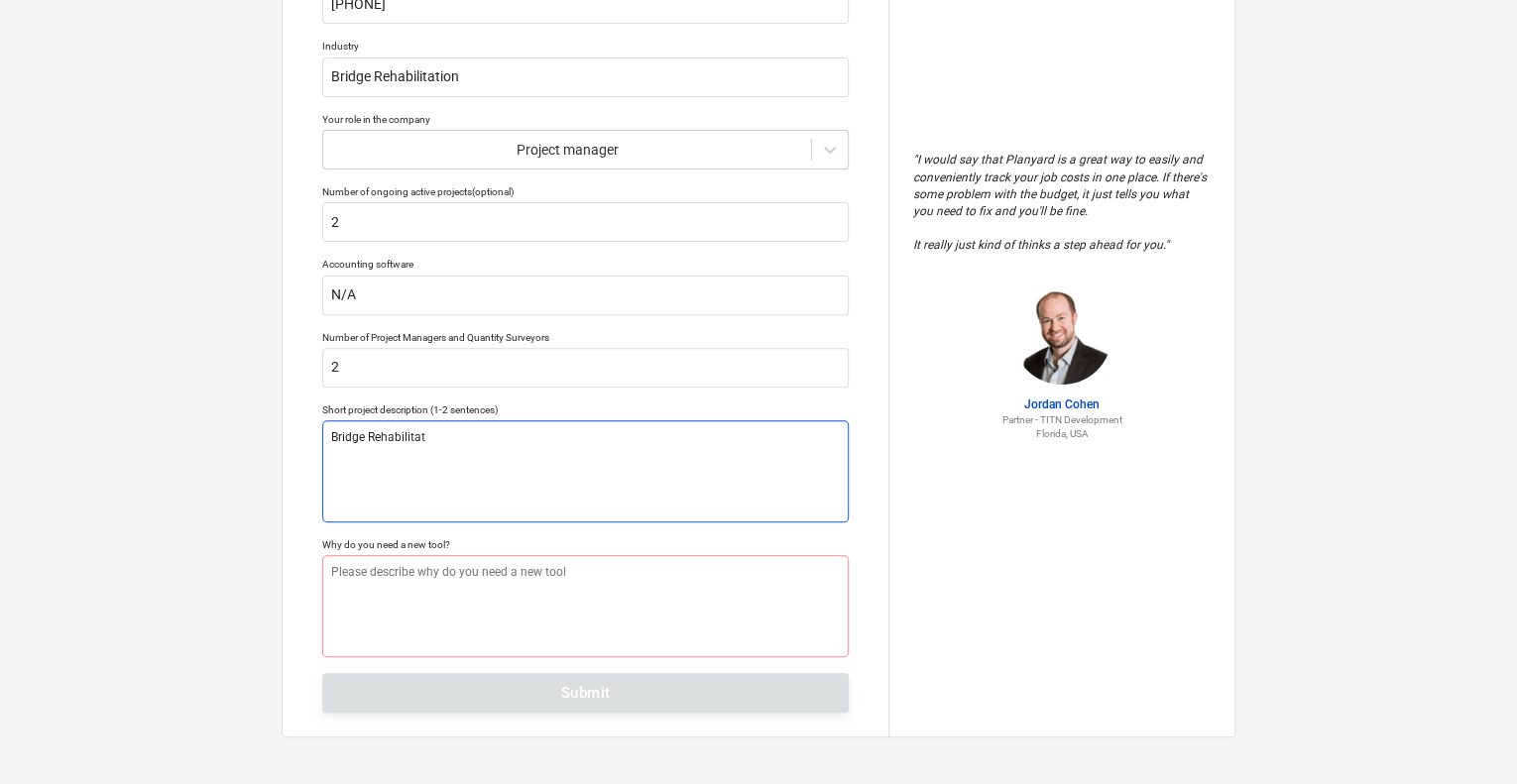 type on "x" 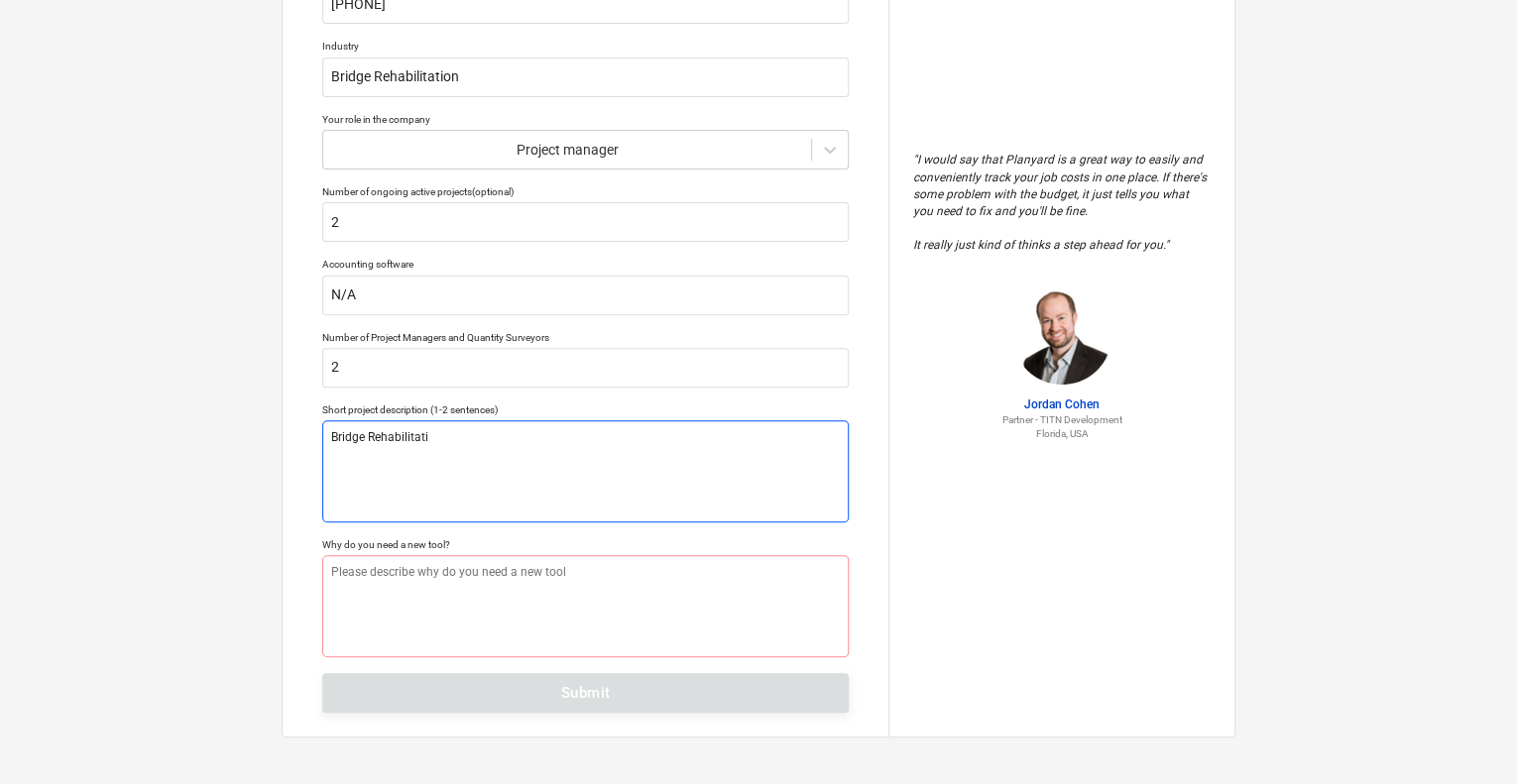 type on "x" 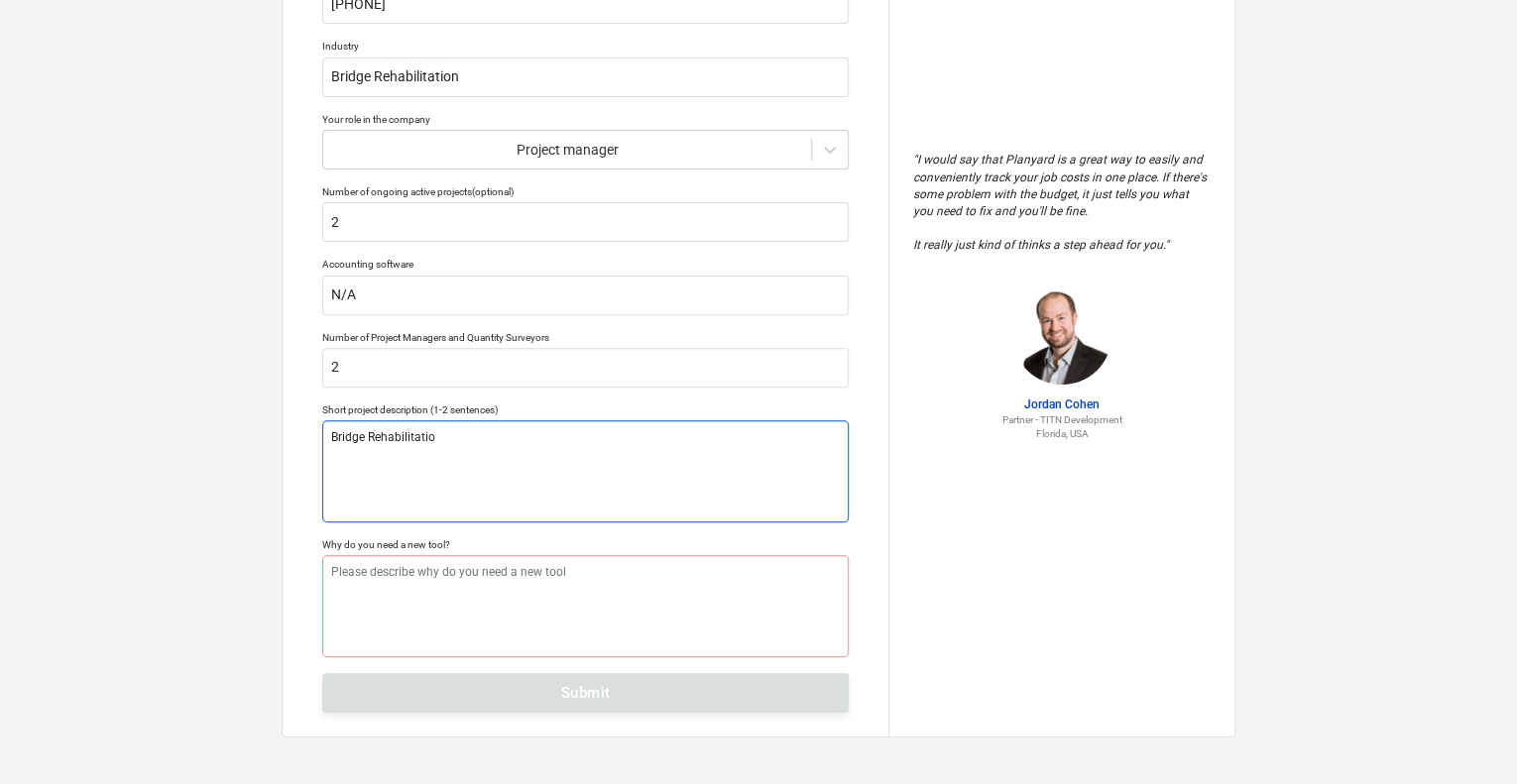 type on "x" 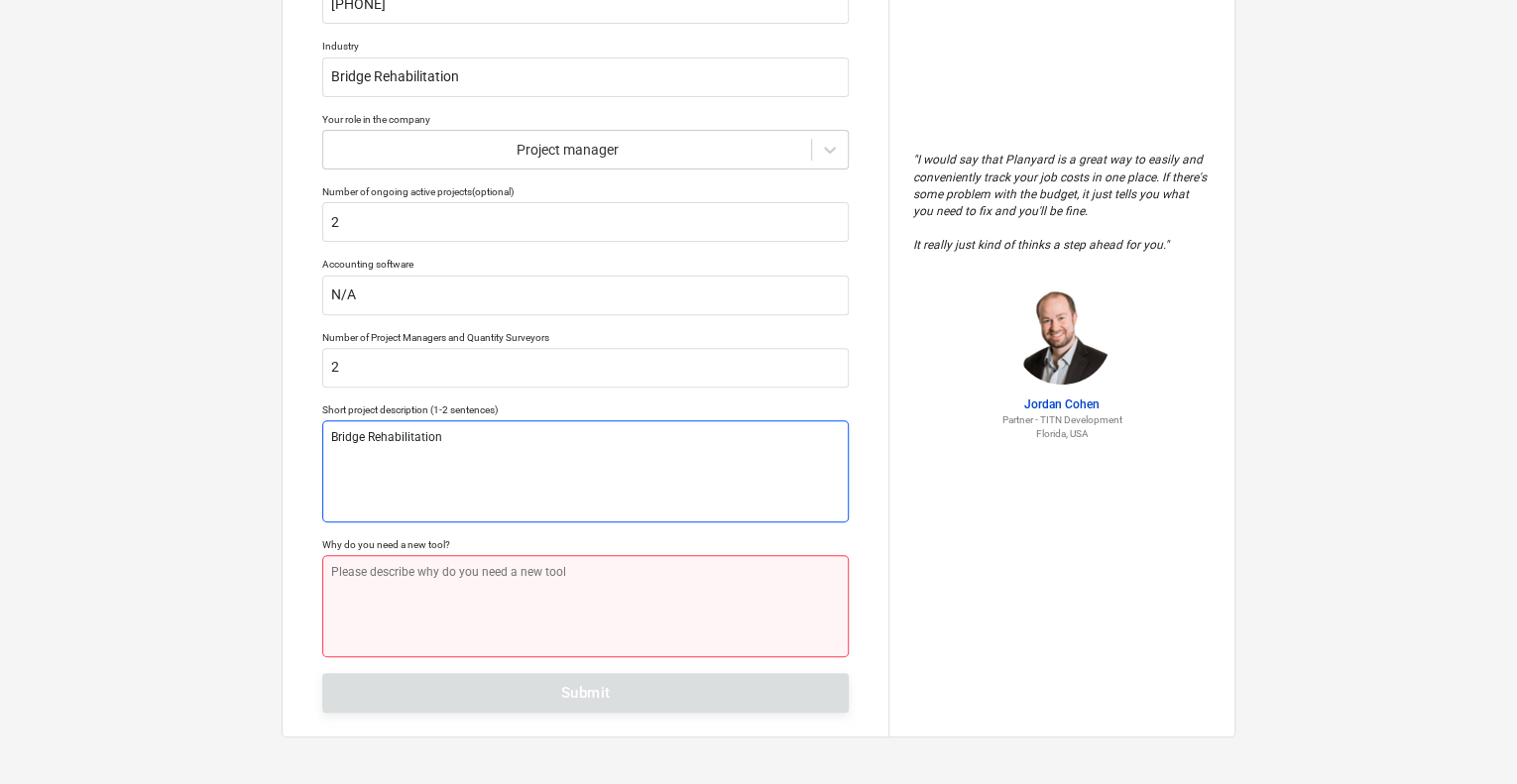 type on "Bridge Rehabilitation" 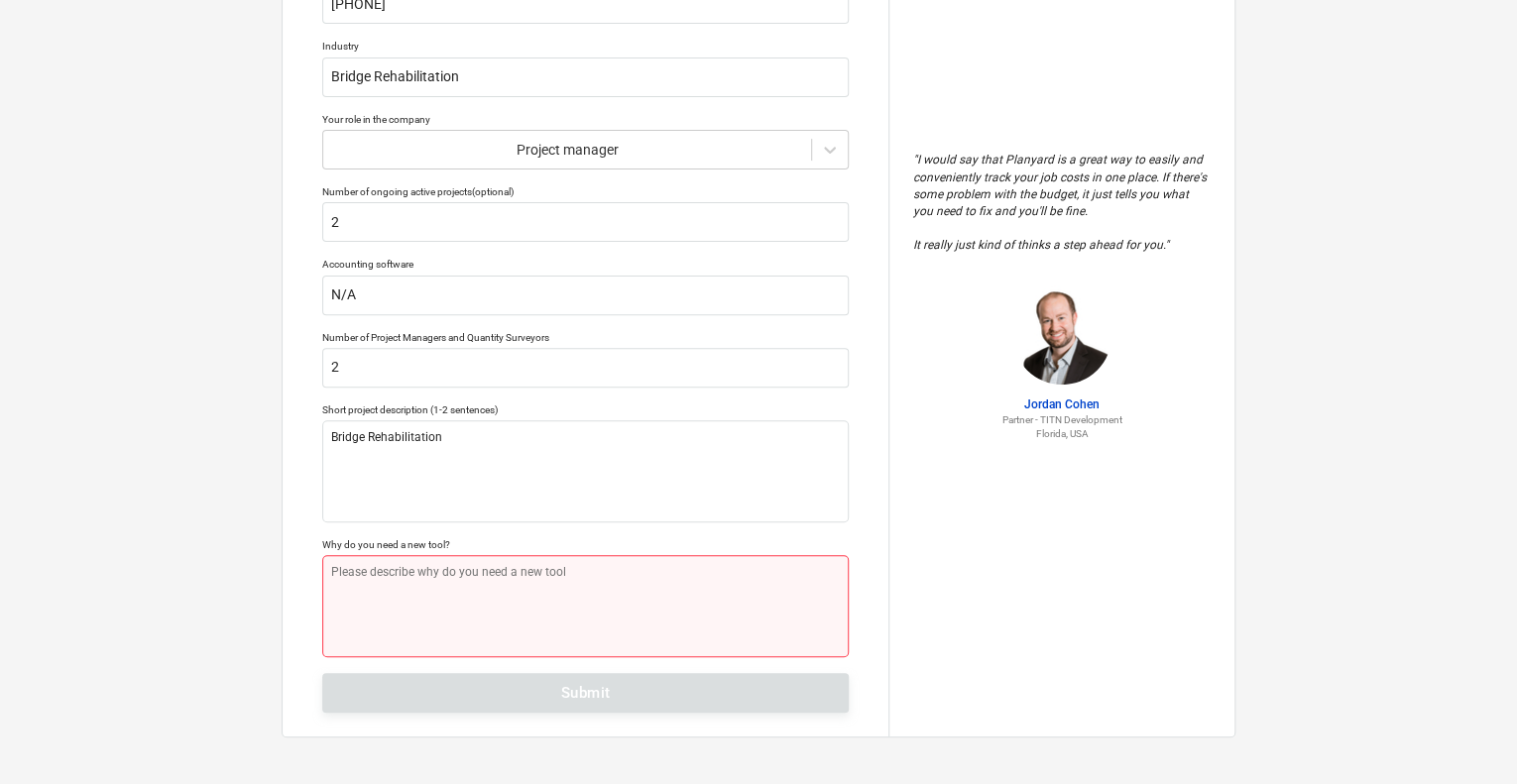 click at bounding box center (585, 606) 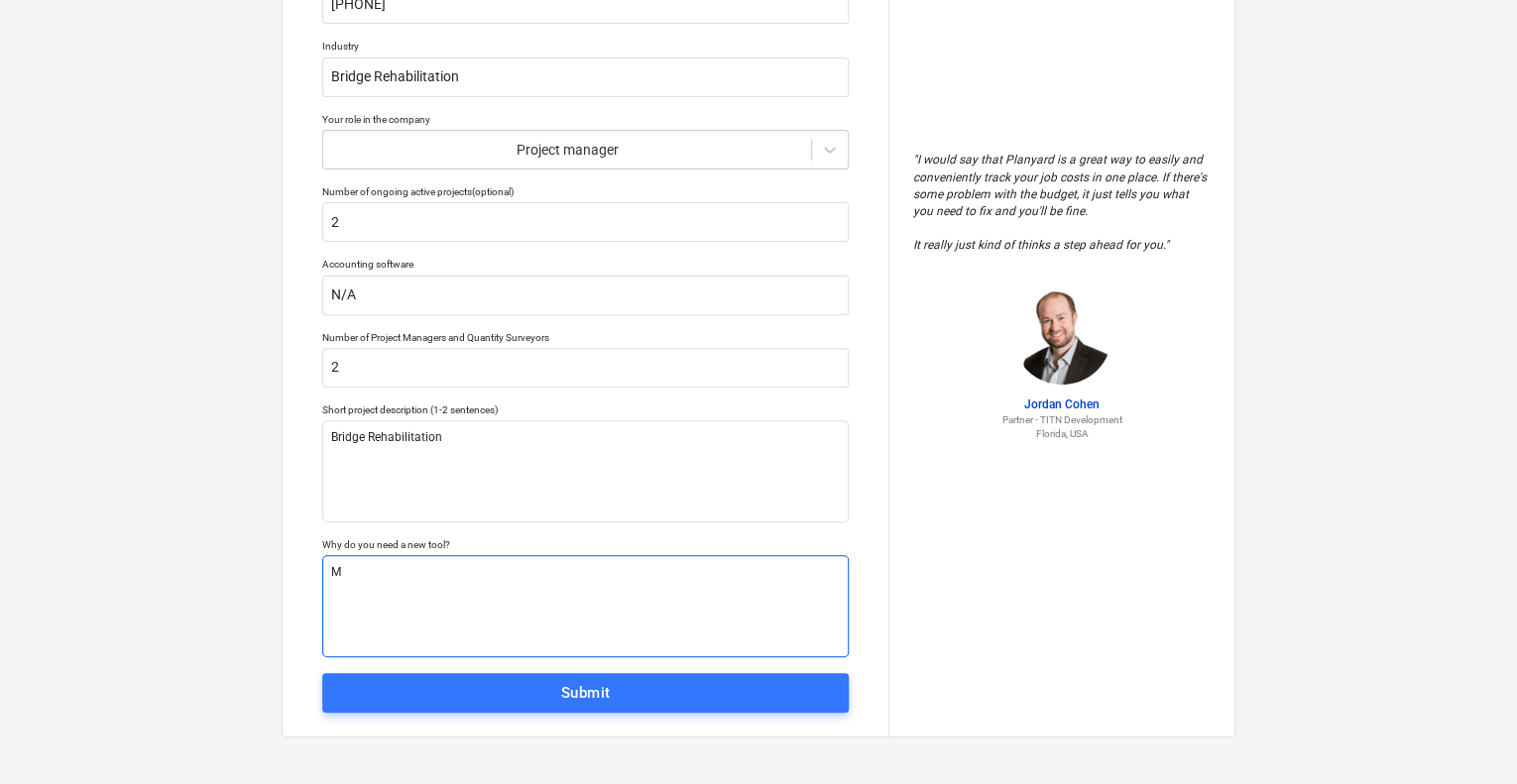 type on "x" 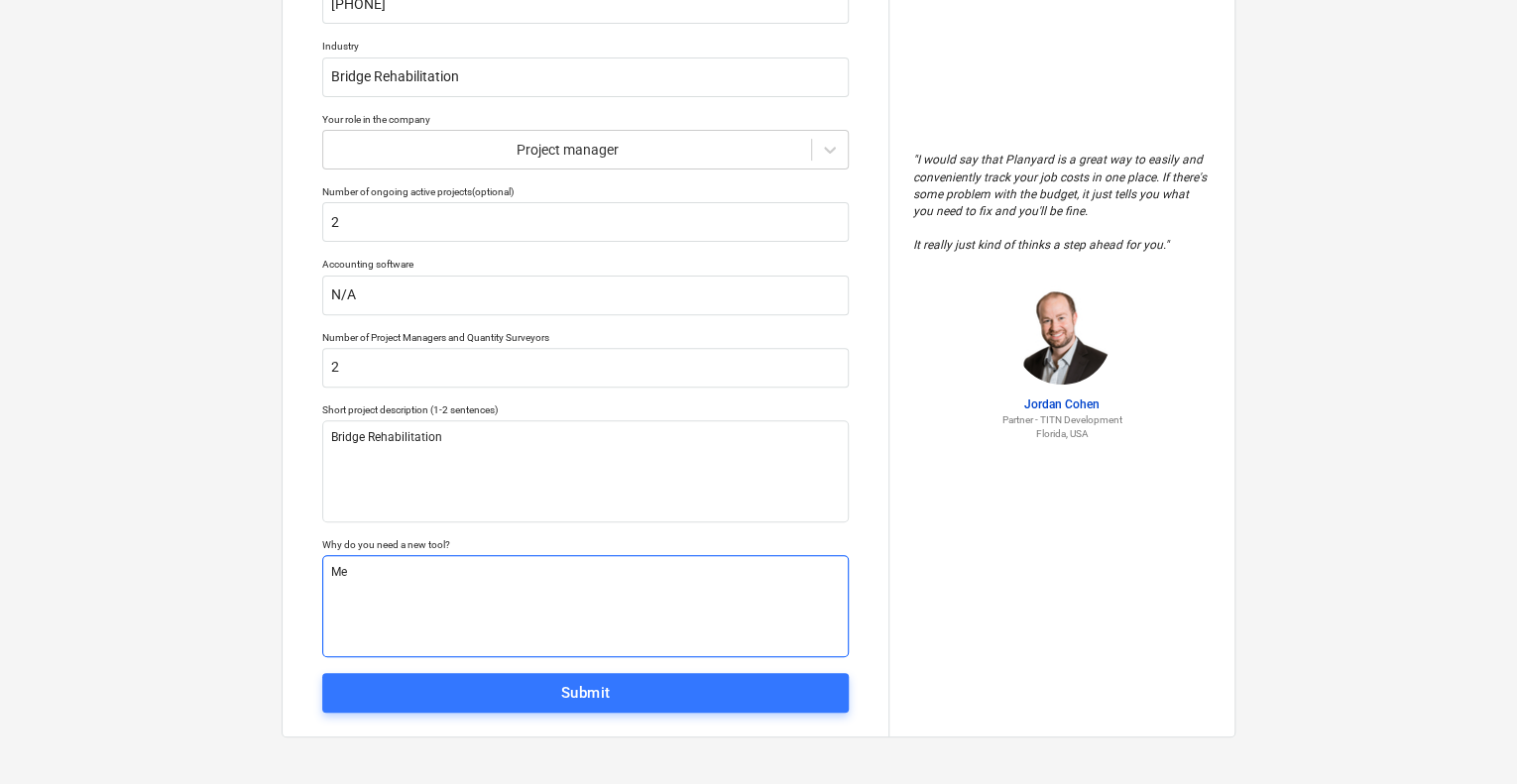 type on "x" 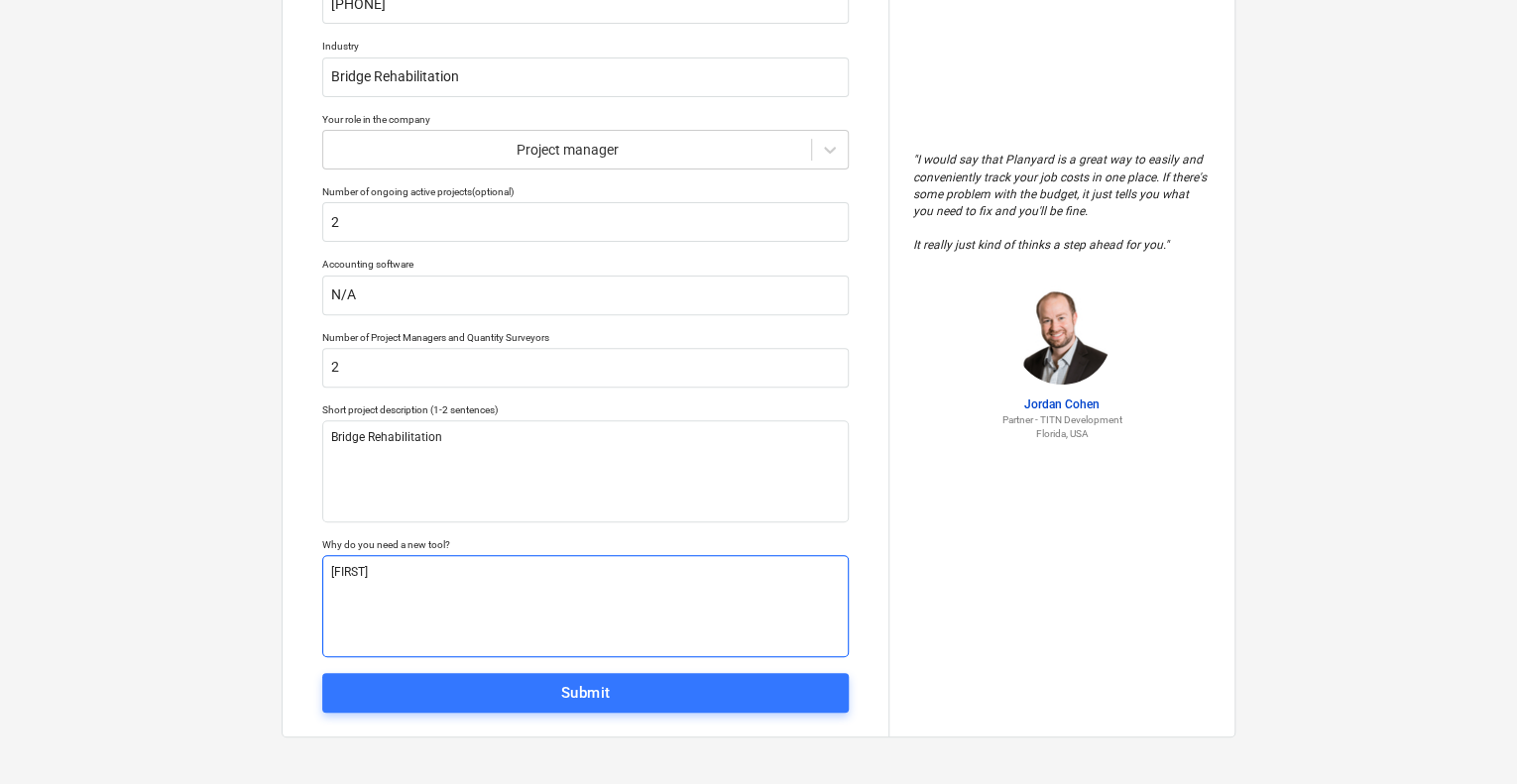 type on "x" 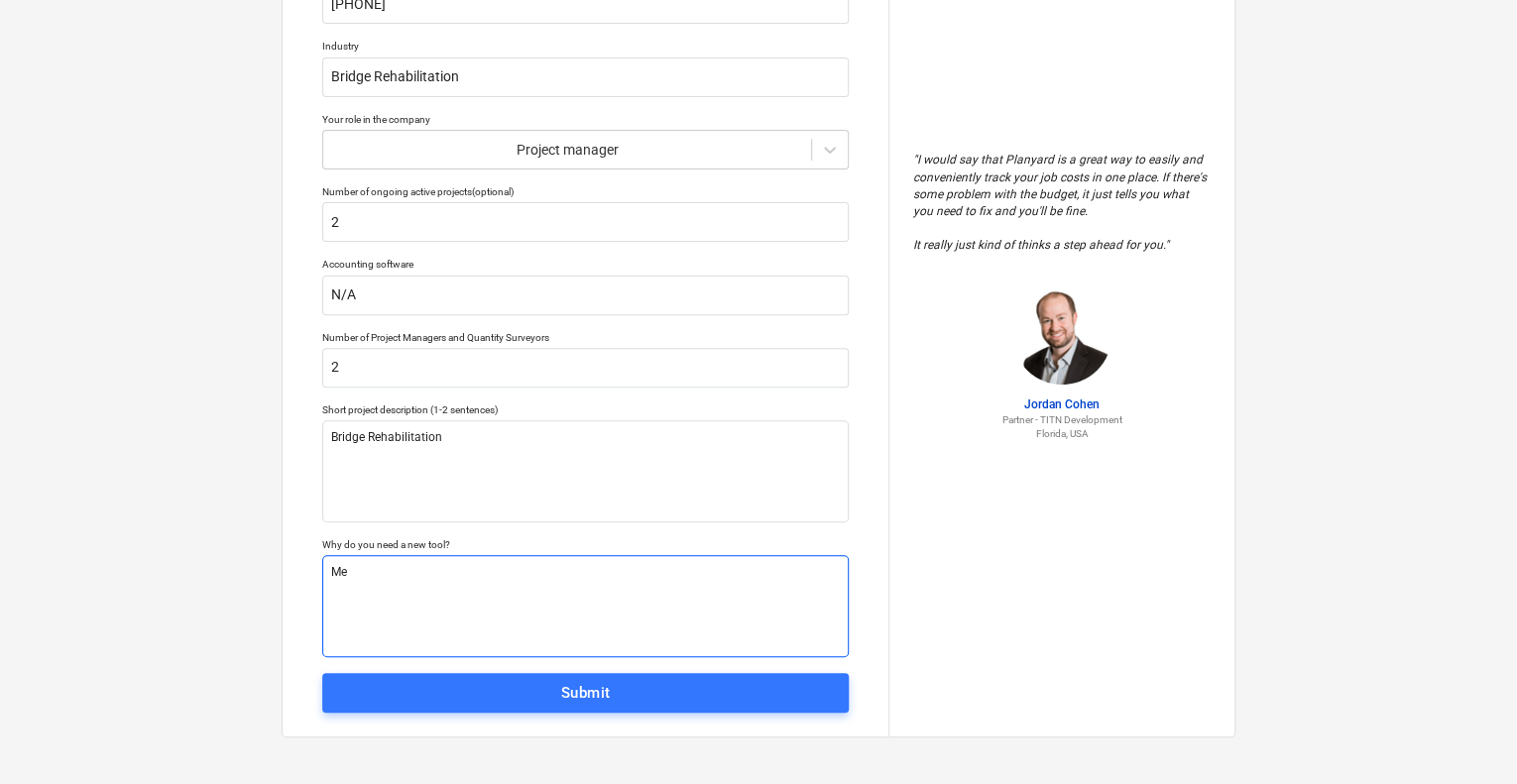 type on "x" 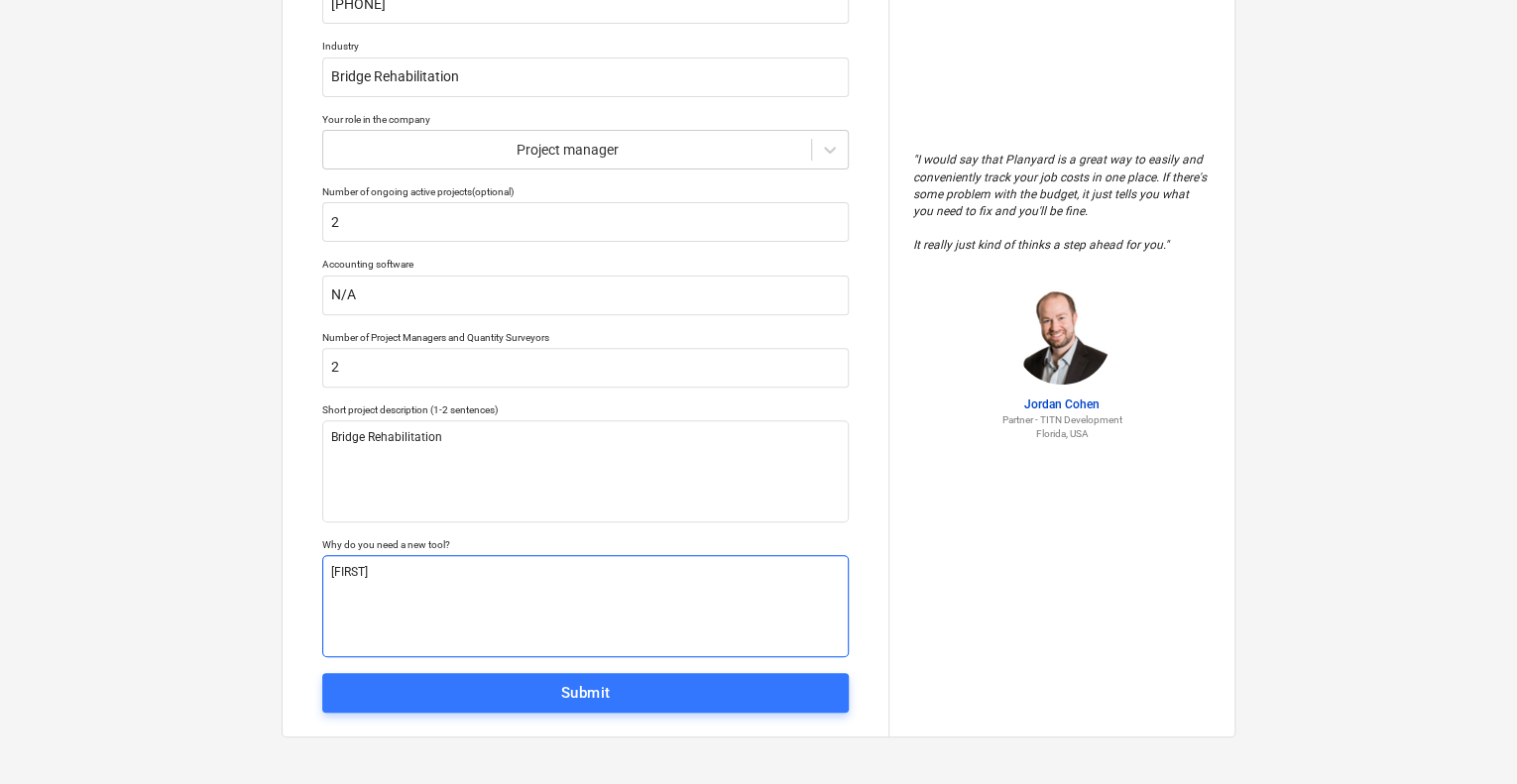 type on "x" 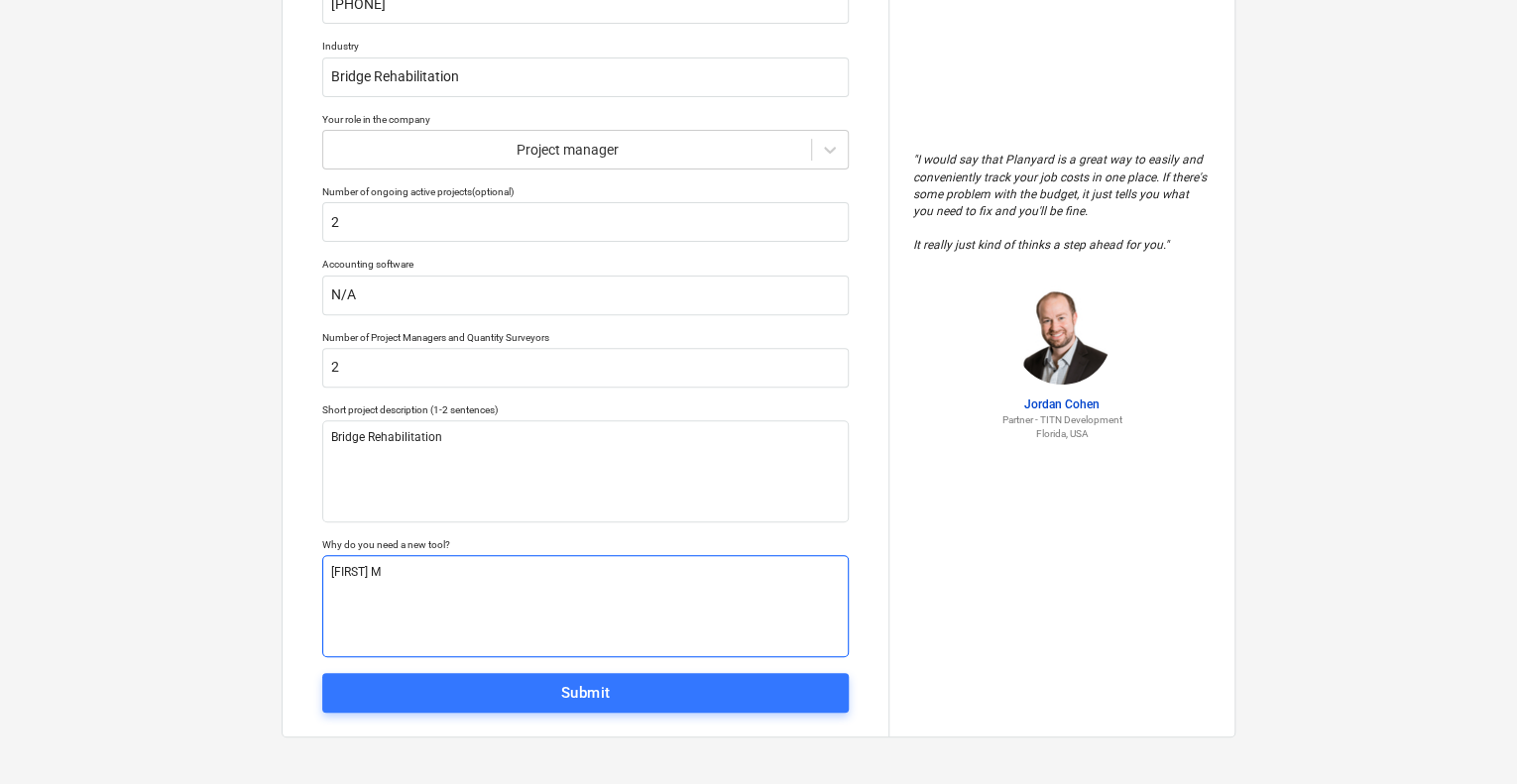 type on "x" 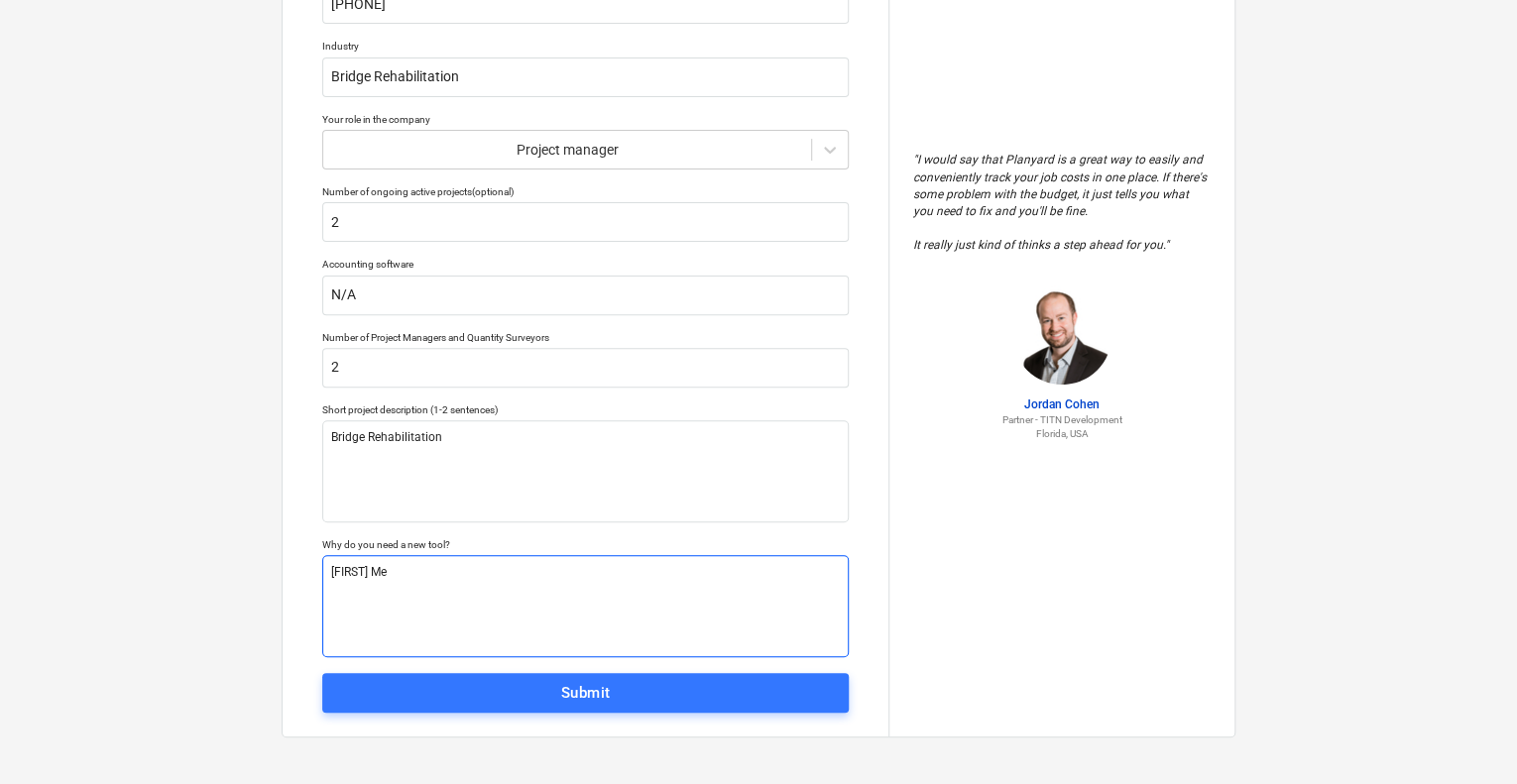 type on "x" 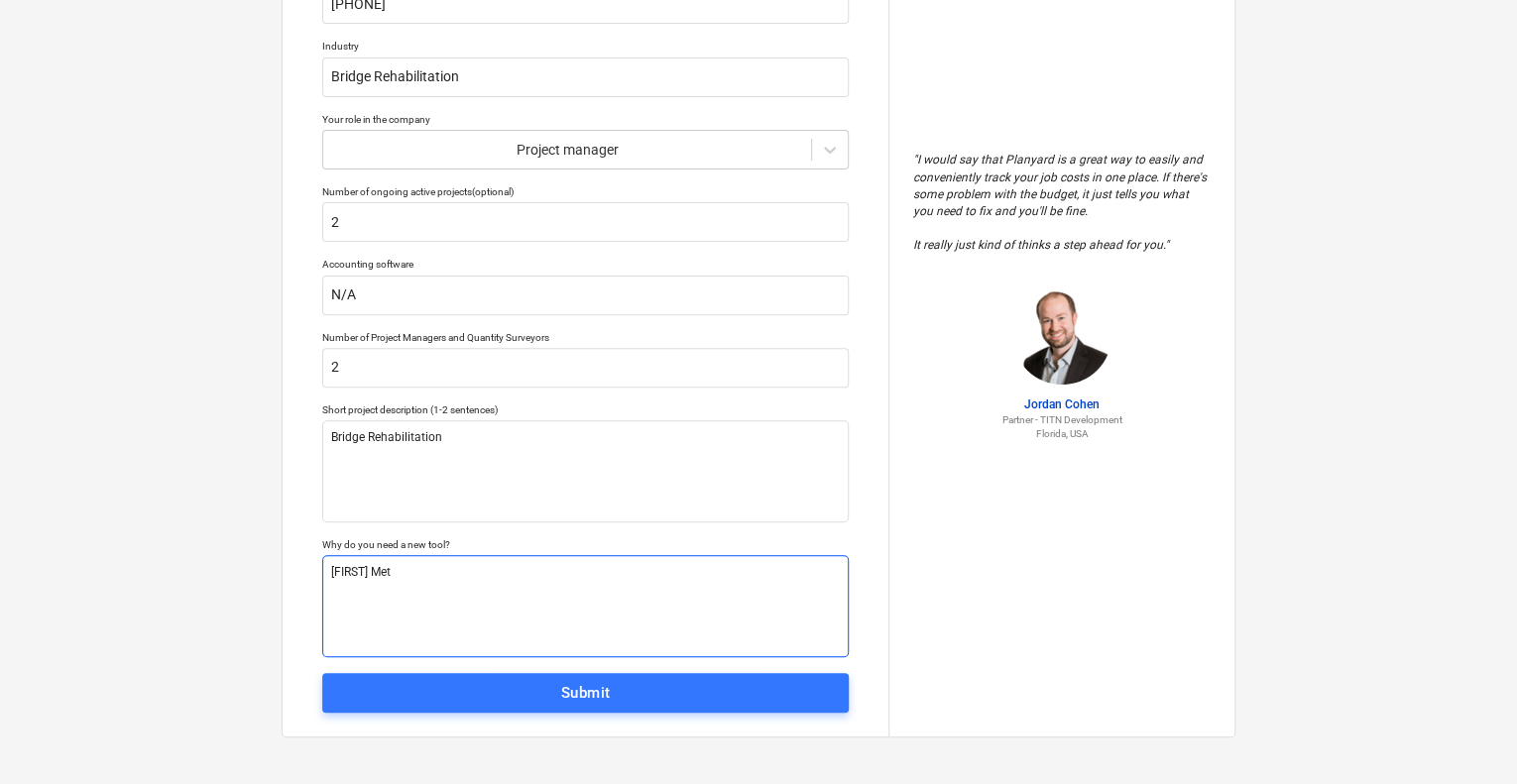 type on "x" 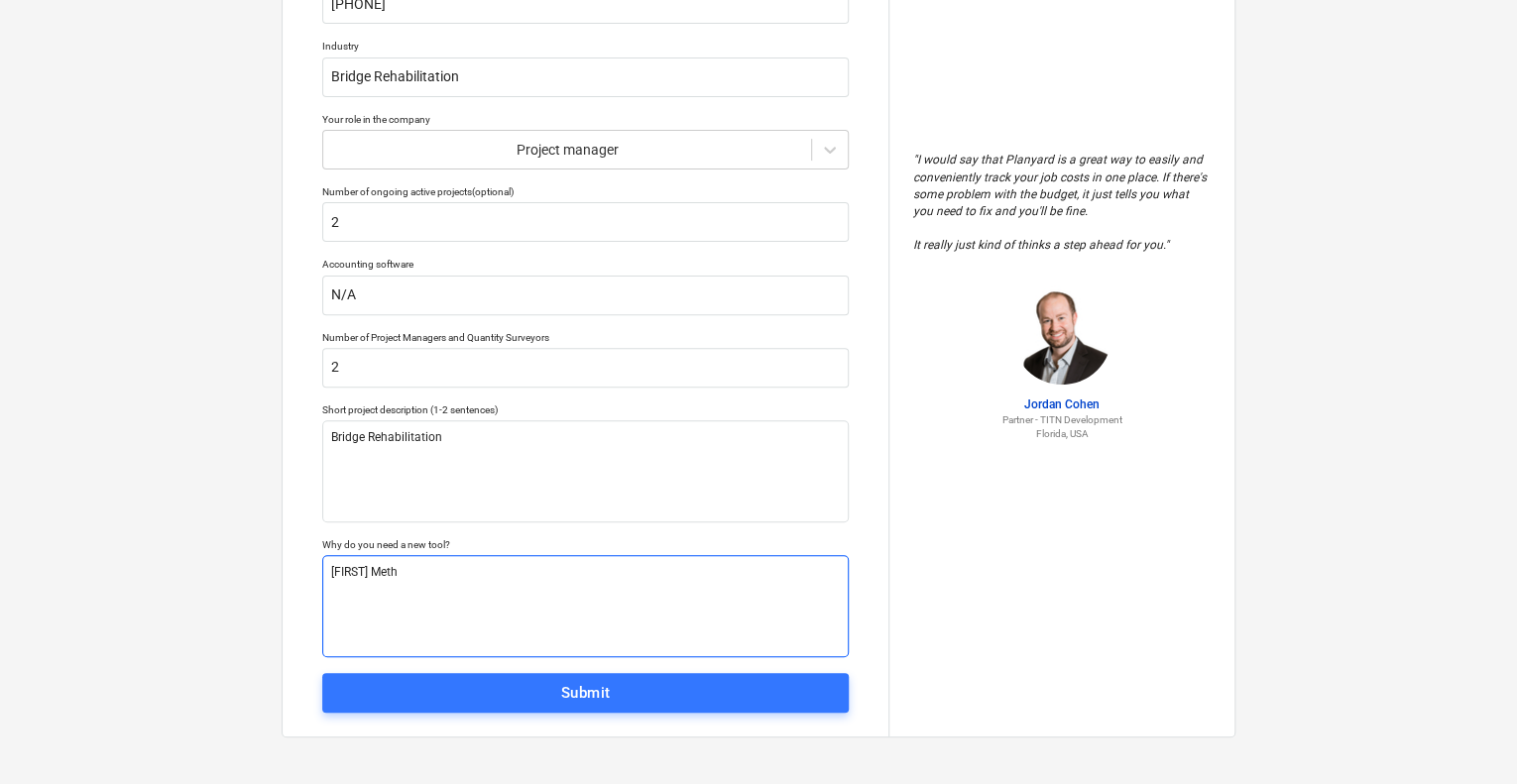 type on "x" 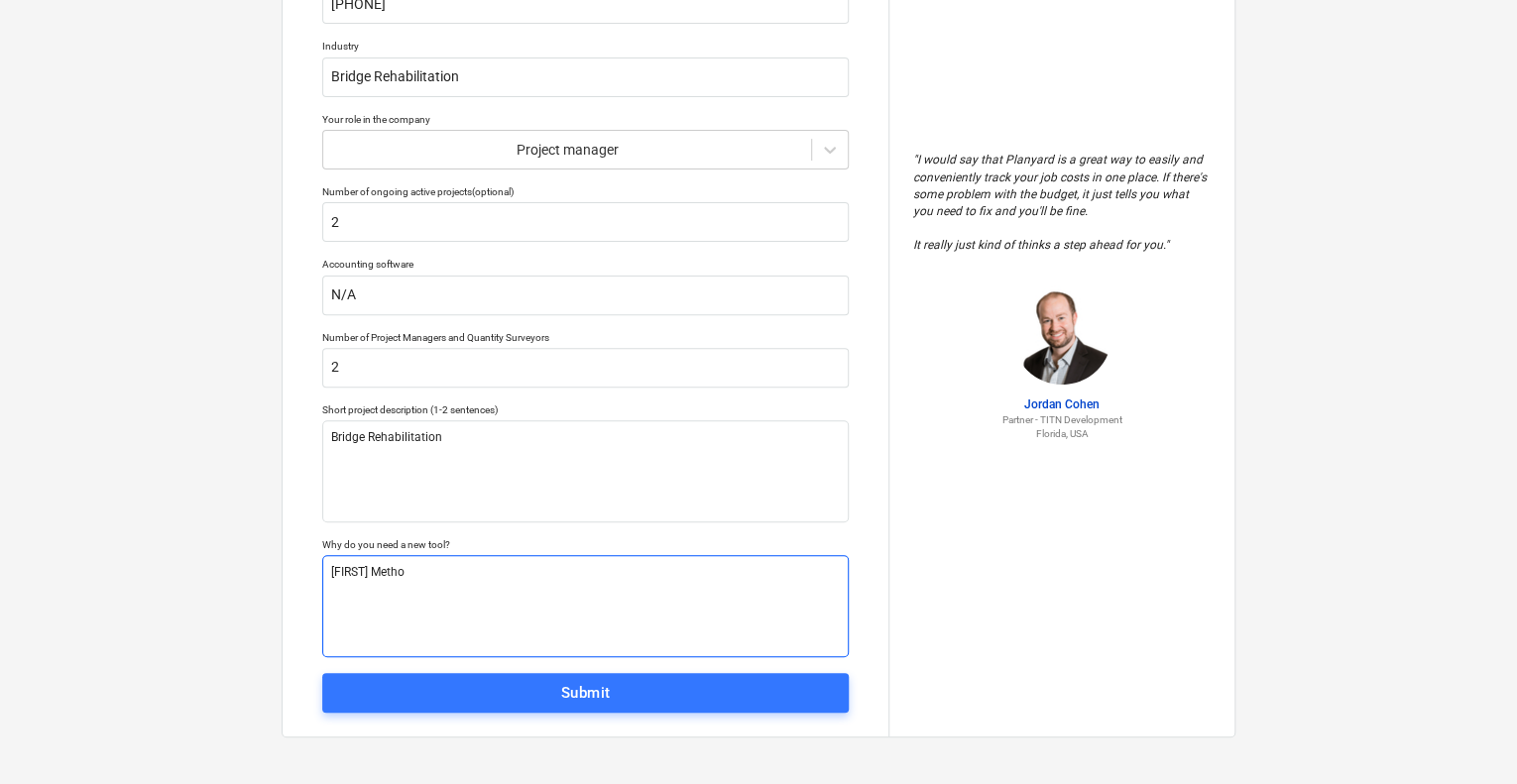 type on "x" 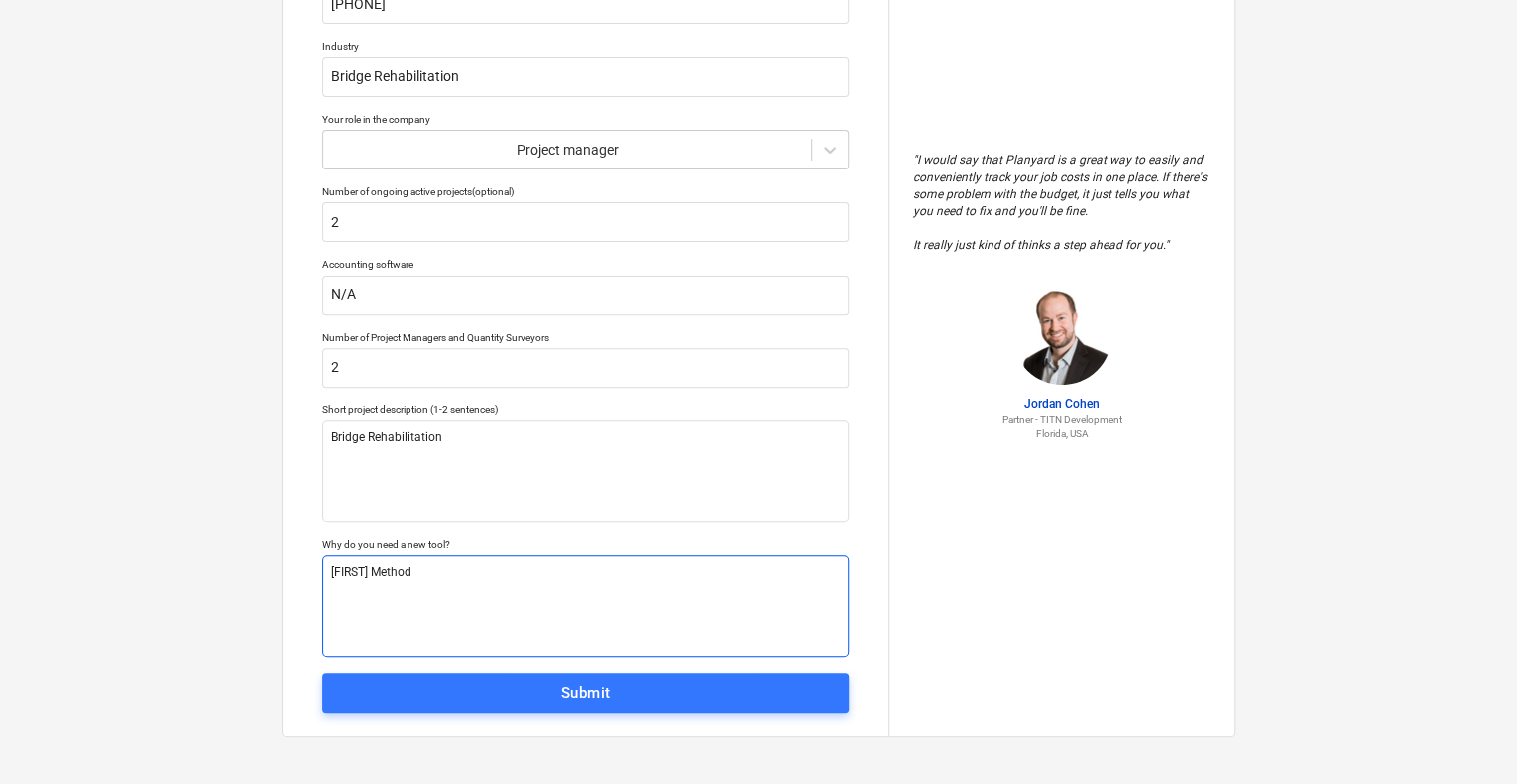 type on "x" 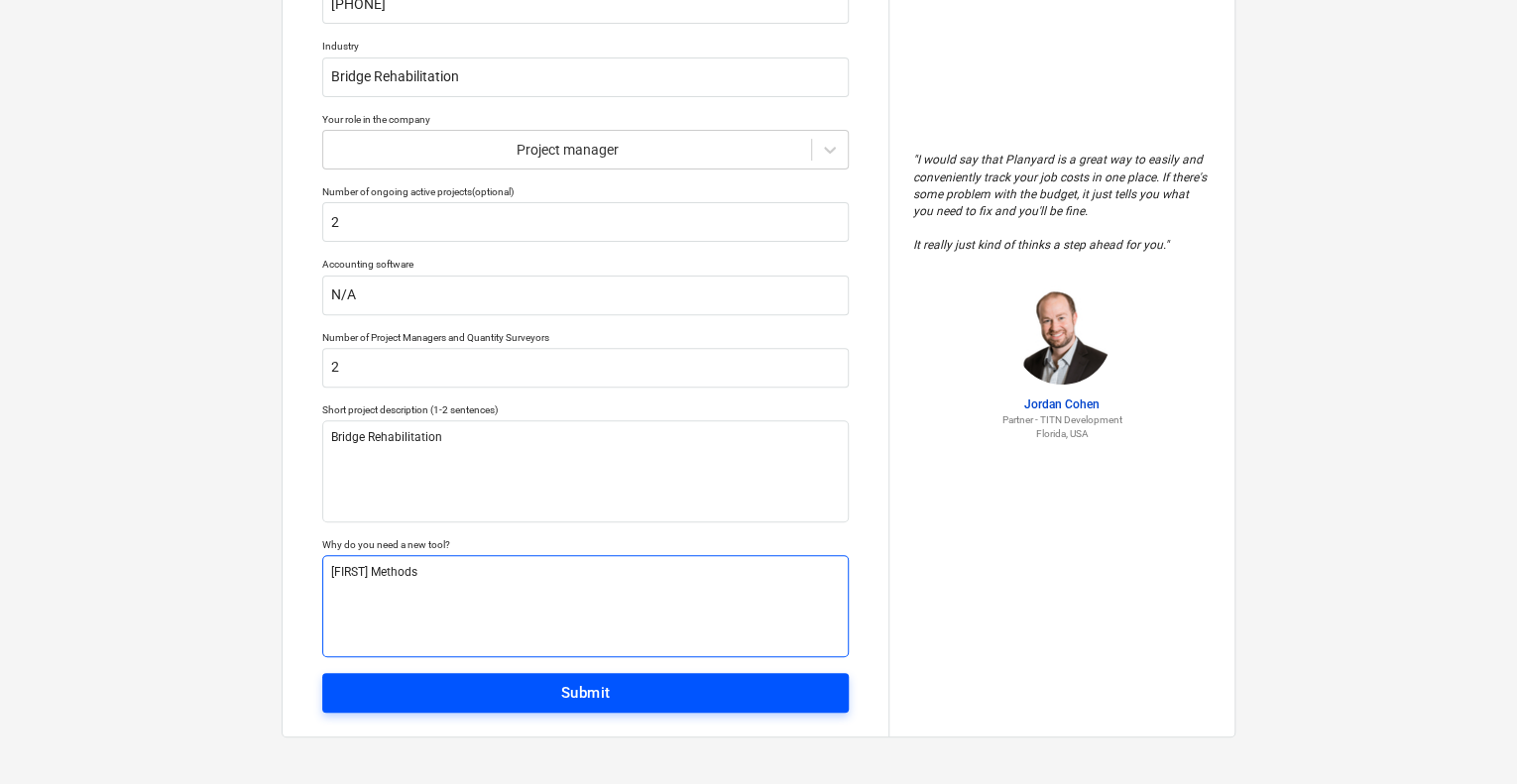 type on "[FIRST] Methods" 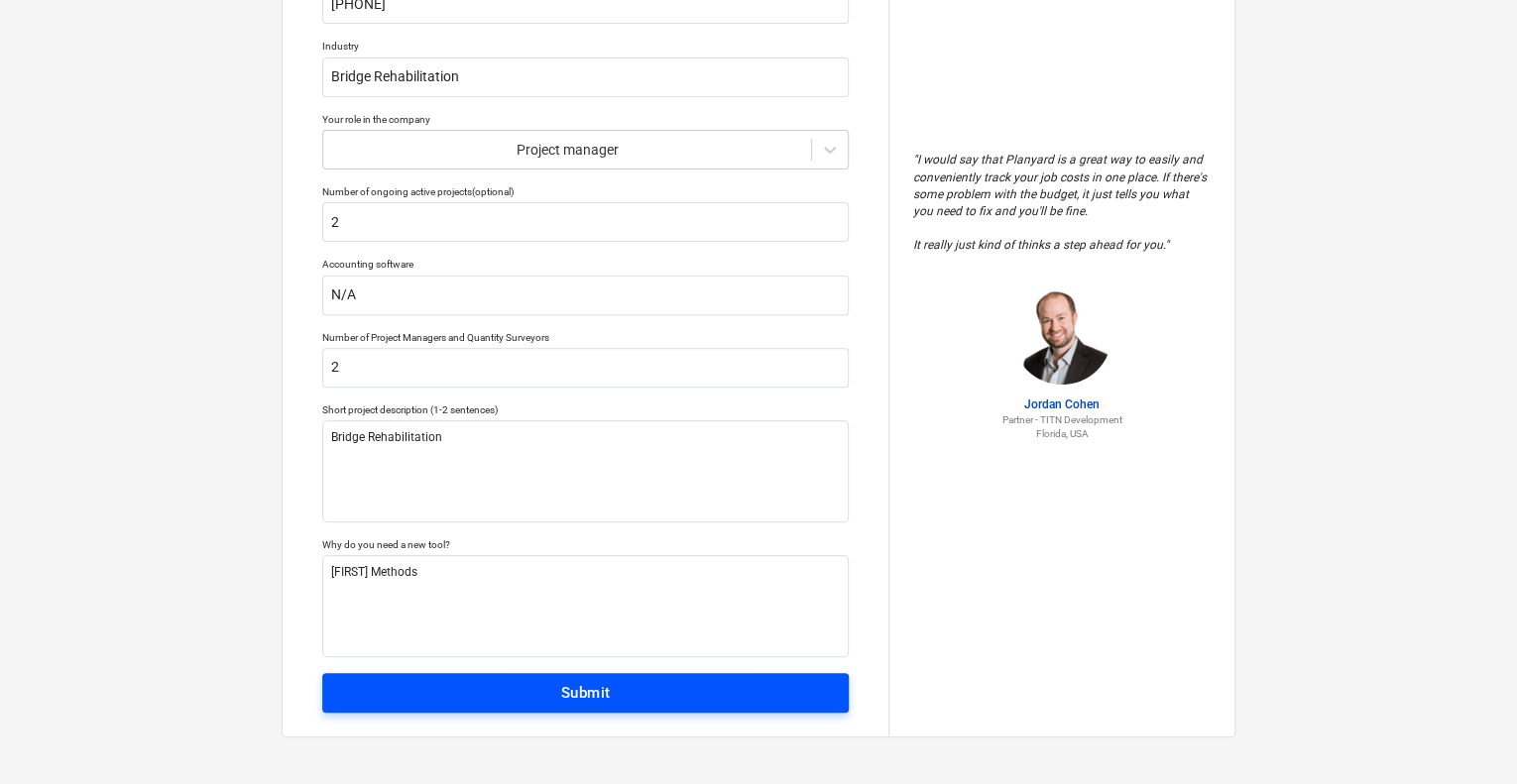 click on "Submit" at bounding box center [585, 693] 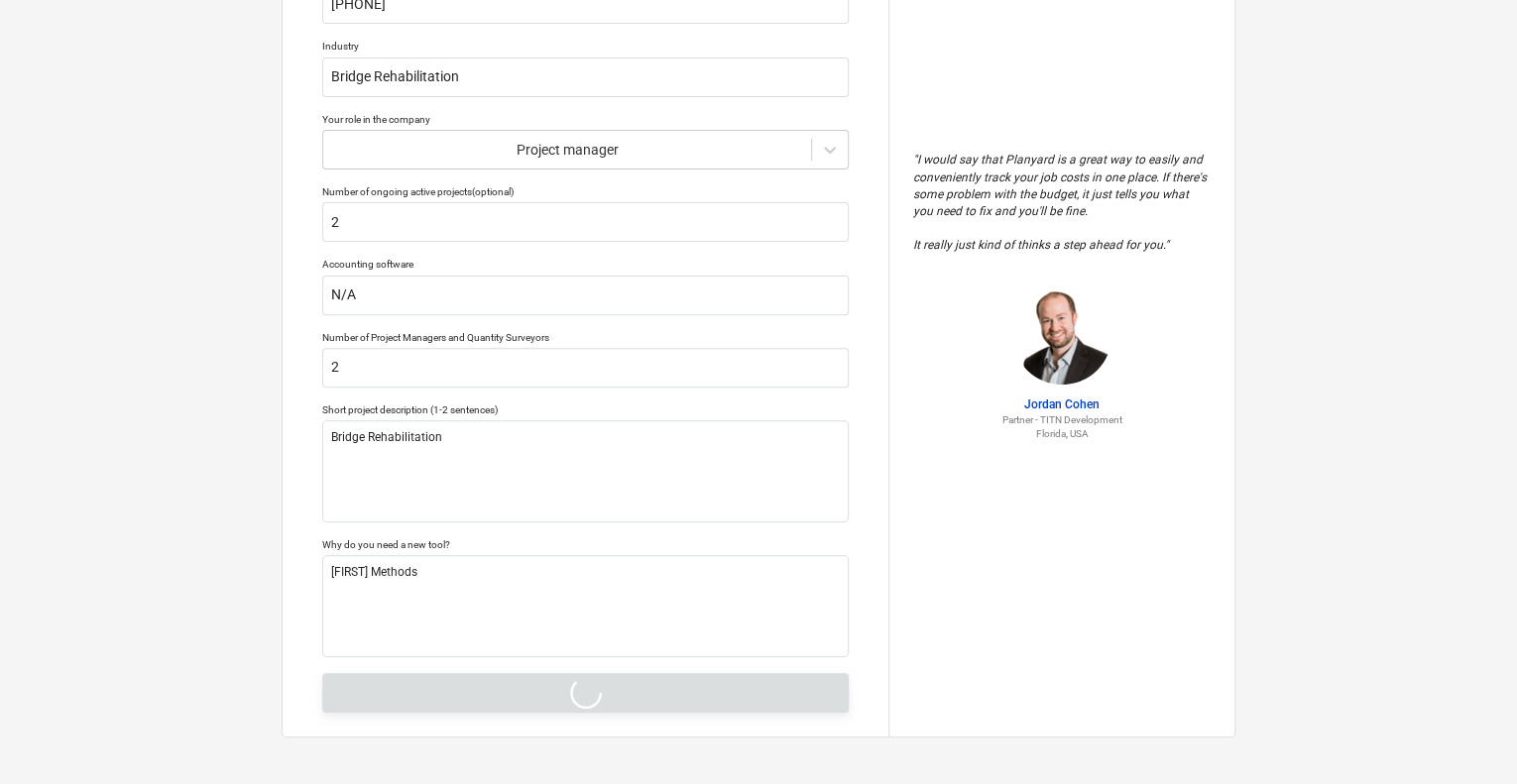 type on "x" 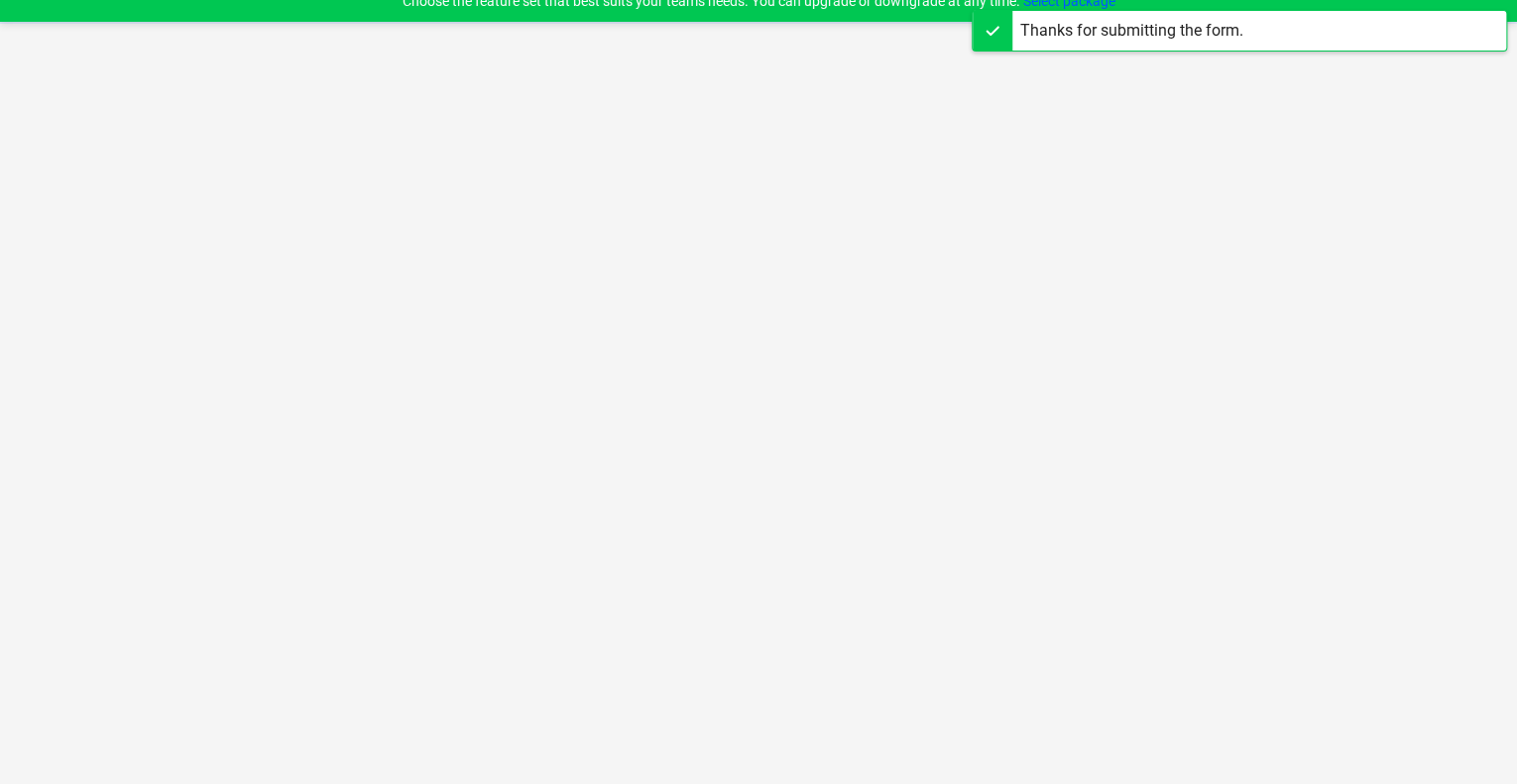 scroll, scrollTop: 19, scrollLeft: 0, axis: vertical 